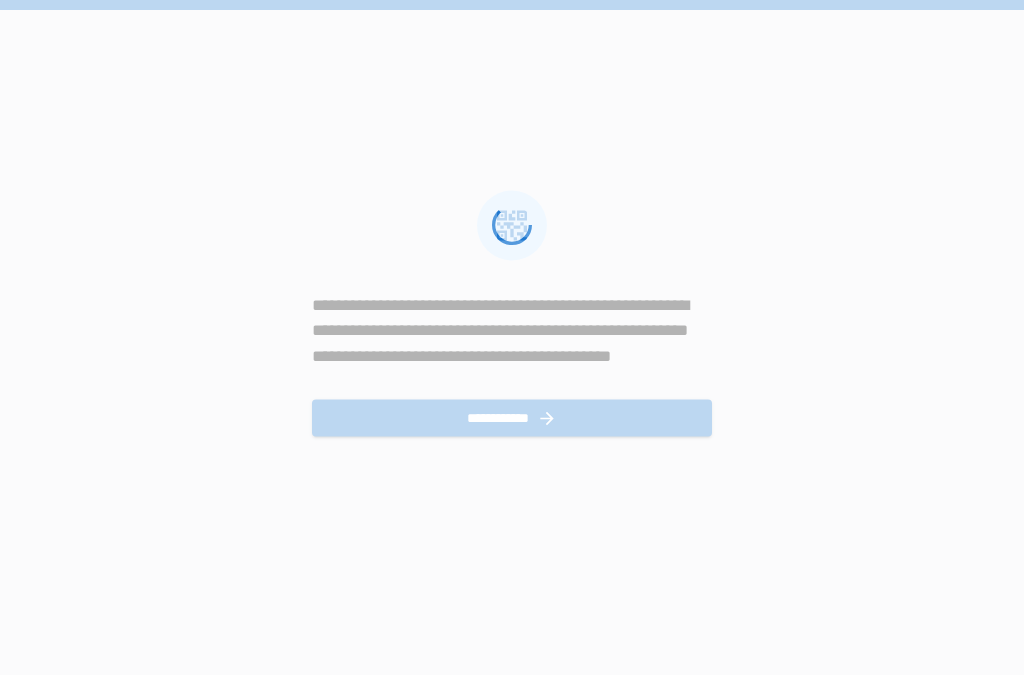 scroll, scrollTop: 0, scrollLeft: 0, axis: both 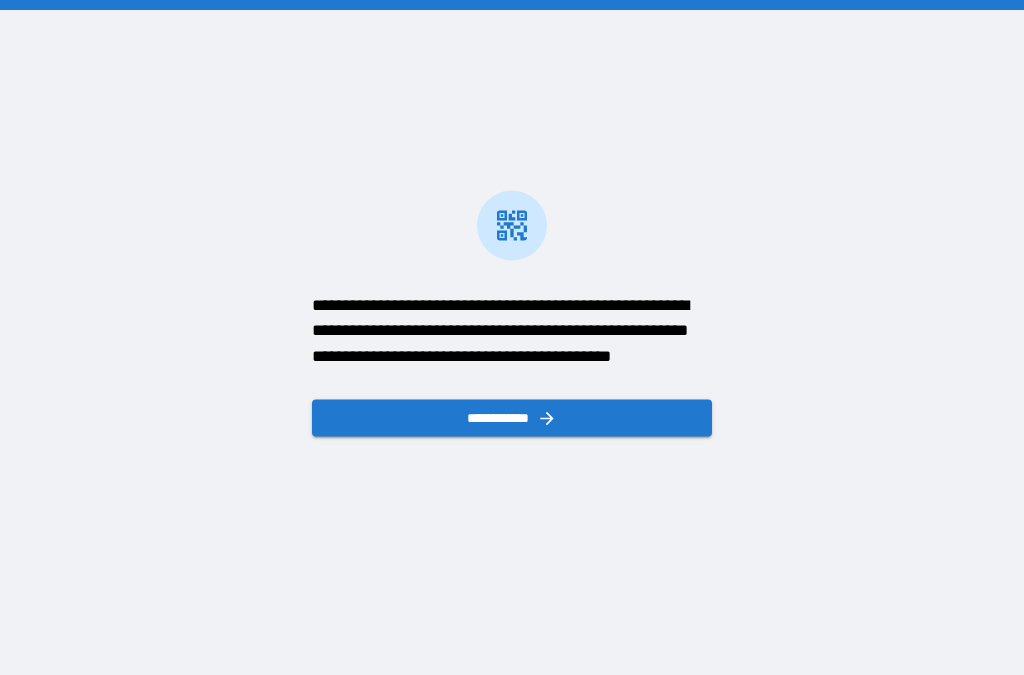 click 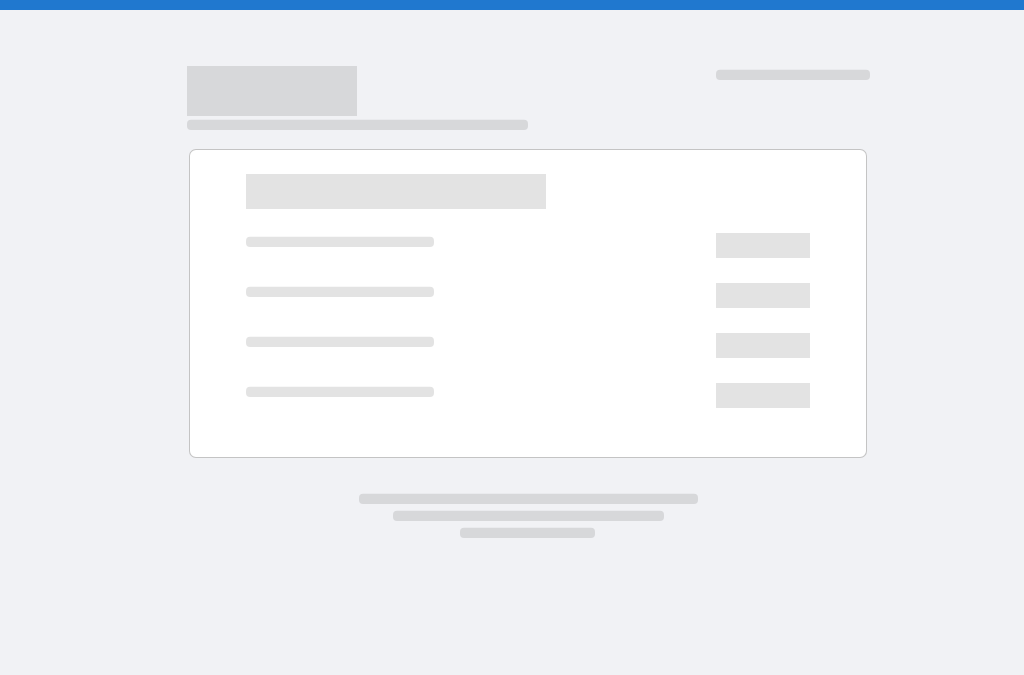 scroll, scrollTop: 0, scrollLeft: 0, axis: both 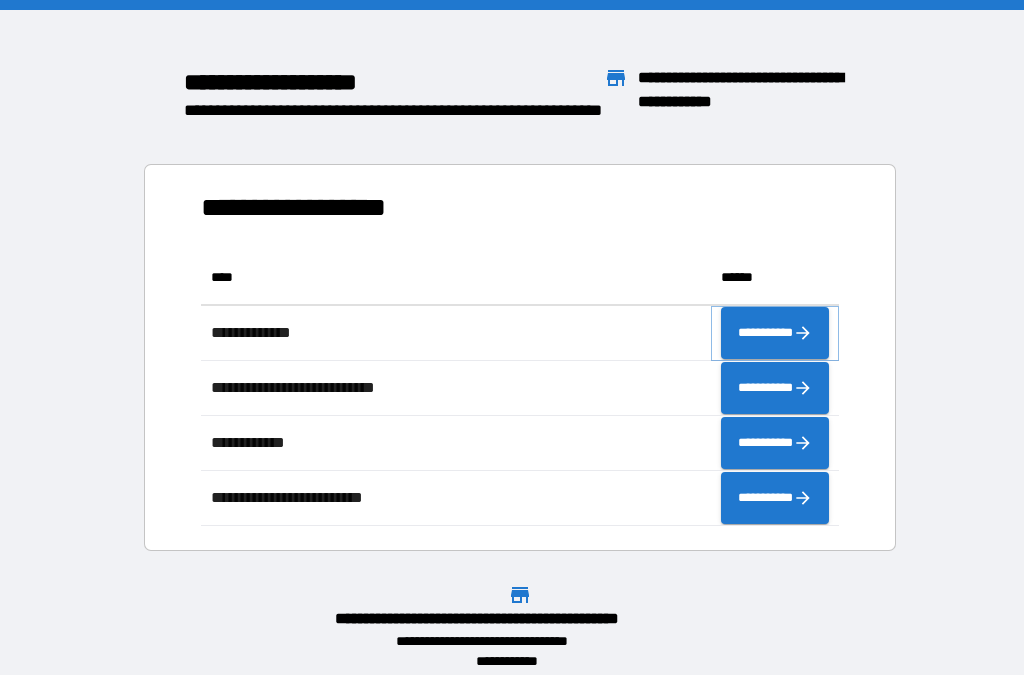 click on "**********" at bounding box center [775, 333] 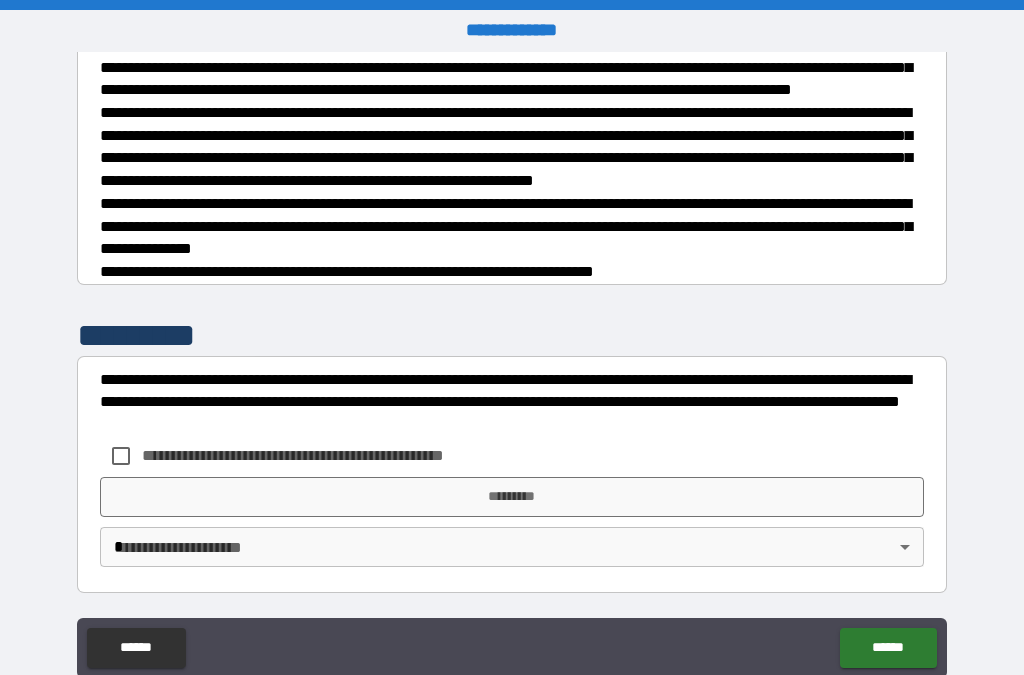 scroll, scrollTop: 886, scrollLeft: 0, axis: vertical 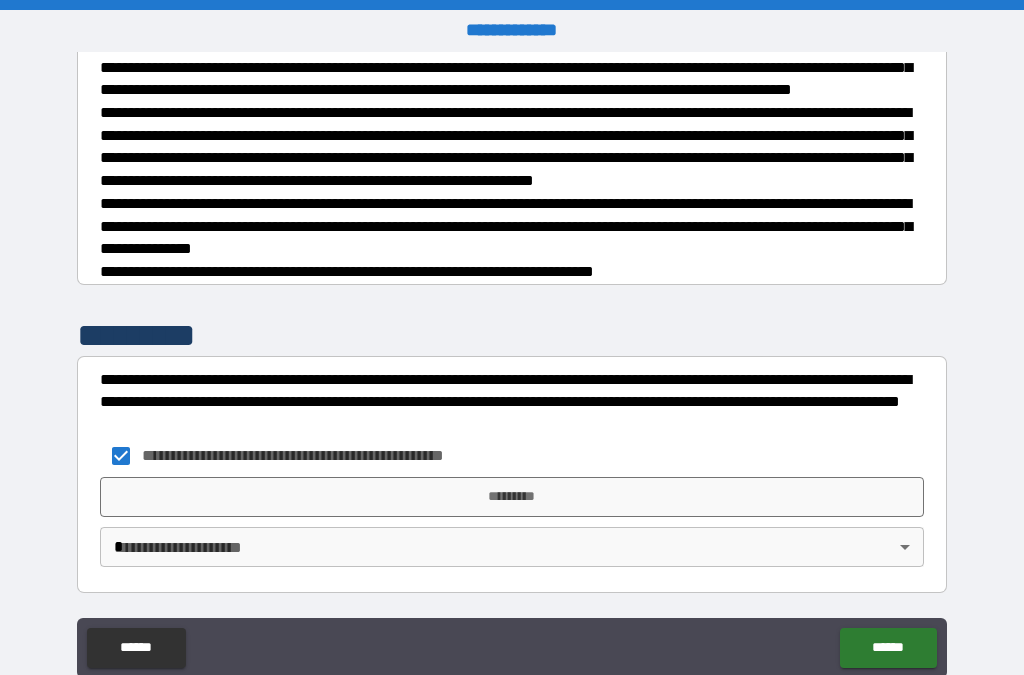 click on "*********" at bounding box center (512, 497) 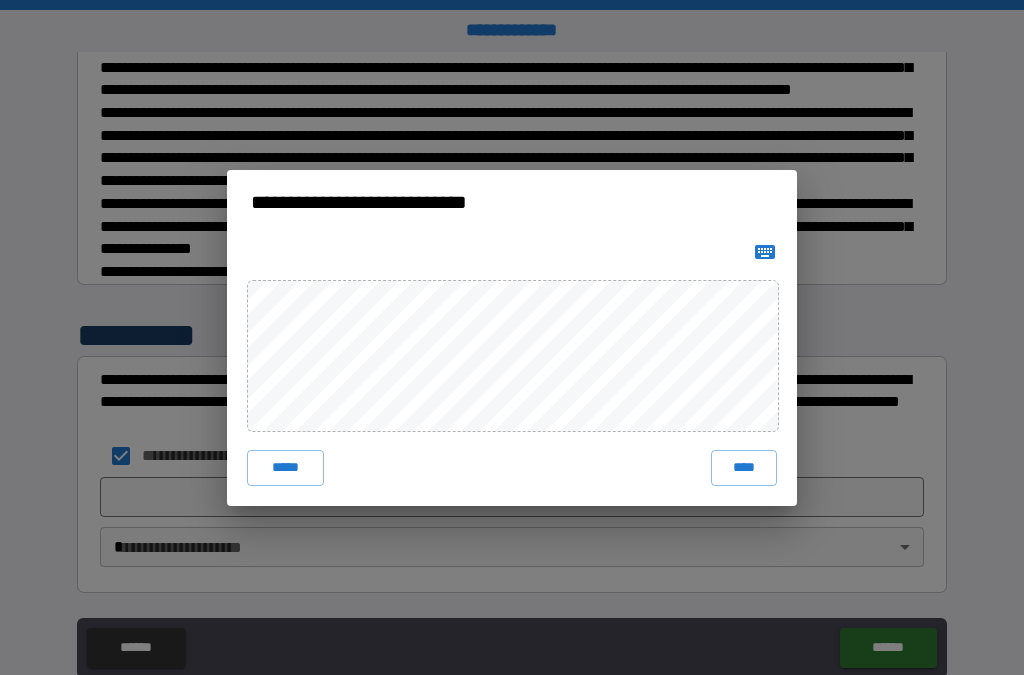 click on "****" at bounding box center [744, 468] 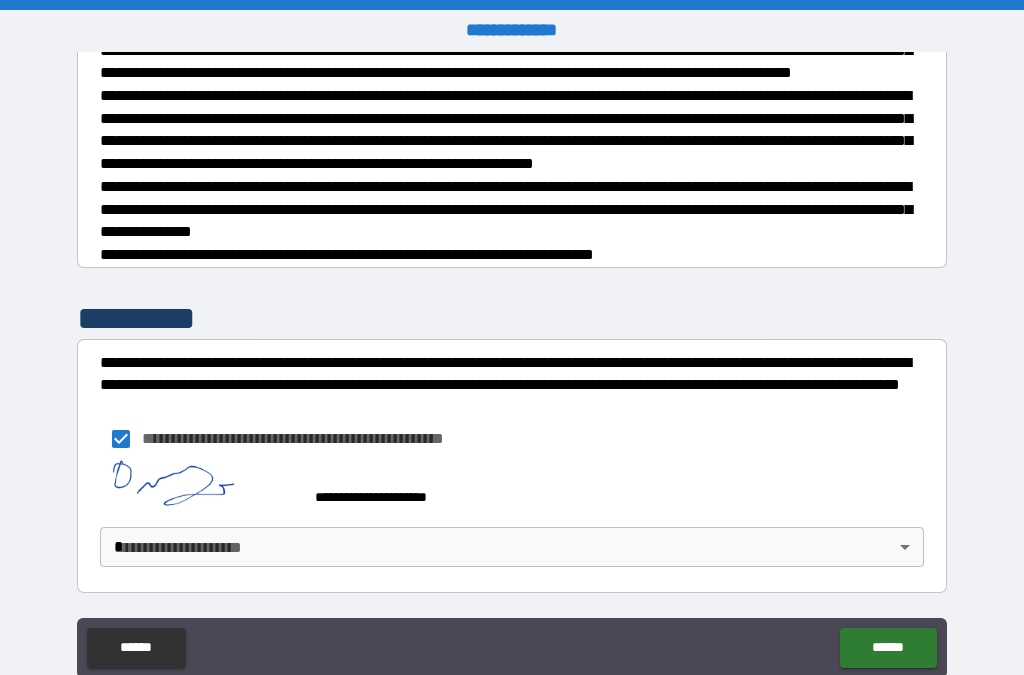 scroll, scrollTop: 876, scrollLeft: 0, axis: vertical 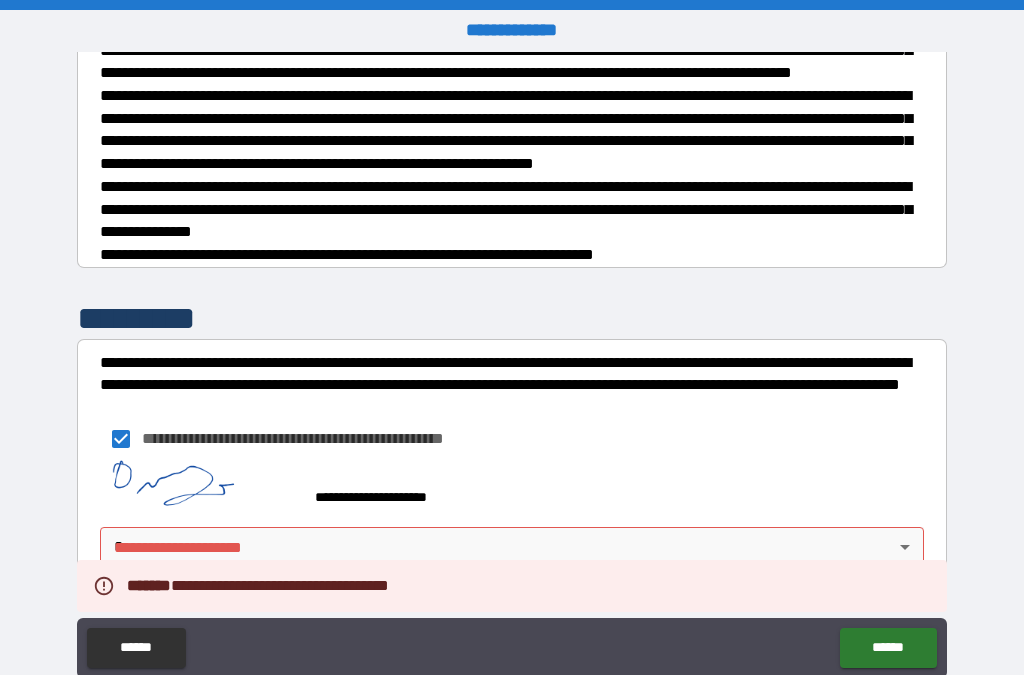 click on "**********" at bounding box center [512, 364] 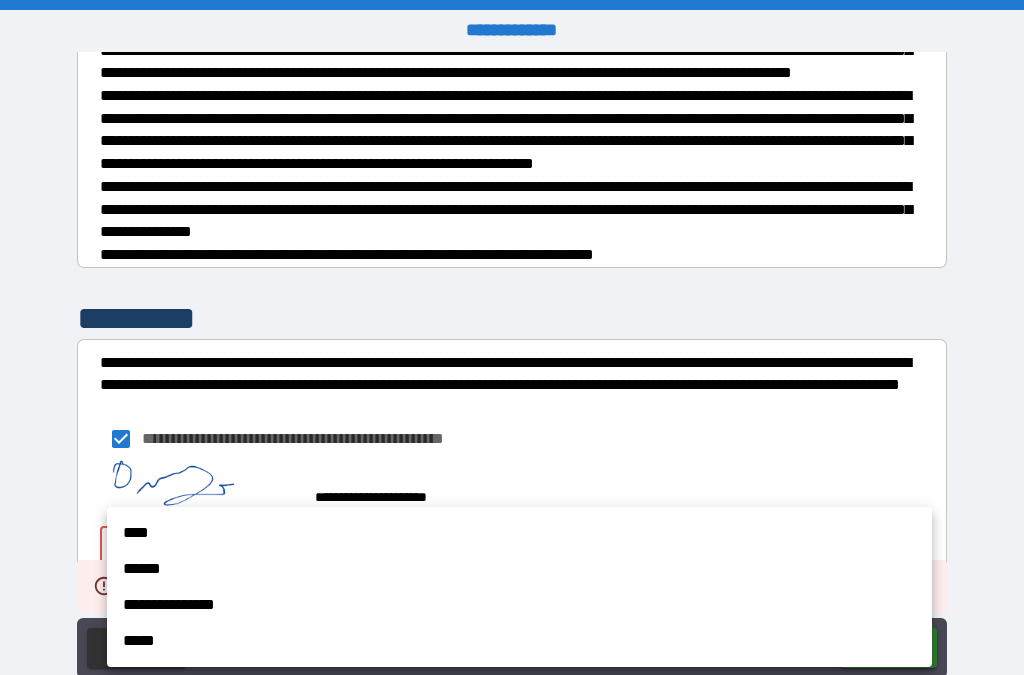 click on "****" at bounding box center [519, 533] 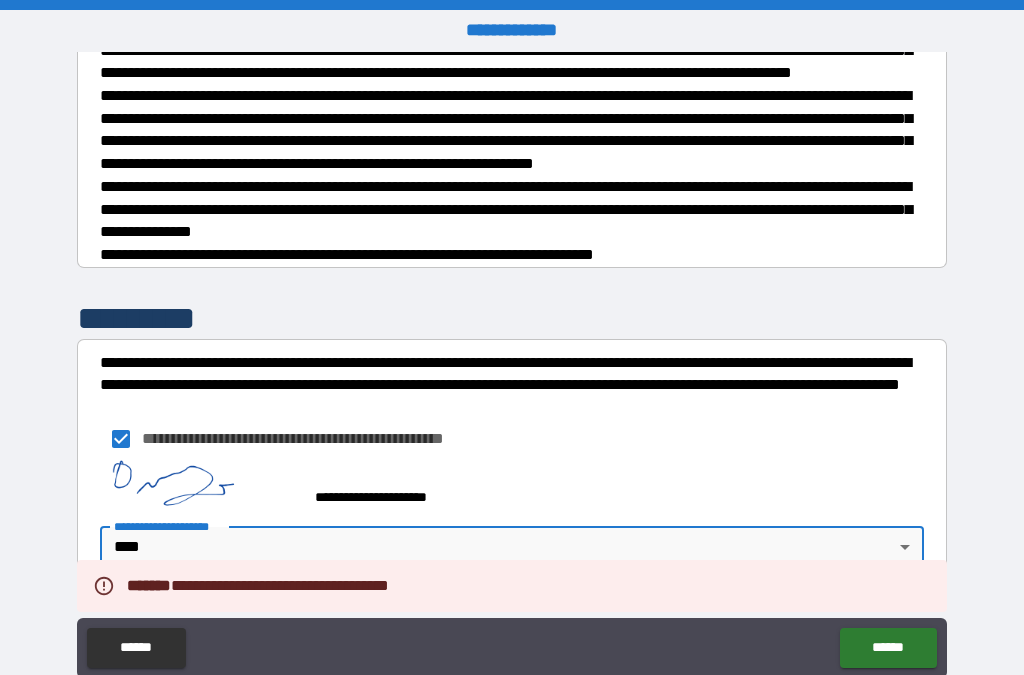 click on "******" at bounding box center (888, 648) 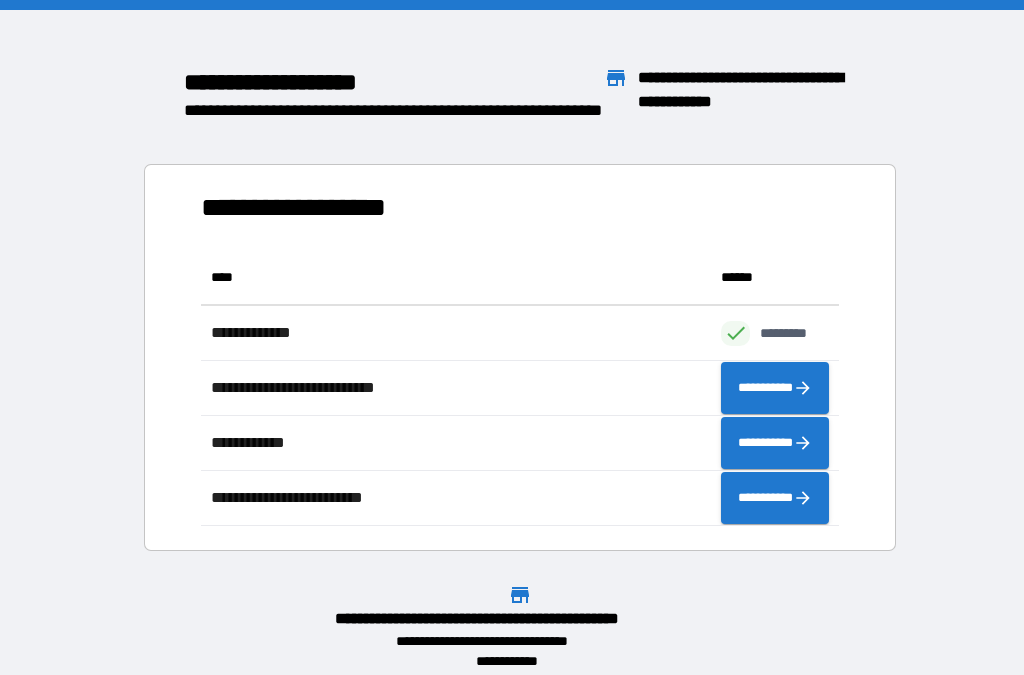scroll, scrollTop: 276, scrollLeft: 638, axis: both 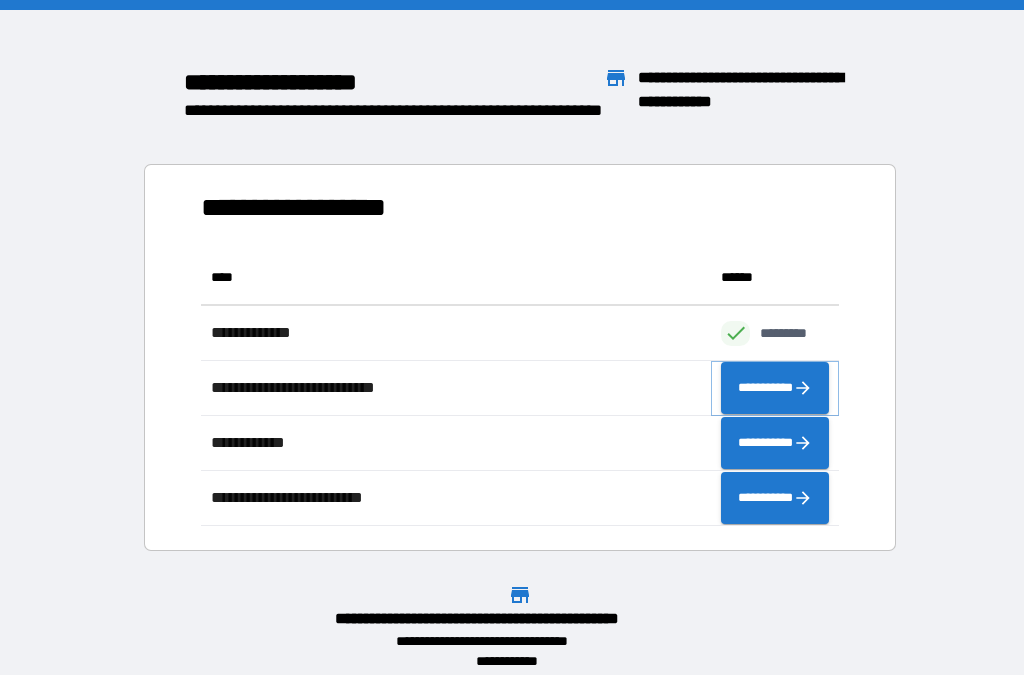 click 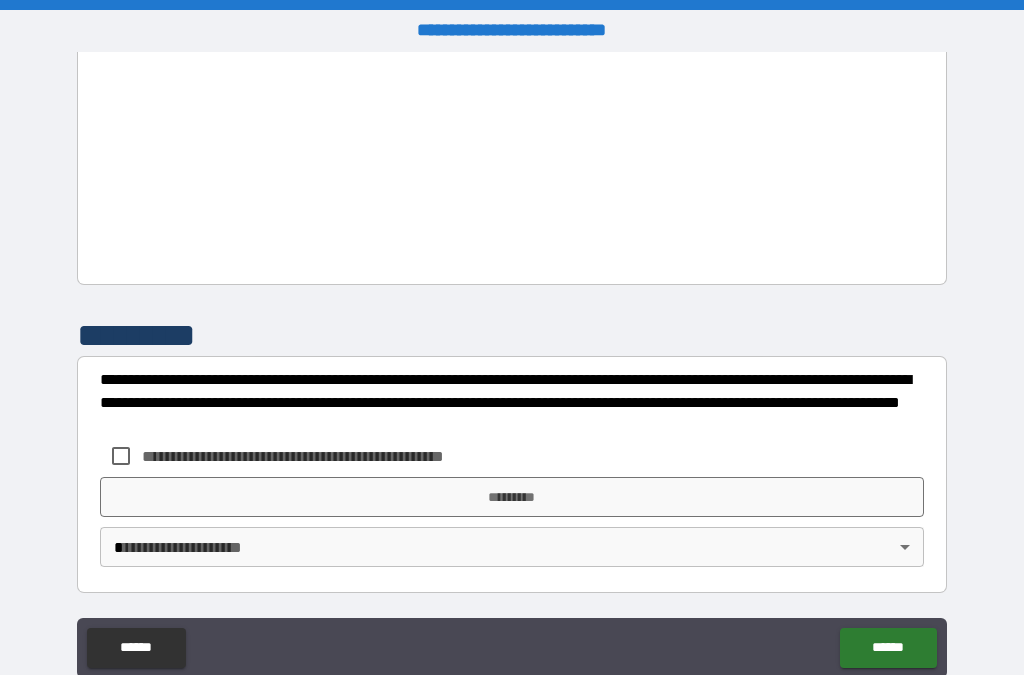 scroll, scrollTop: 2036, scrollLeft: 0, axis: vertical 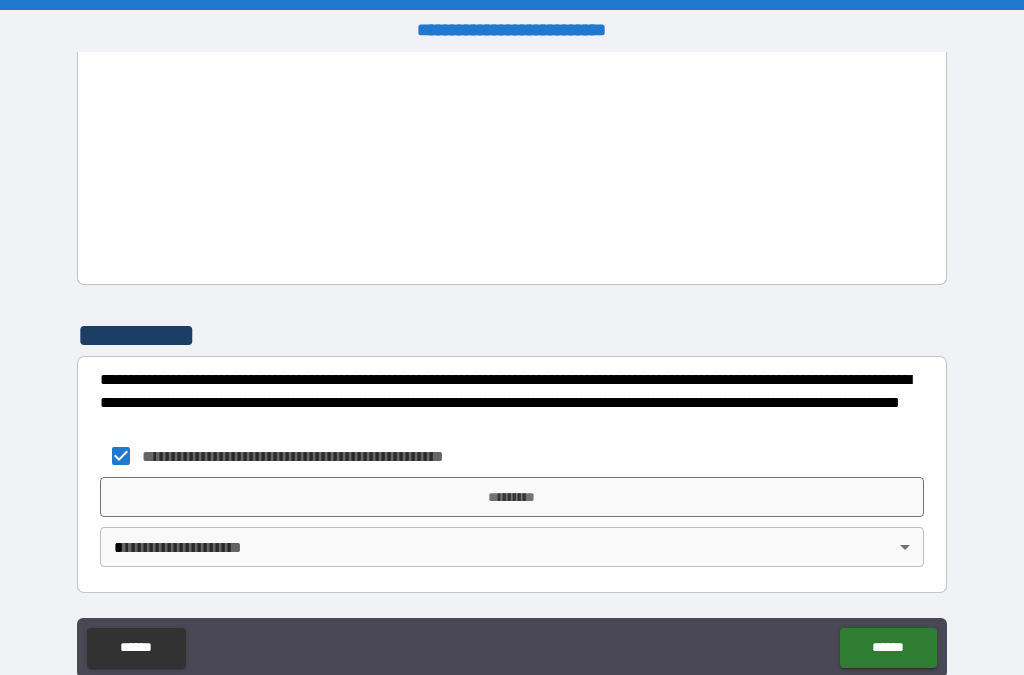 click on "*********" at bounding box center [512, 497] 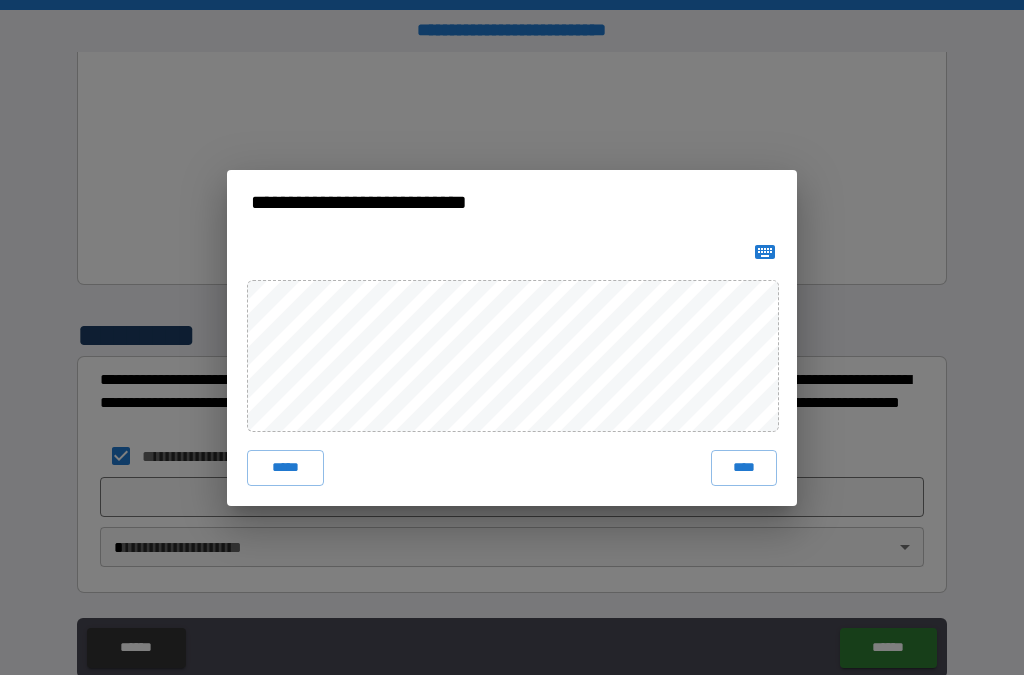 click on "****" at bounding box center [744, 468] 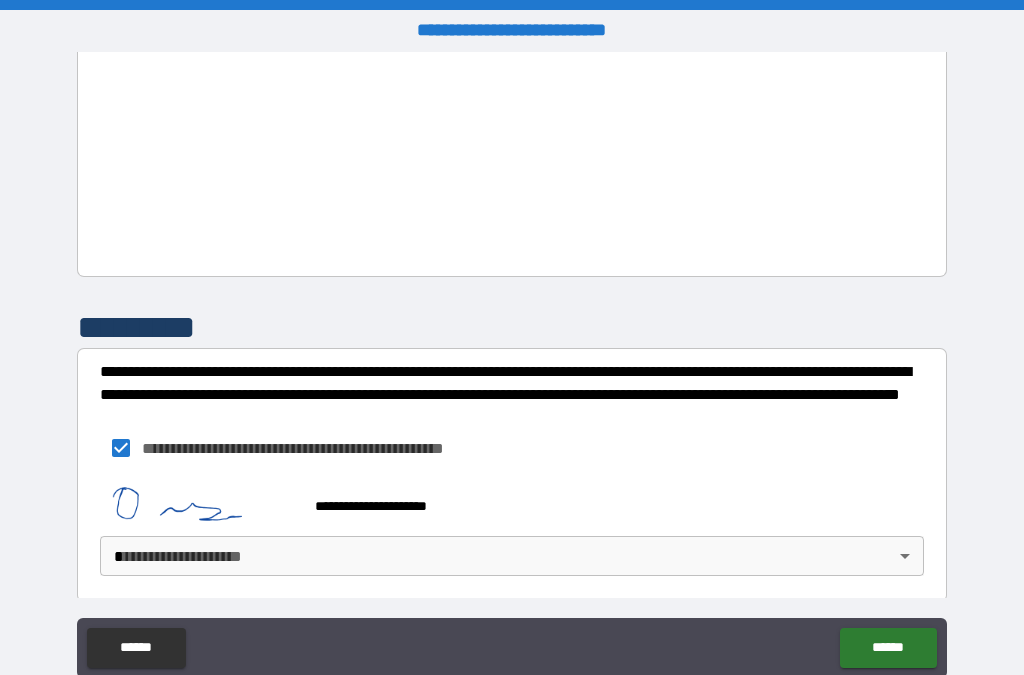 click on "**********" at bounding box center [512, 364] 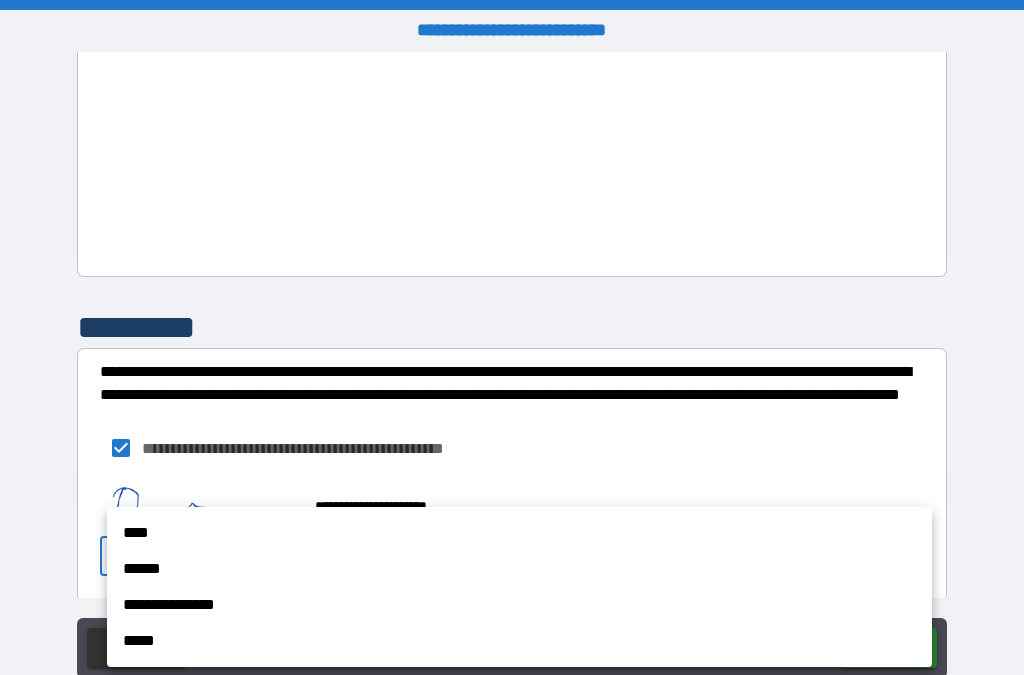 click on "****" at bounding box center [519, 533] 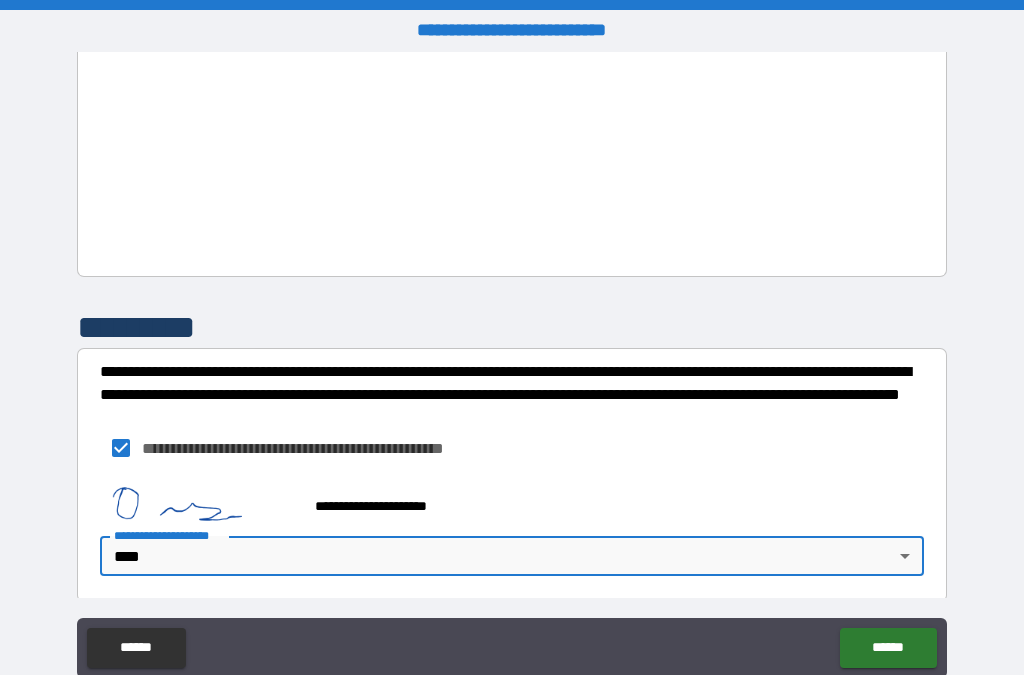 type on "****" 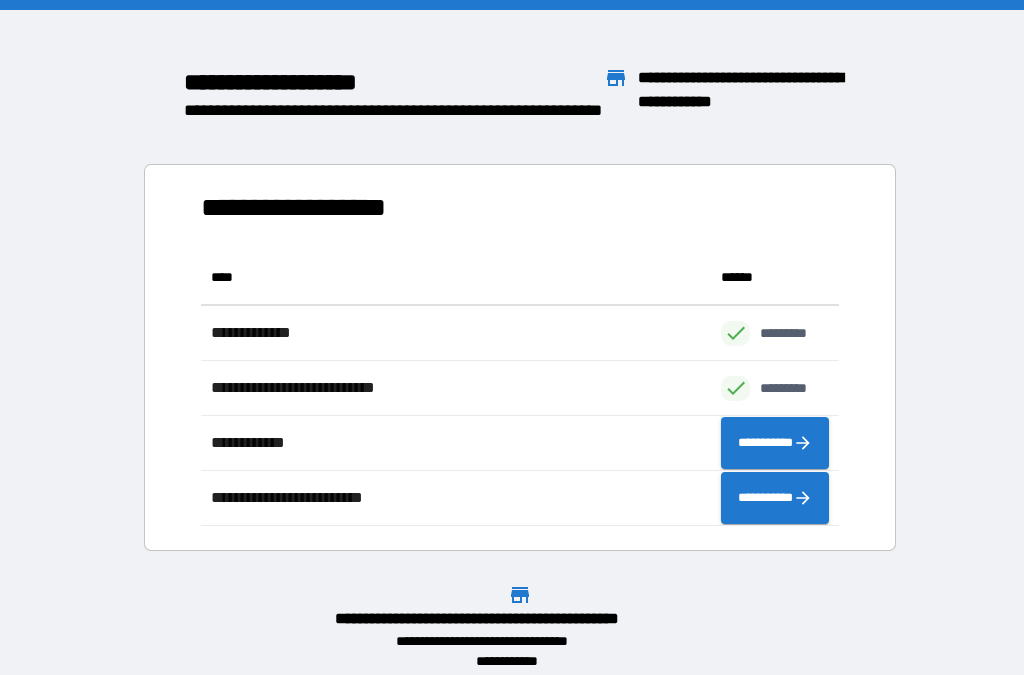 scroll, scrollTop: 276, scrollLeft: 638, axis: both 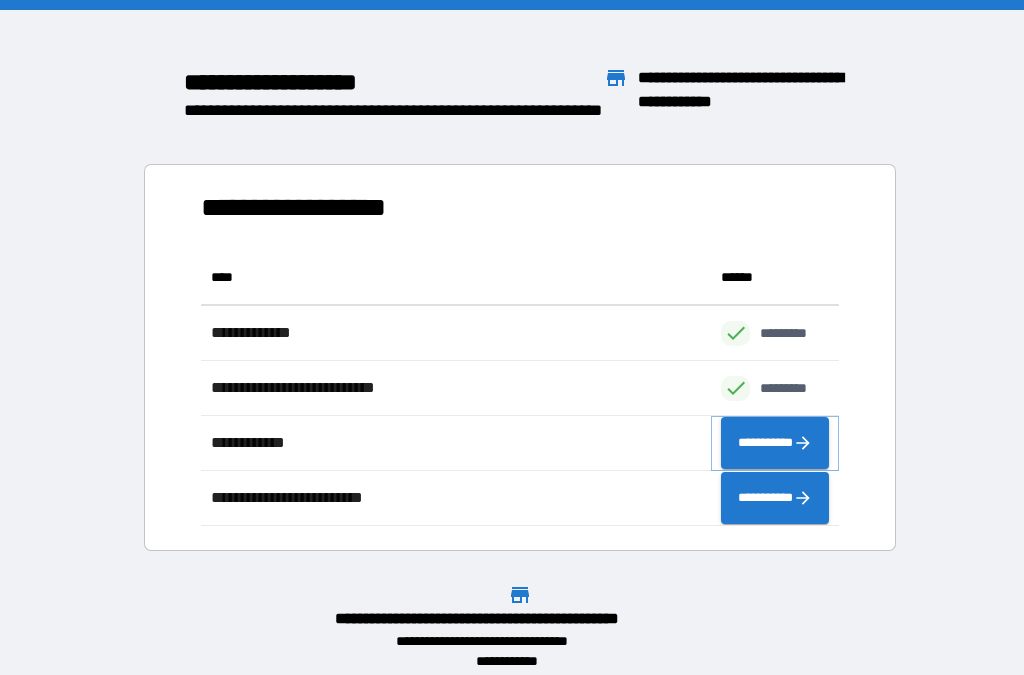click on "**********" at bounding box center [775, 443] 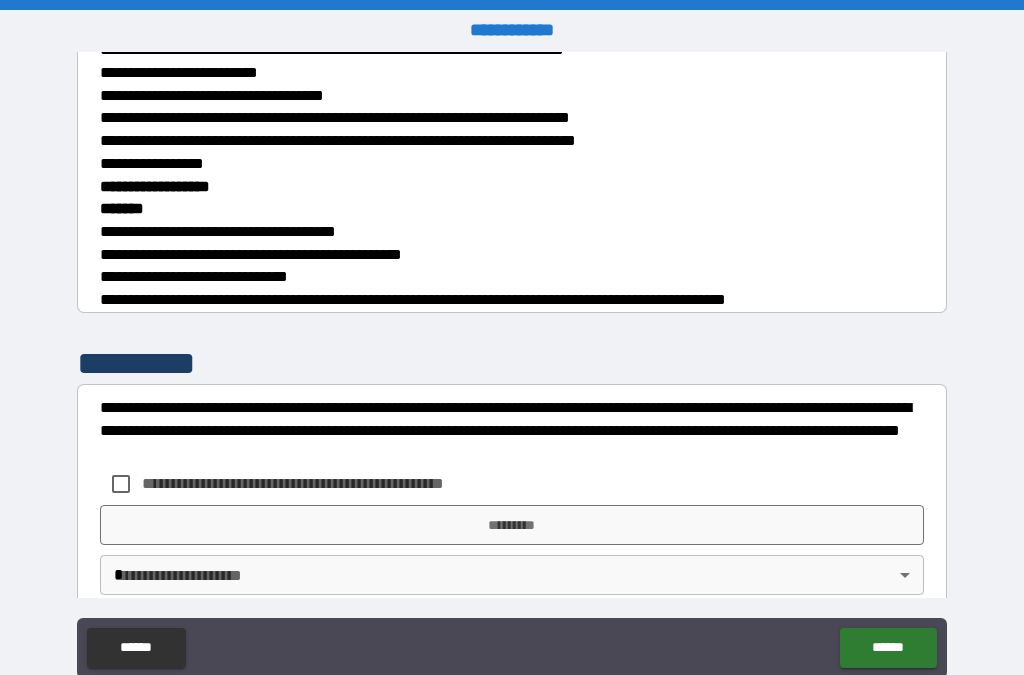 scroll, scrollTop: 6496, scrollLeft: 0, axis: vertical 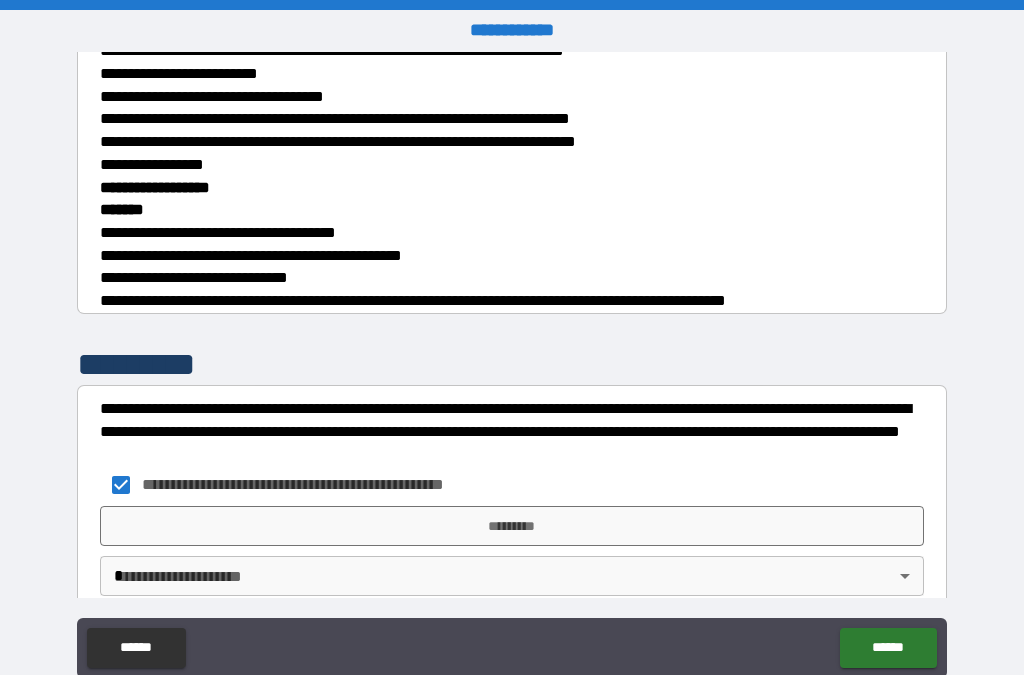 click on "*********" at bounding box center [512, 526] 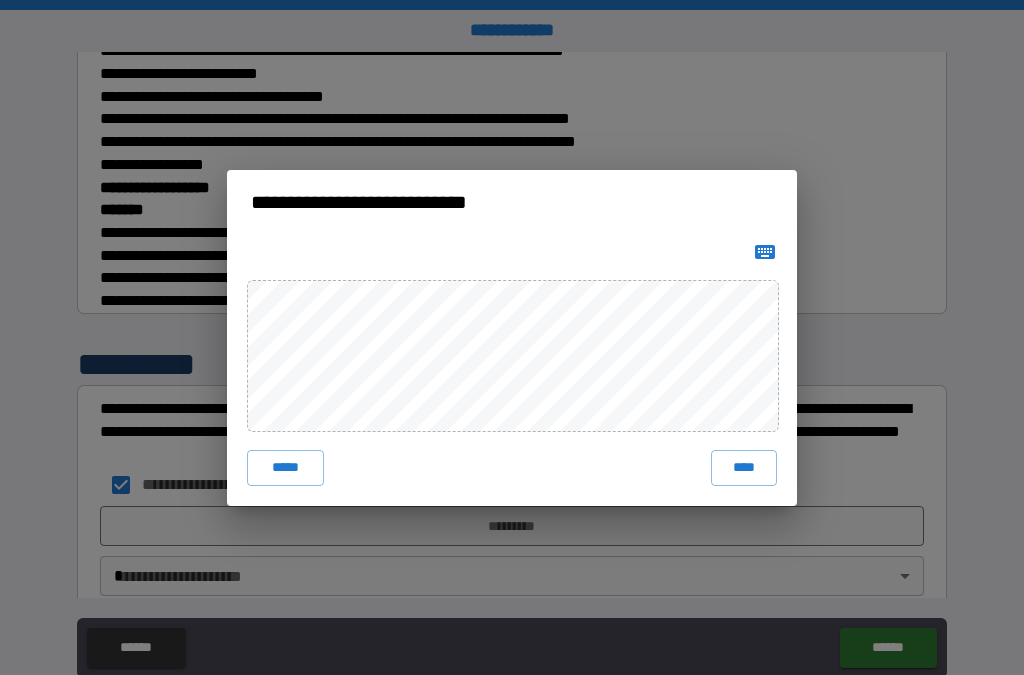 click on "****" at bounding box center [744, 468] 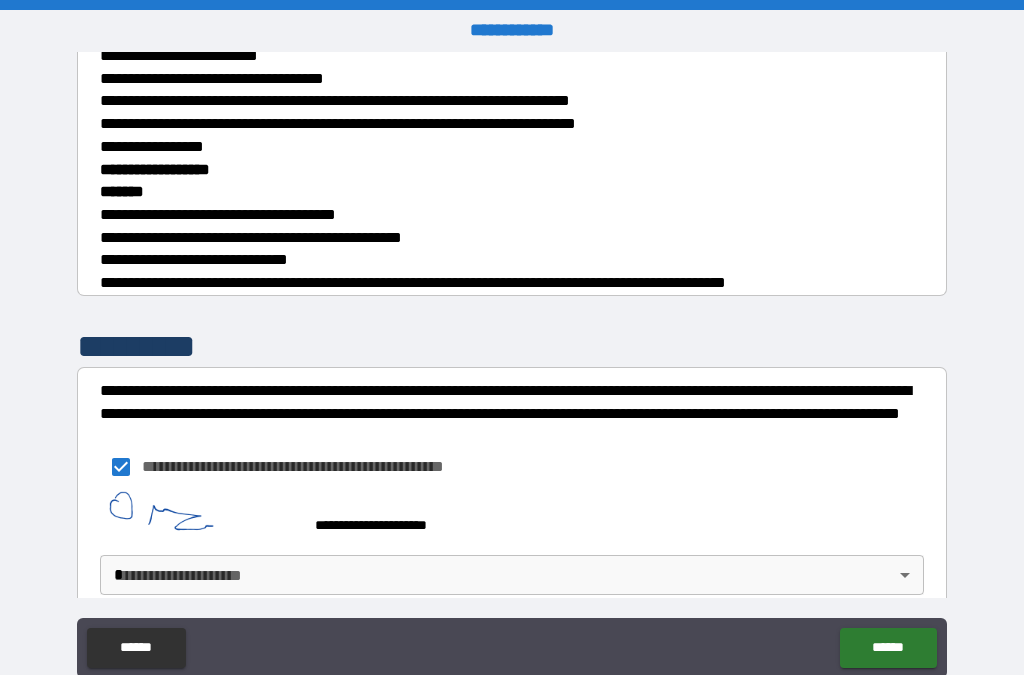 click on "**********" at bounding box center (512, 364) 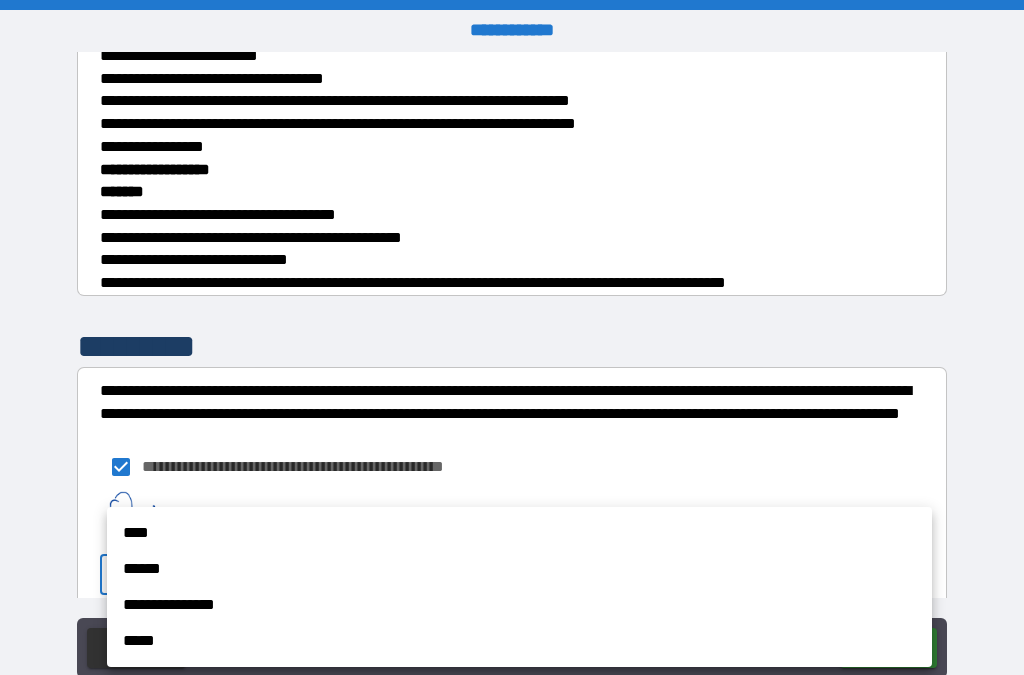 scroll, scrollTop: 6513, scrollLeft: 0, axis: vertical 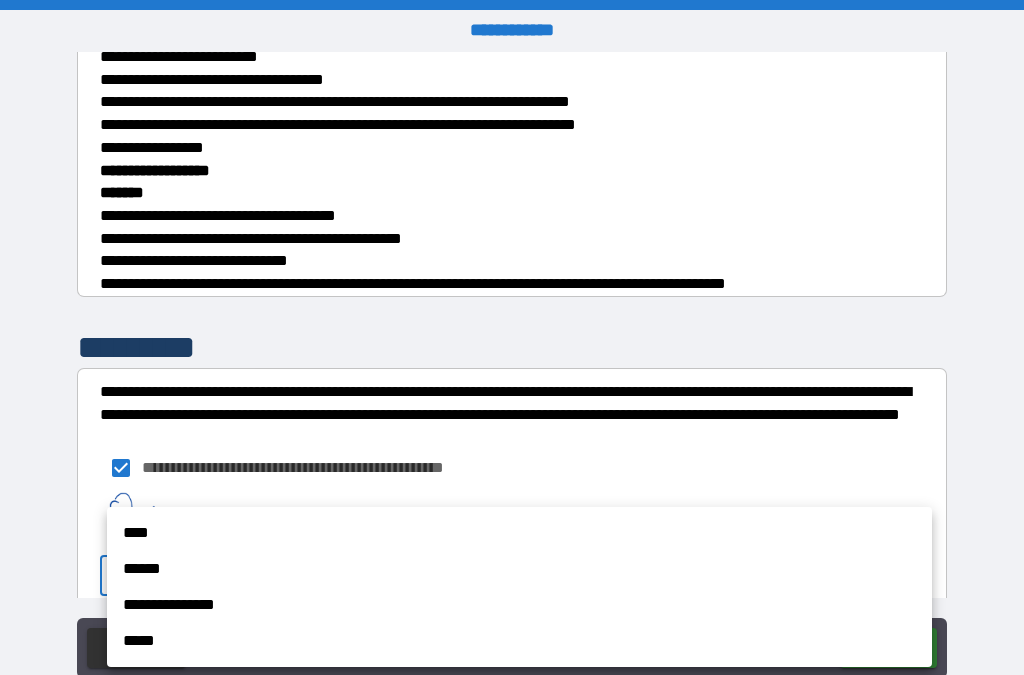 click on "****" at bounding box center [519, 533] 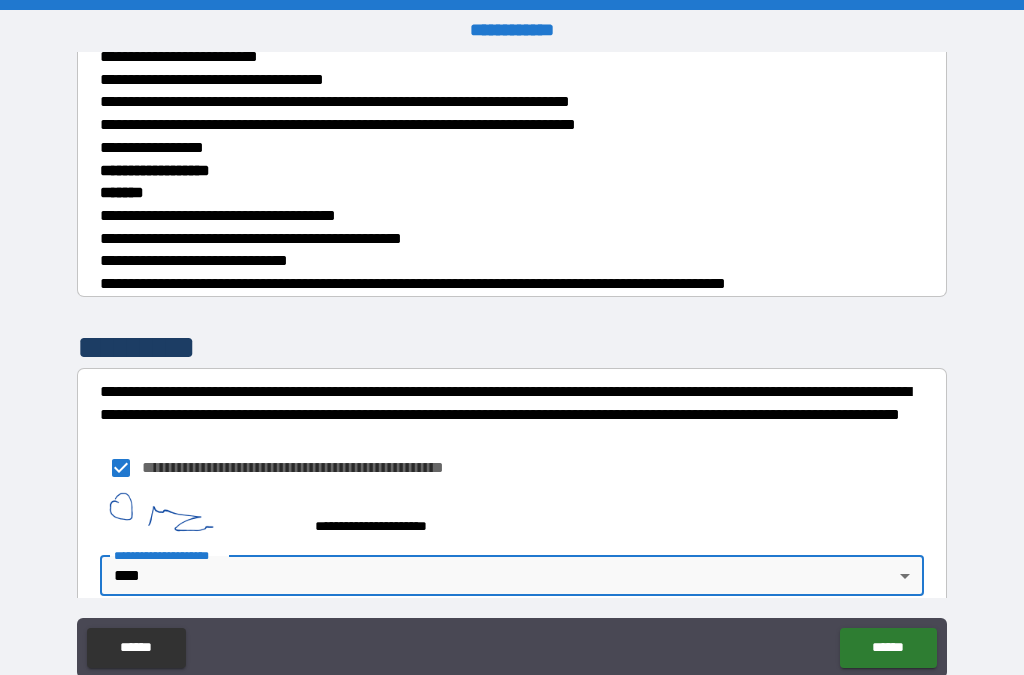 click on "******" at bounding box center [888, 648] 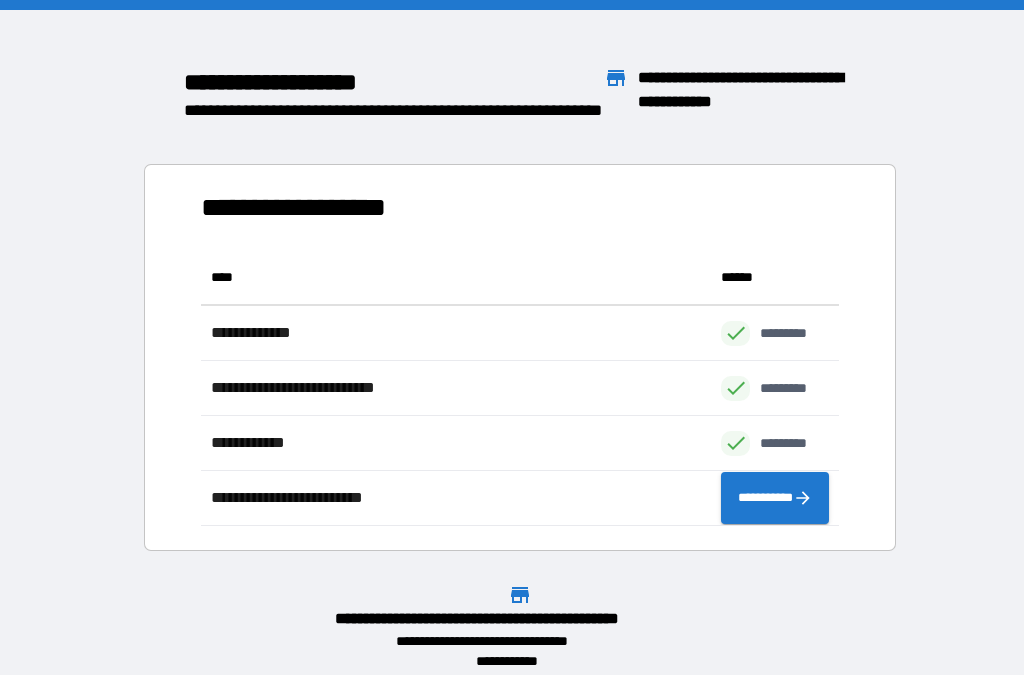 scroll, scrollTop: 1, scrollLeft: 1, axis: both 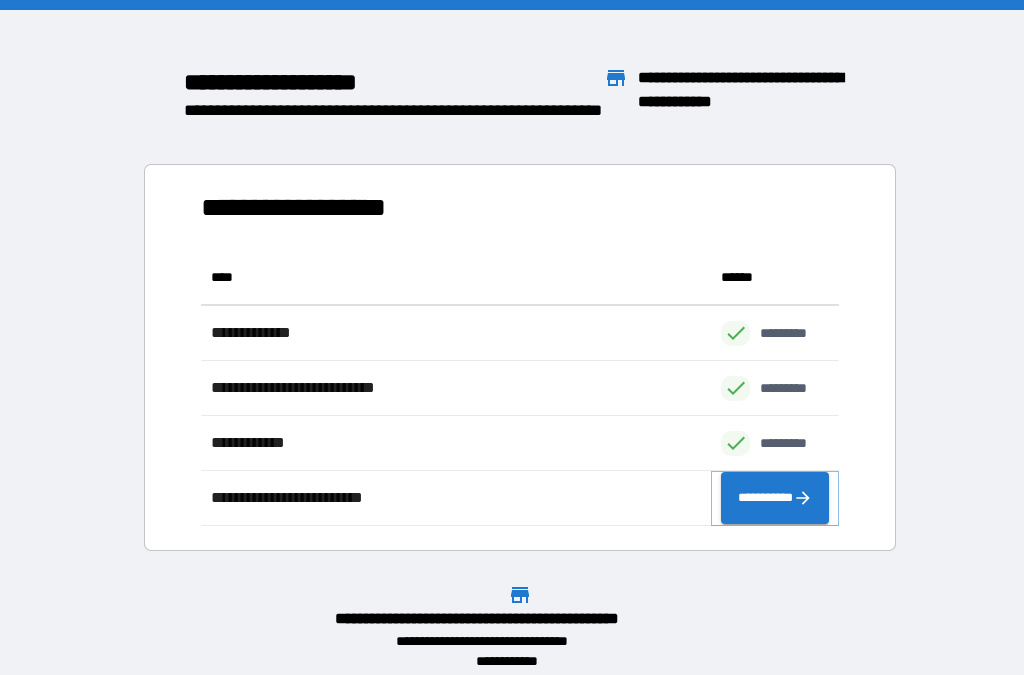 click on "**********" at bounding box center (775, 498) 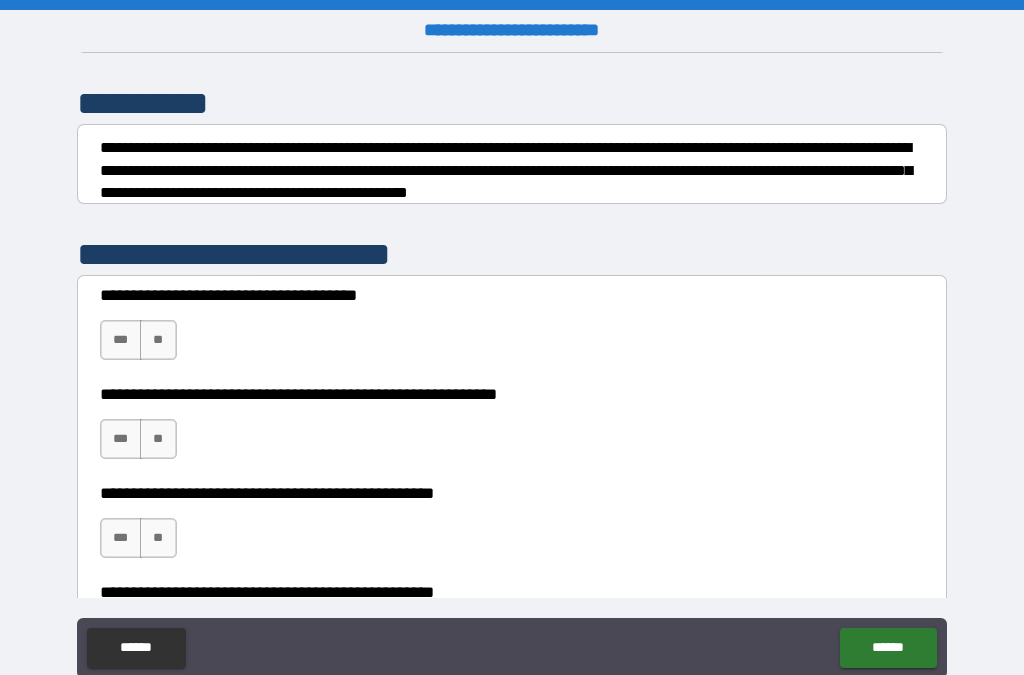 scroll, scrollTop: 245, scrollLeft: 0, axis: vertical 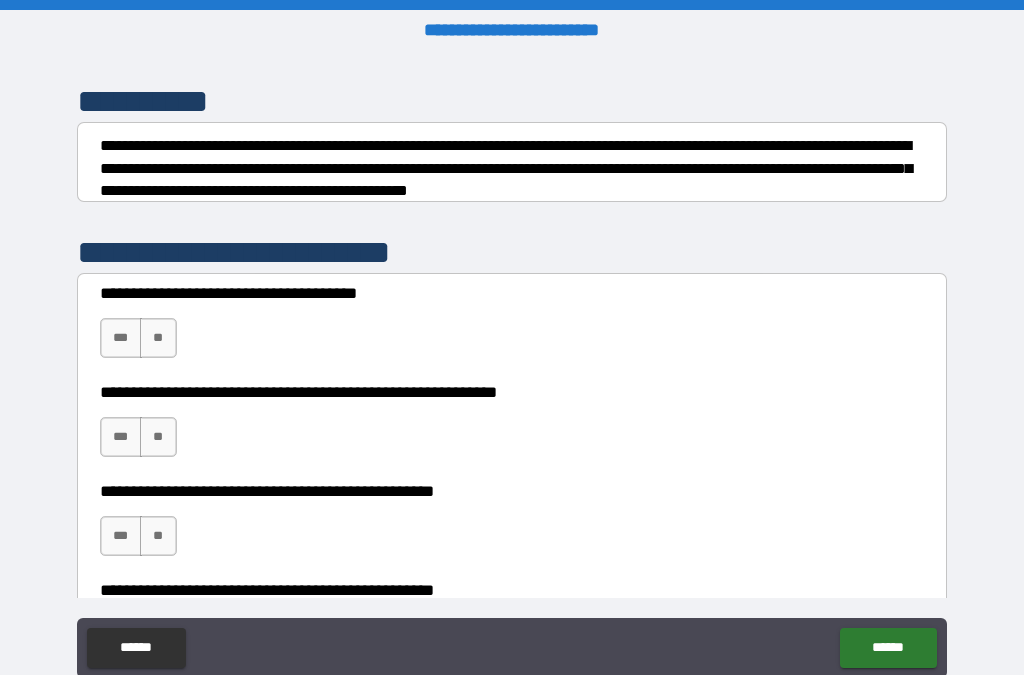 click on "**" at bounding box center (158, 338) 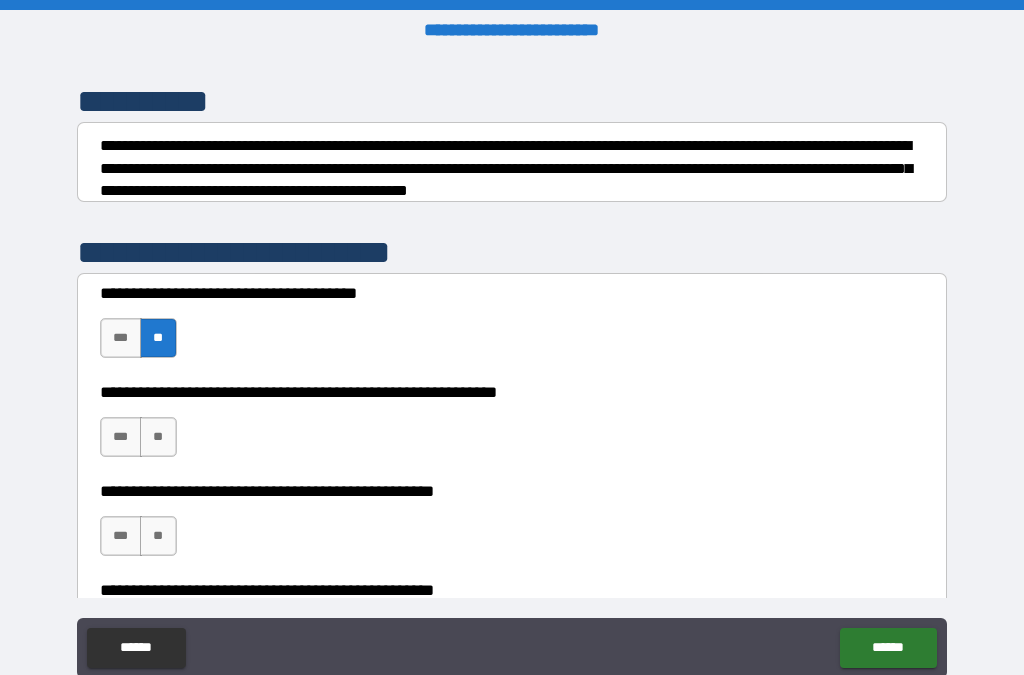 click on "**" at bounding box center [158, 437] 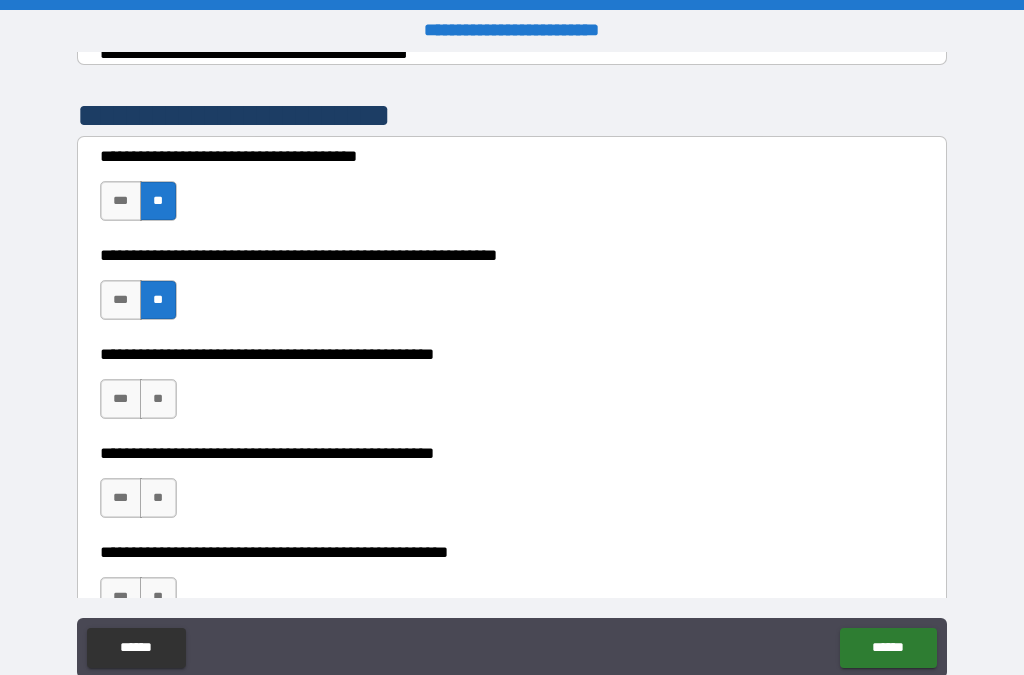 scroll, scrollTop: 393, scrollLeft: 0, axis: vertical 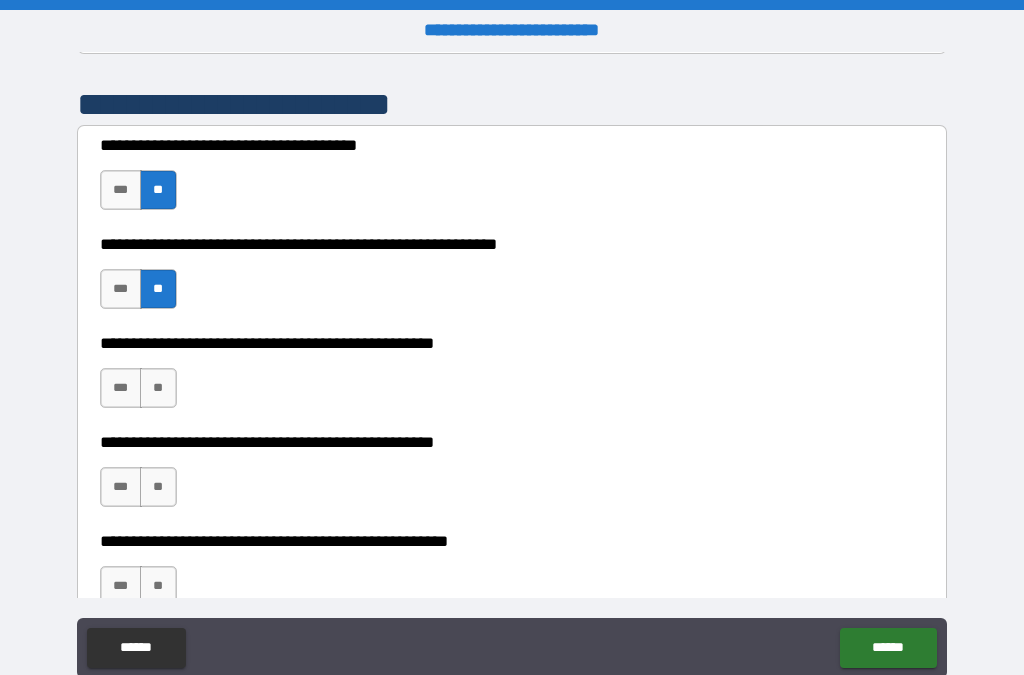 click on "**" at bounding box center (158, 388) 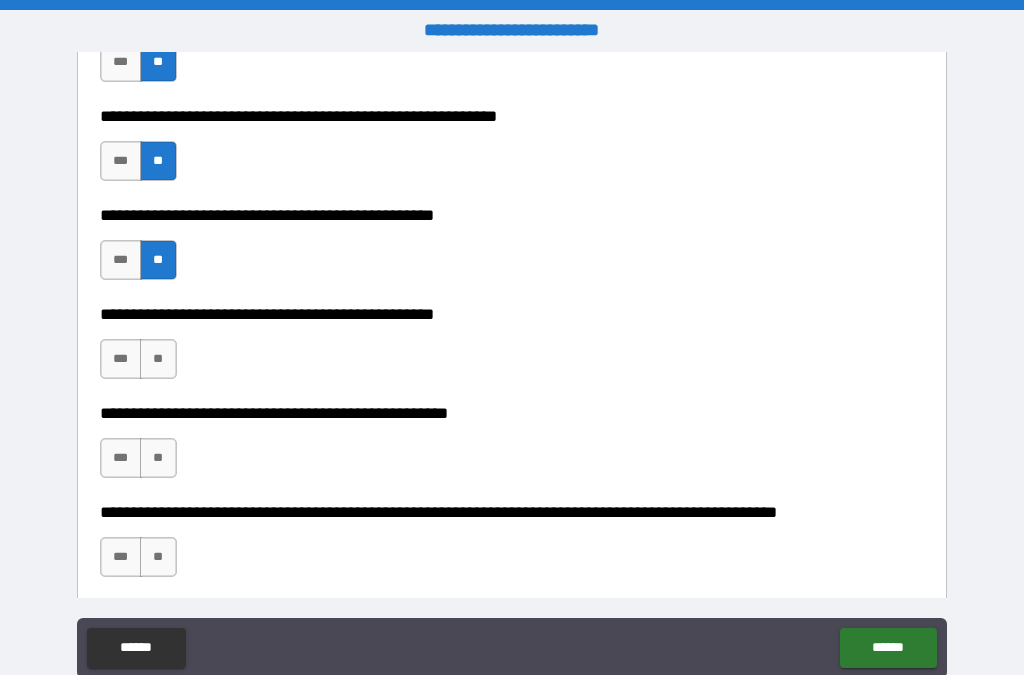 scroll, scrollTop: 526, scrollLeft: 0, axis: vertical 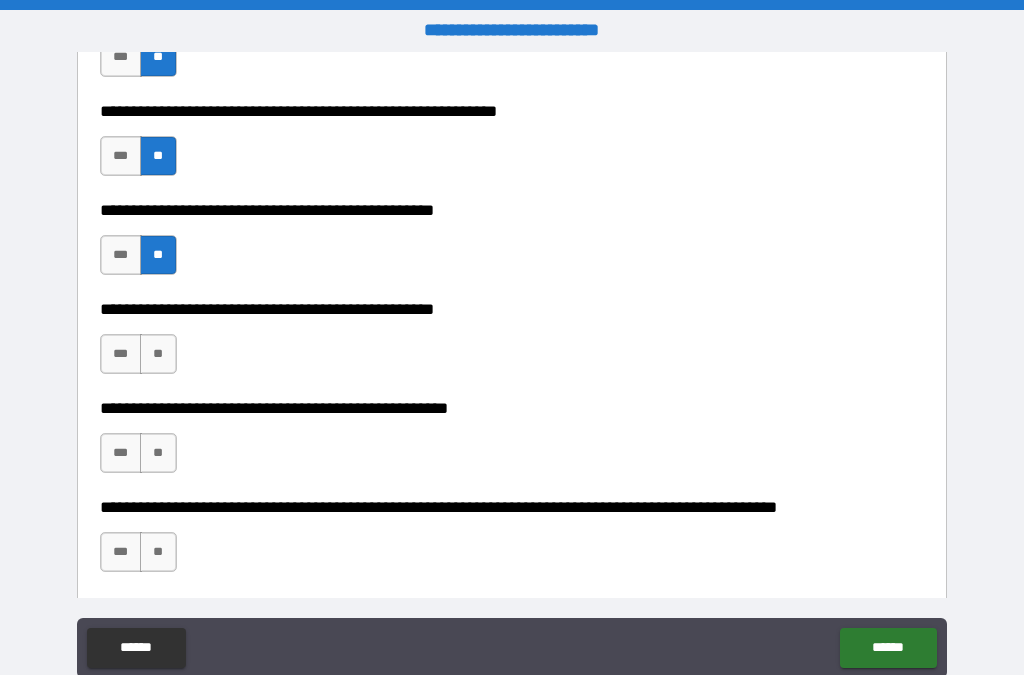 click on "**" at bounding box center (158, 354) 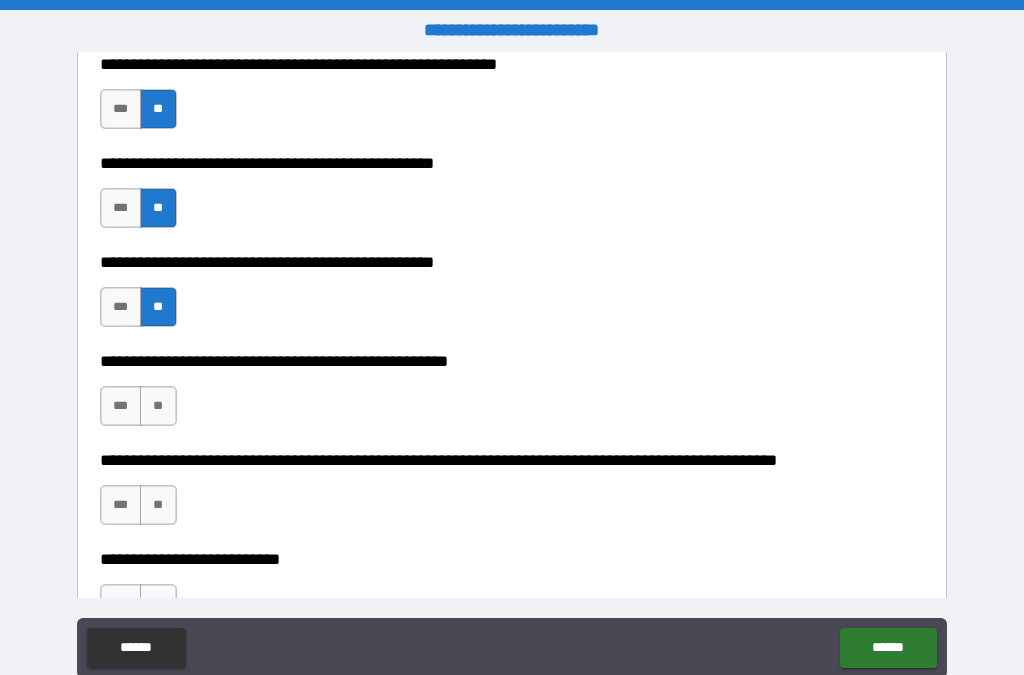 scroll, scrollTop: 579, scrollLeft: 0, axis: vertical 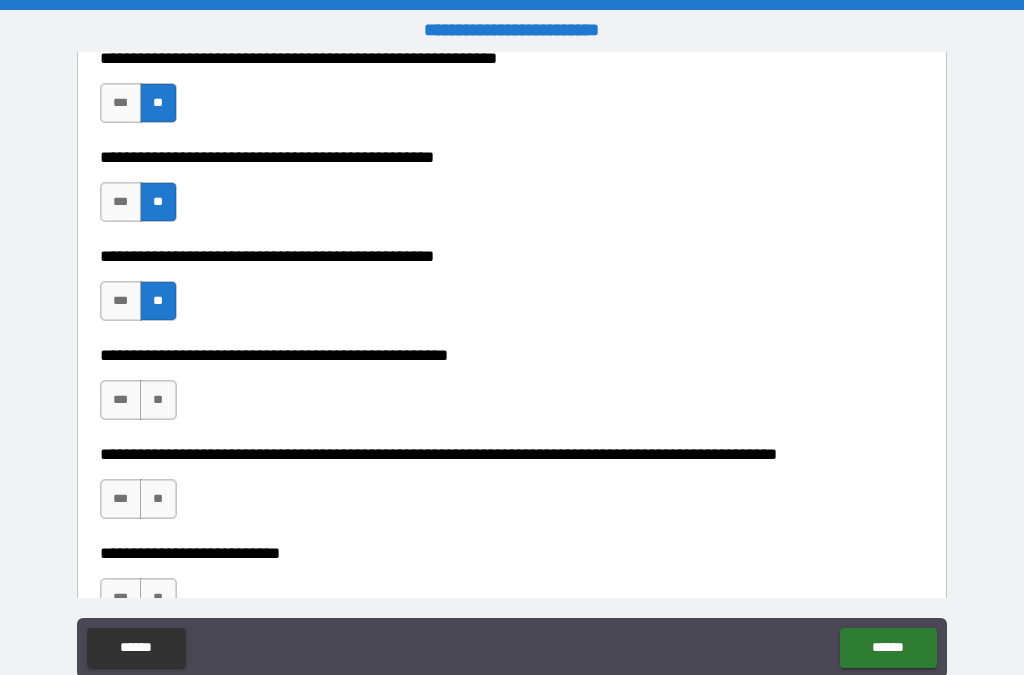 click on "**" at bounding box center (158, 400) 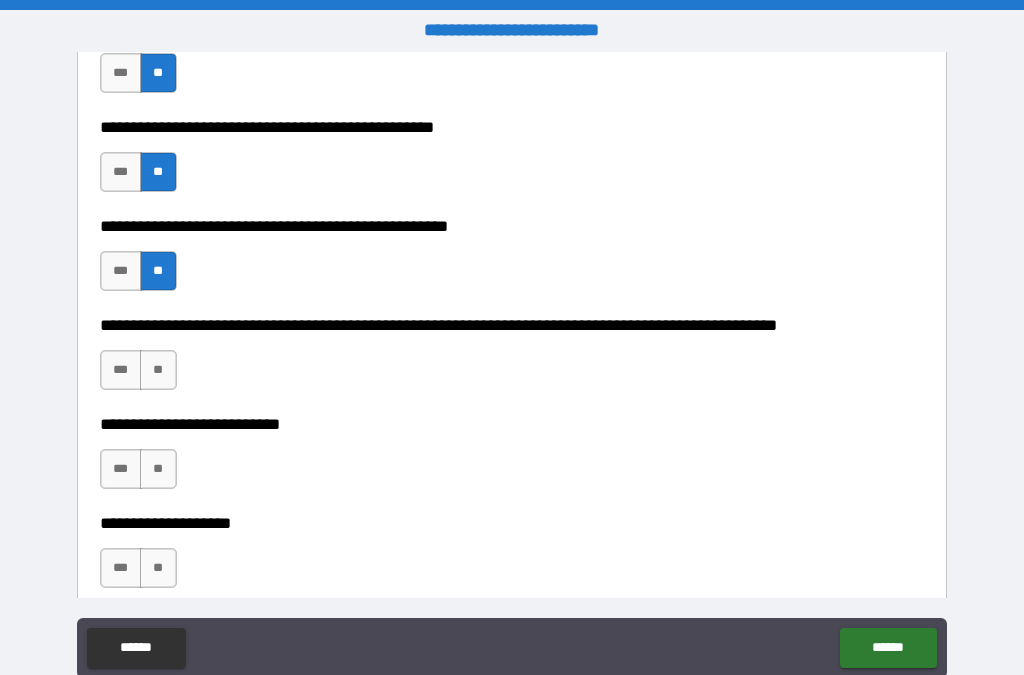 scroll, scrollTop: 711, scrollLeft: 0, axis: vertical 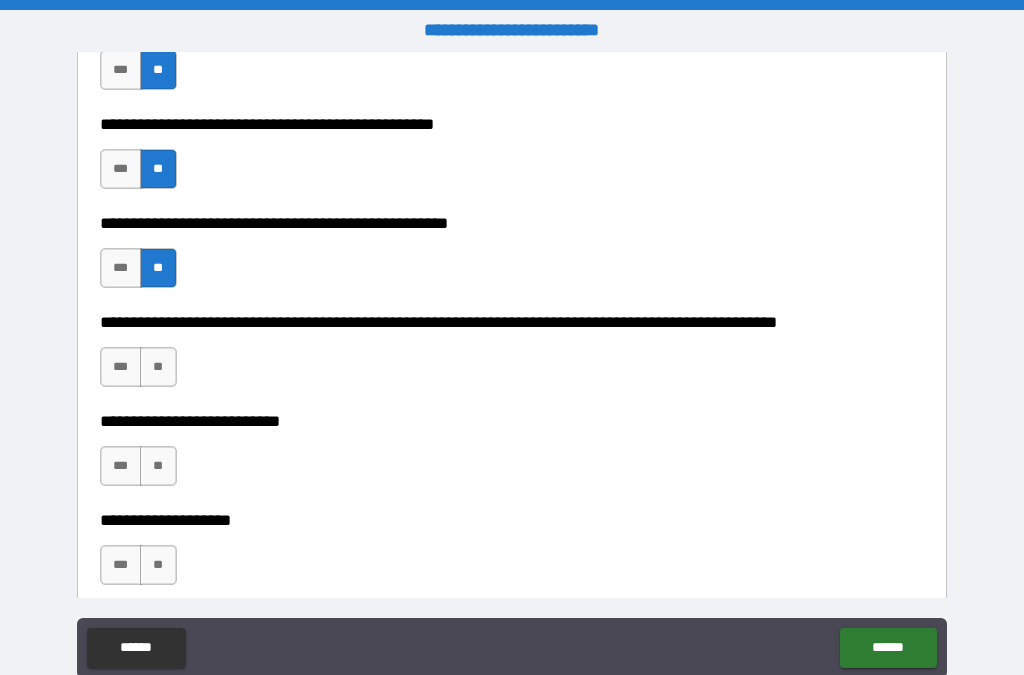click on "**" at bounding box center (158, 367) 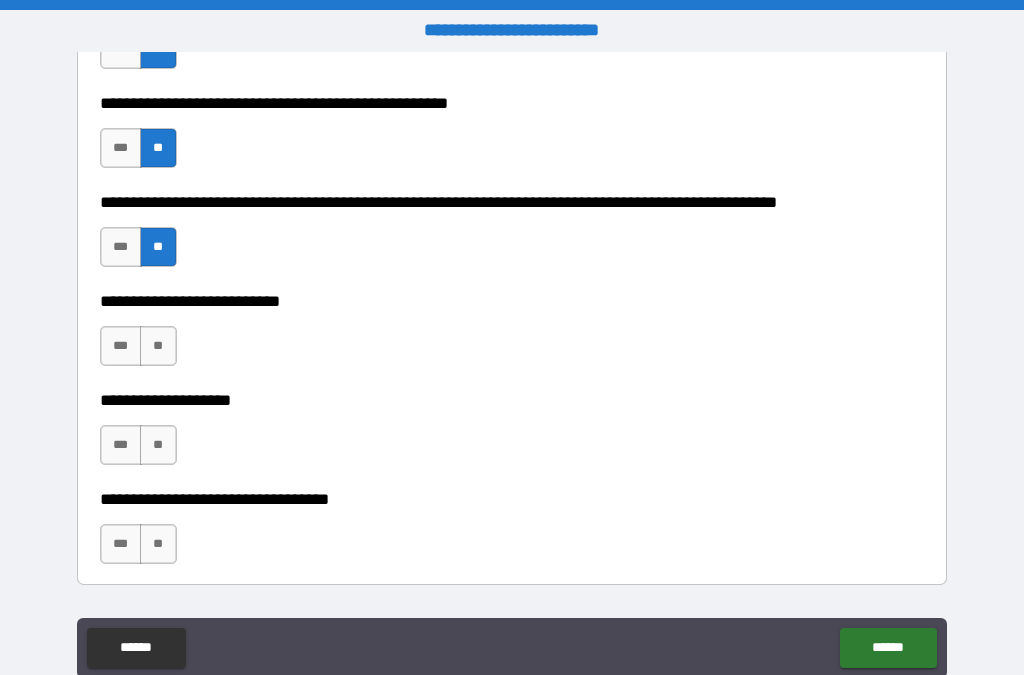 scroll, scrollTop: 843, scrollLeft: 0, axis: vertical 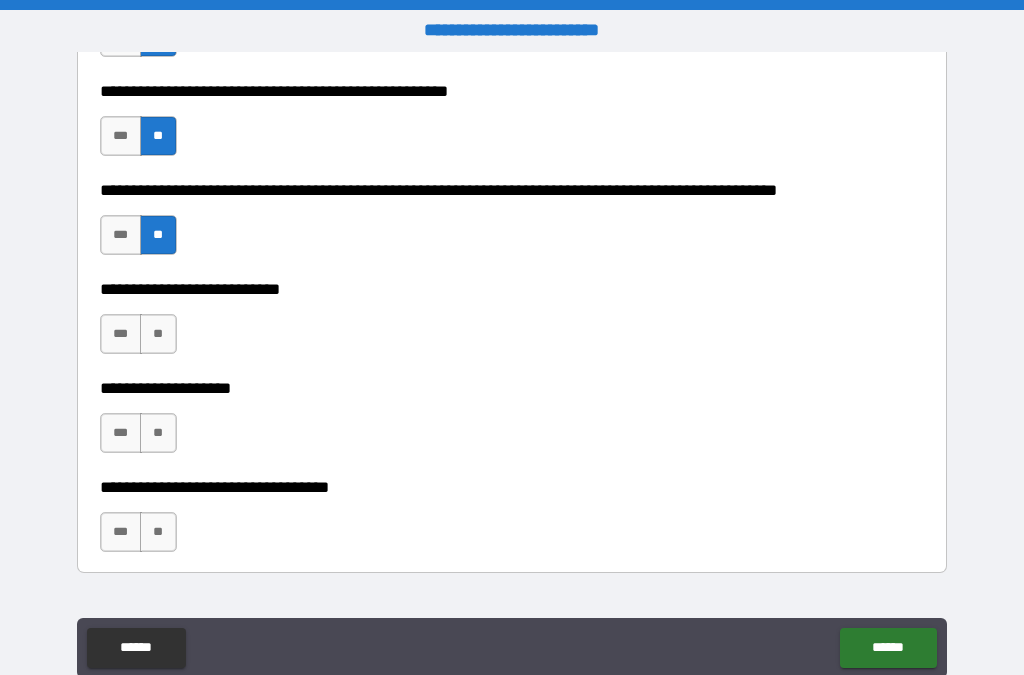click on "**" at bounding box center [158, 334] 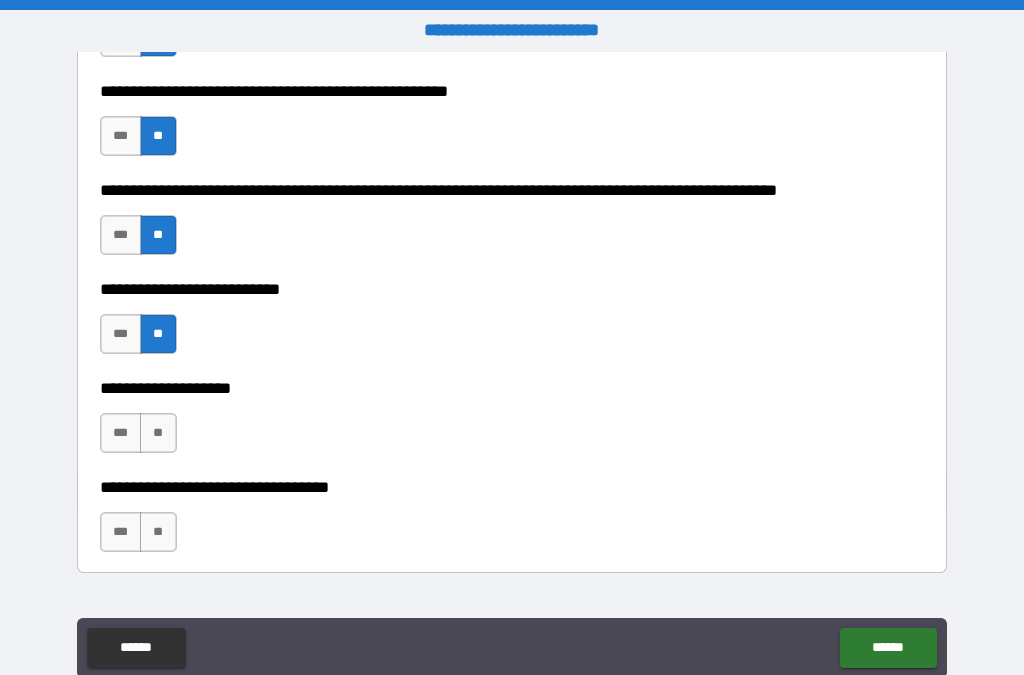 click on "***" at bounding box center (121, 433) 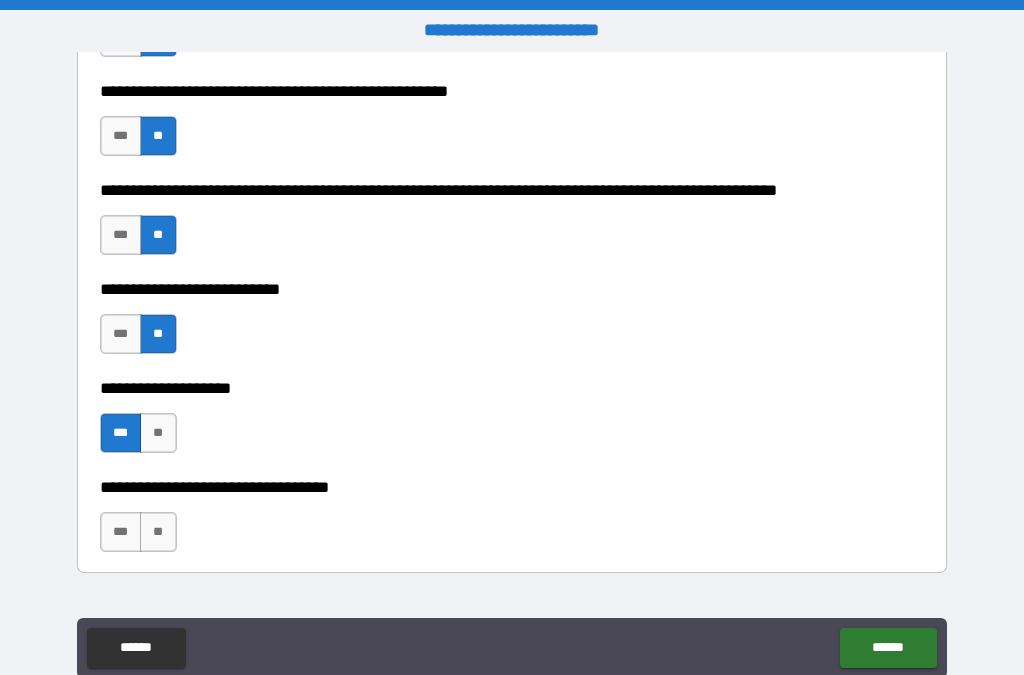 click on "**" at bounding box center (158, 532) 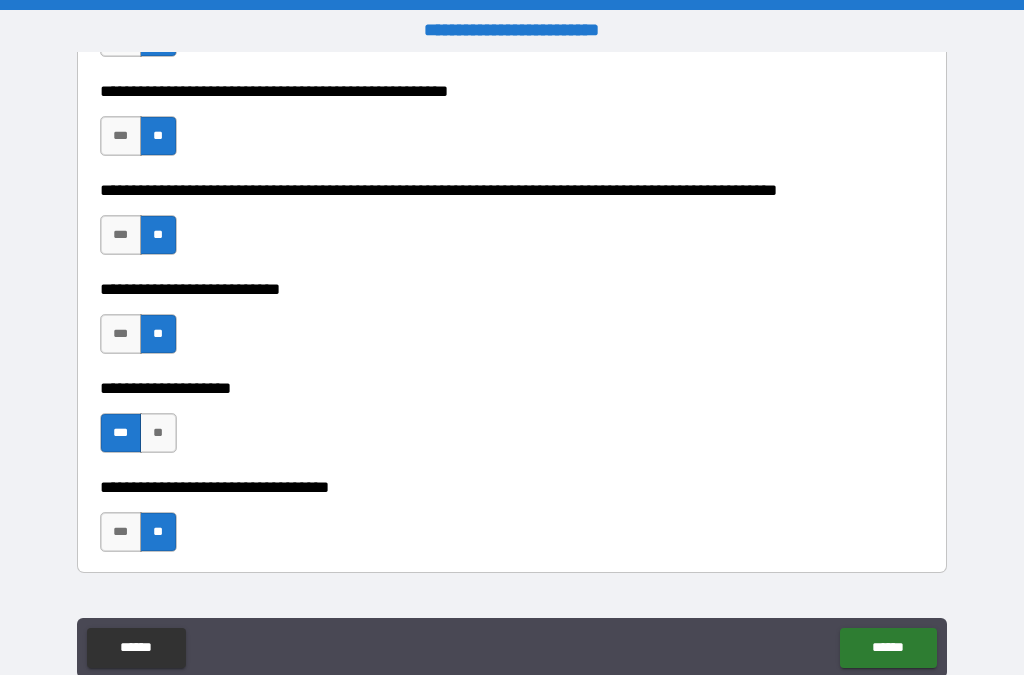 click on "******" at bounding box center [888, 648] 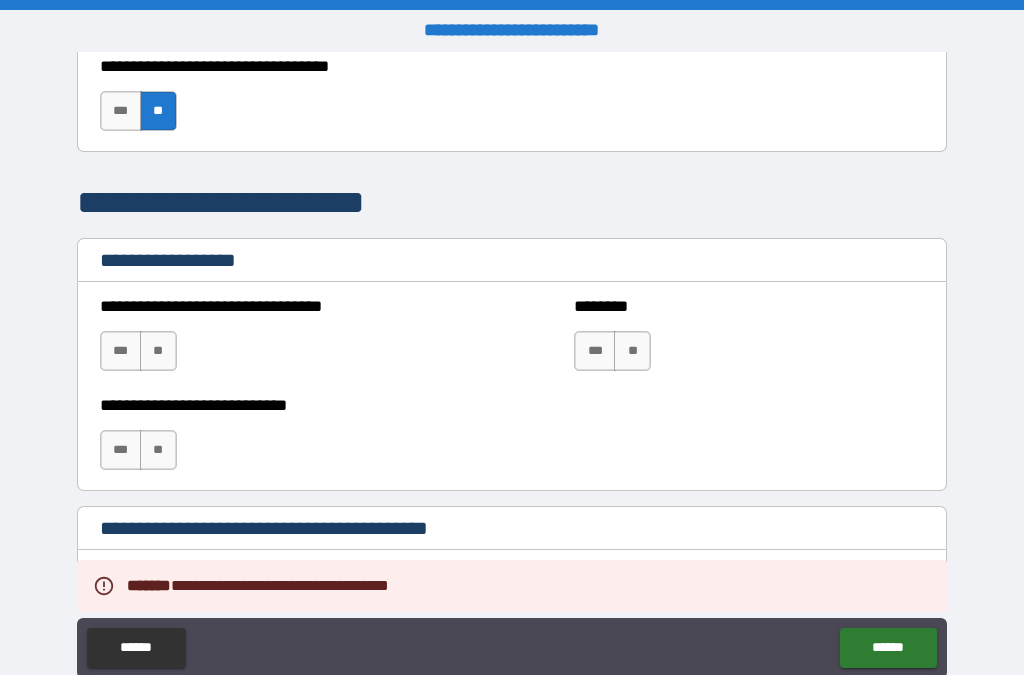 scroll, scrollTop: 1266, scrollLeft: 0, axis: vertical 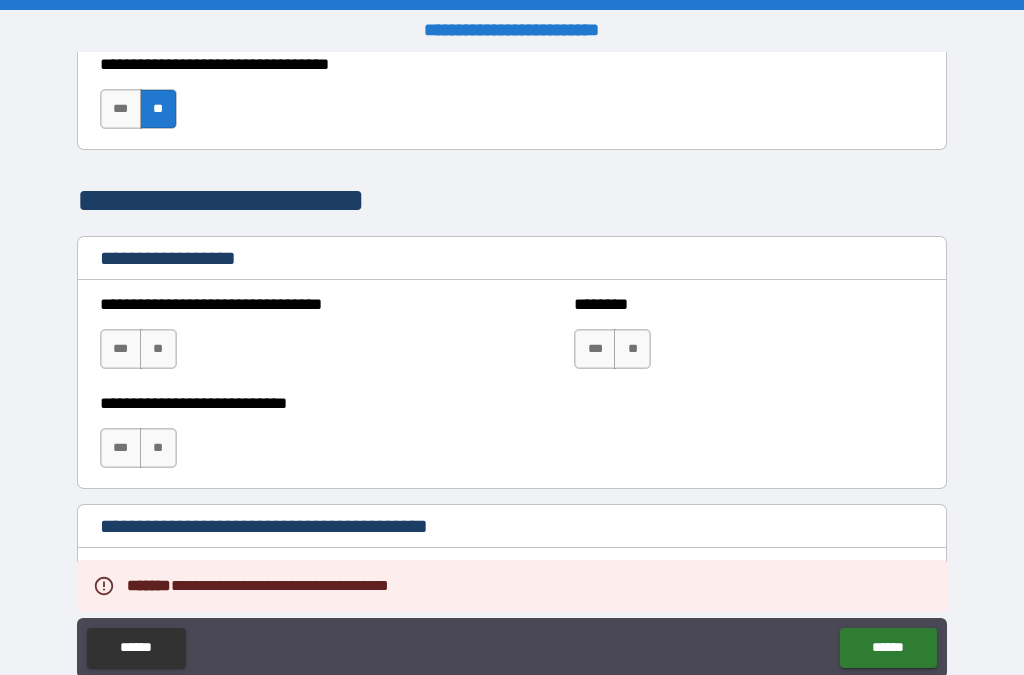 click on "**" at bounding box center [158, 349] 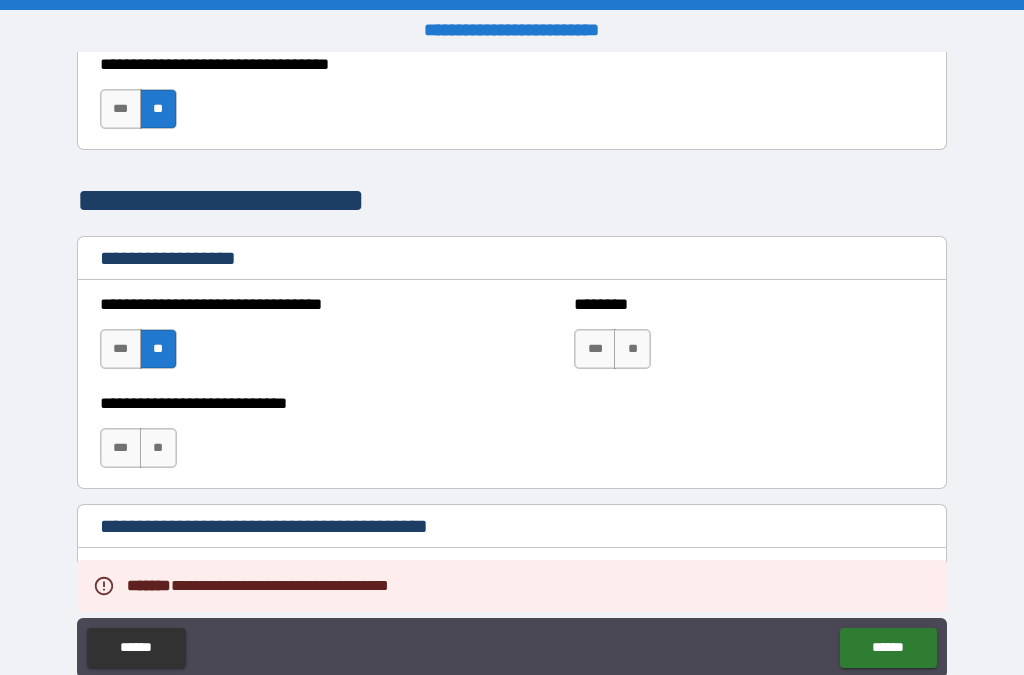 click on "**" at bounding box center [632, 349] 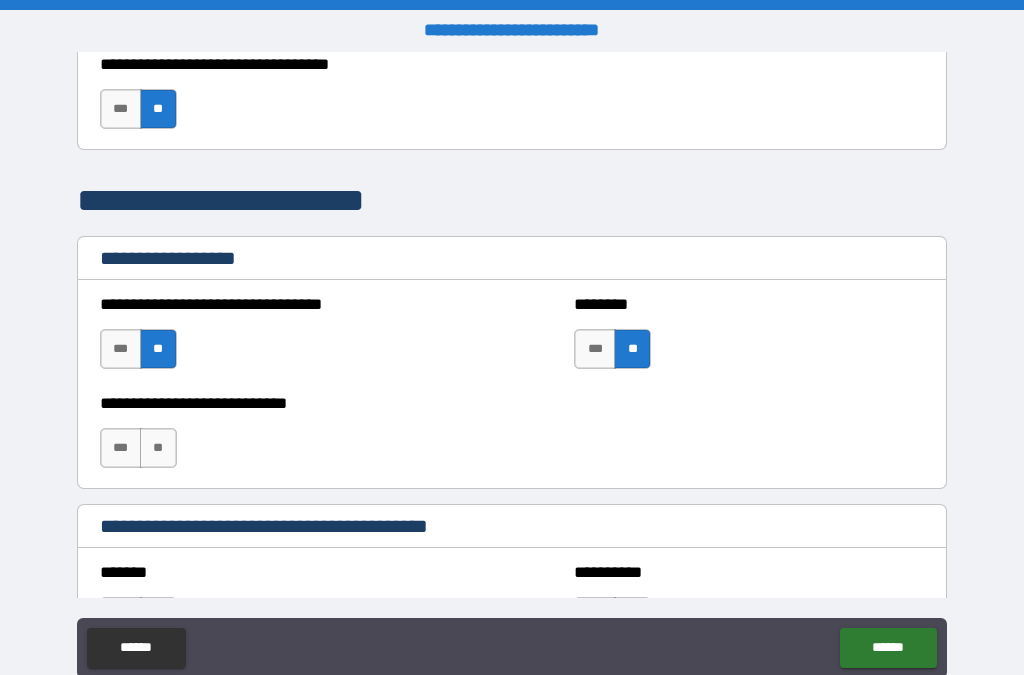 click on "**" at bounding box center (158, 448) 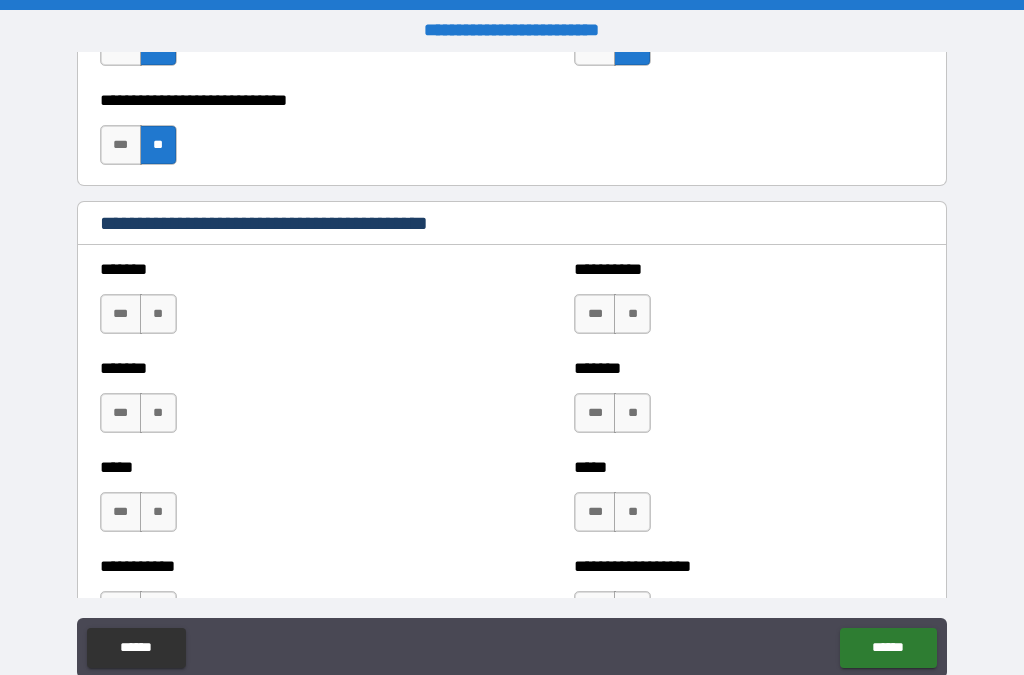 scroll, scrollTop: 1573, scrollLeft: 0, axis: vertical 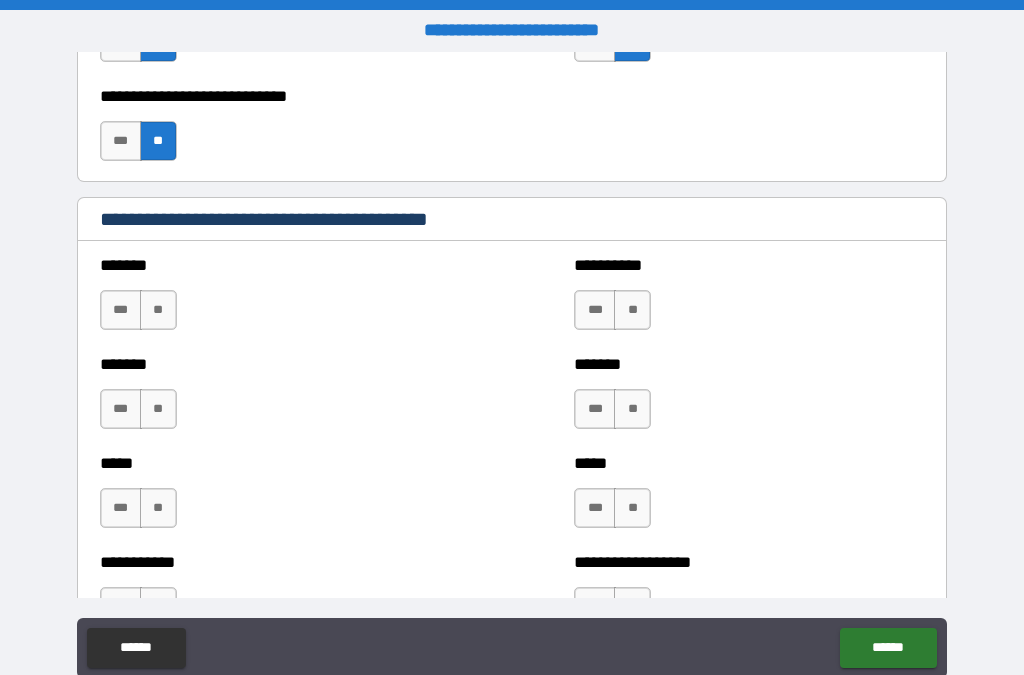 click on "**" at bounding box center [158, 310] 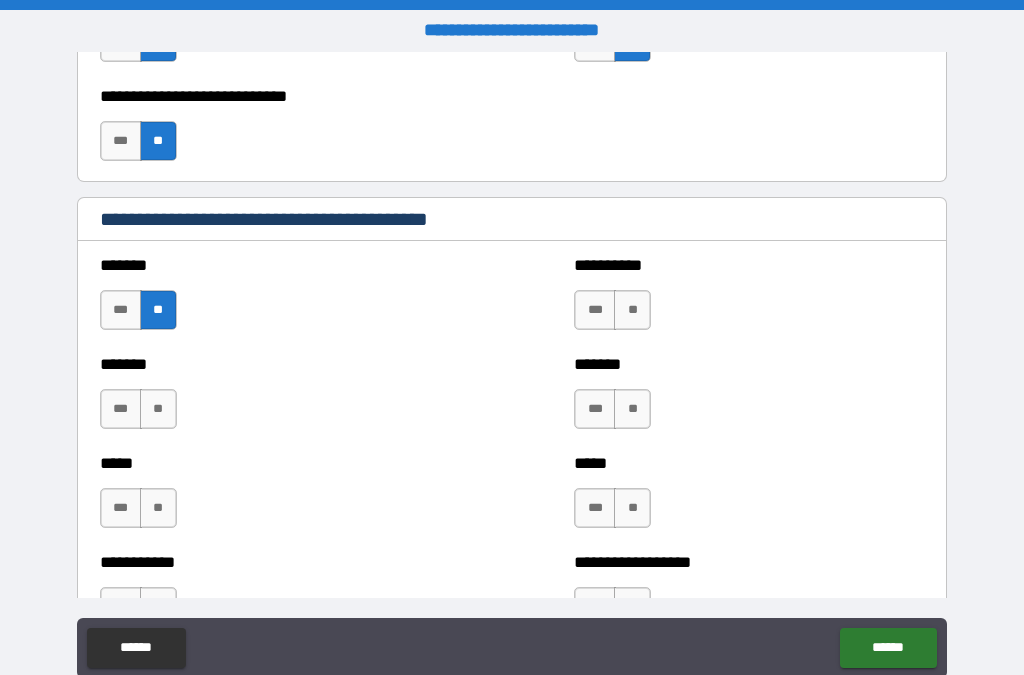click on "***" at bounding box center [595, 310] 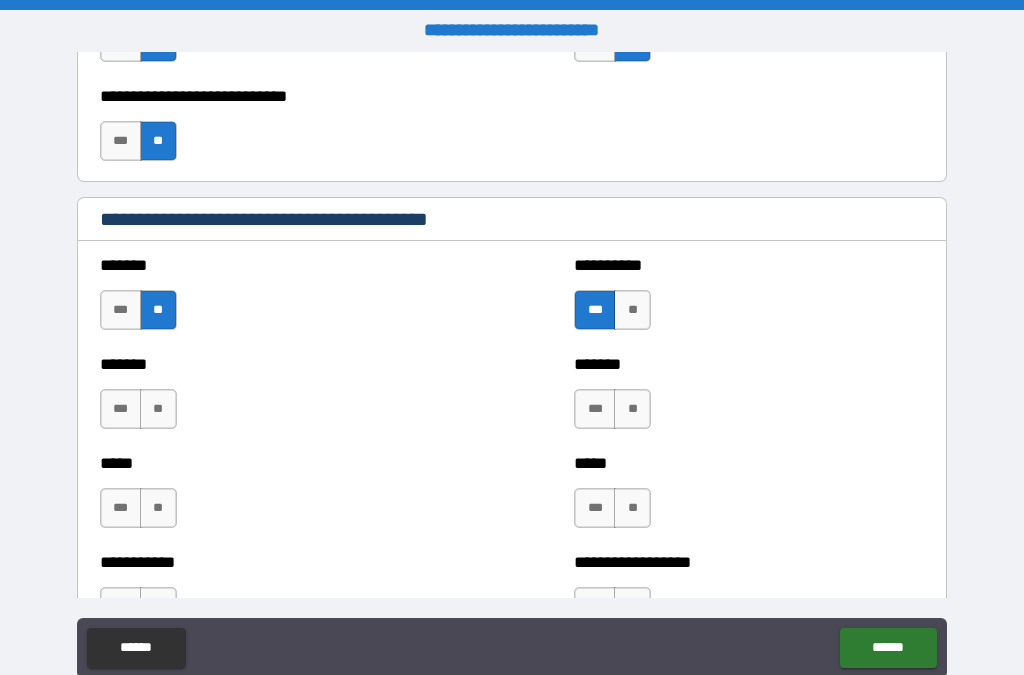 click on "**" at bounding box center [158, 409] 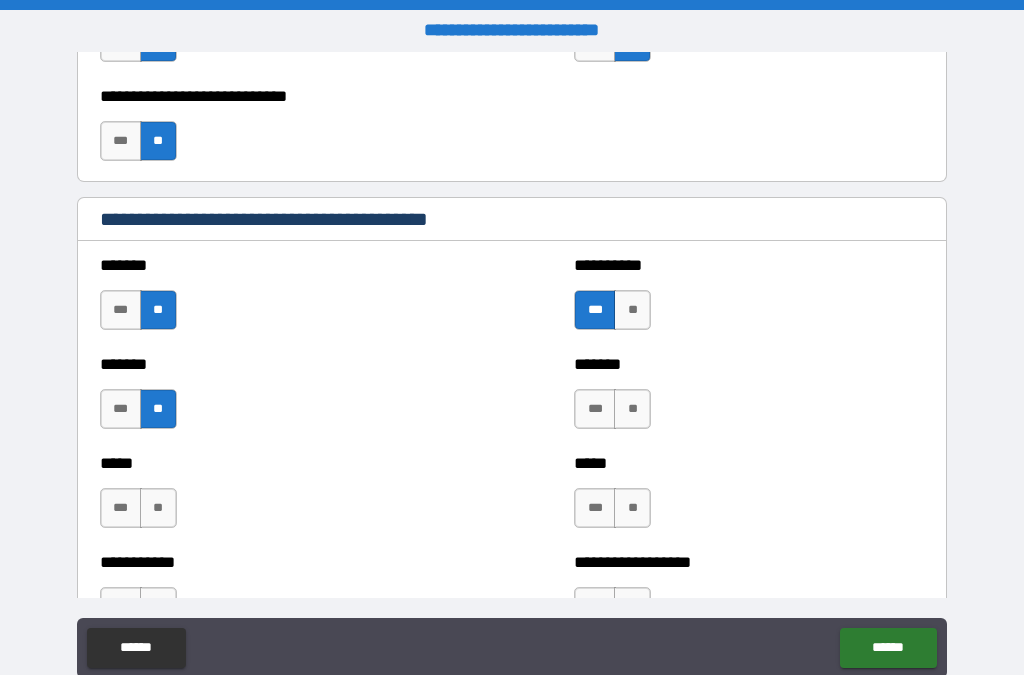 click on "**" at bounding box center (632, 409) 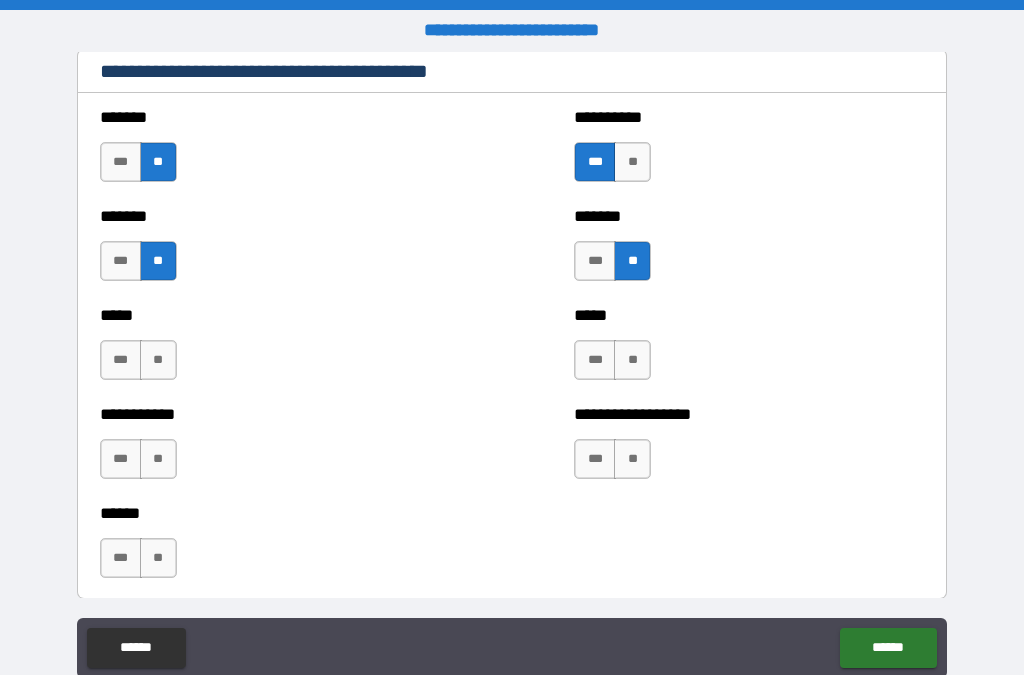 scroll, scrollTop: 1723, scrollLeft: 0, axis: vertical 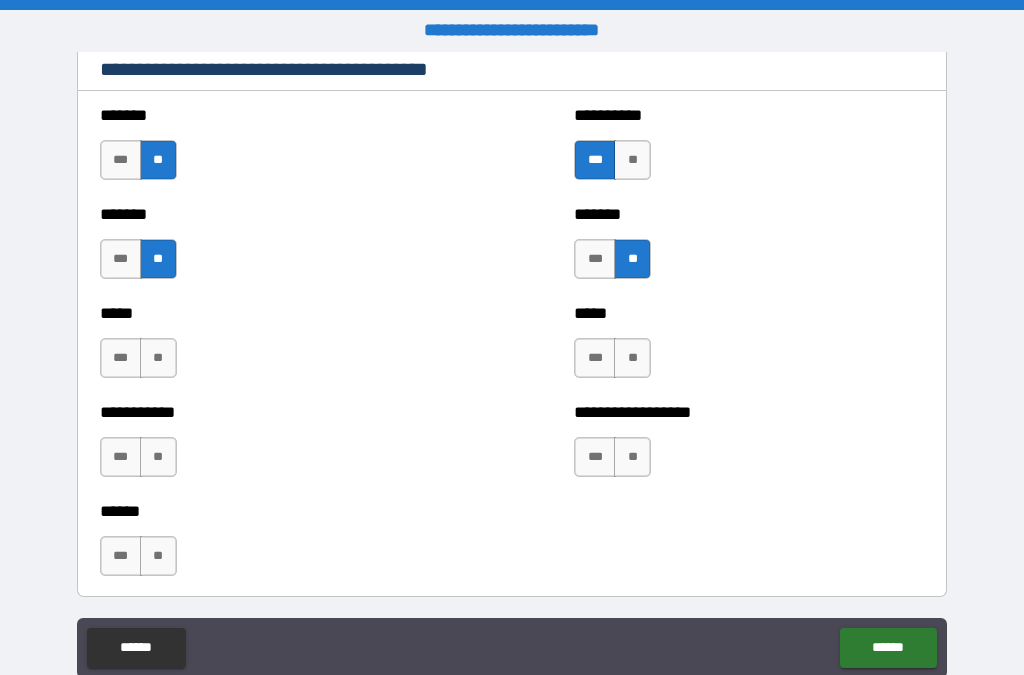 click on "**" at bounding box center [158, 358] 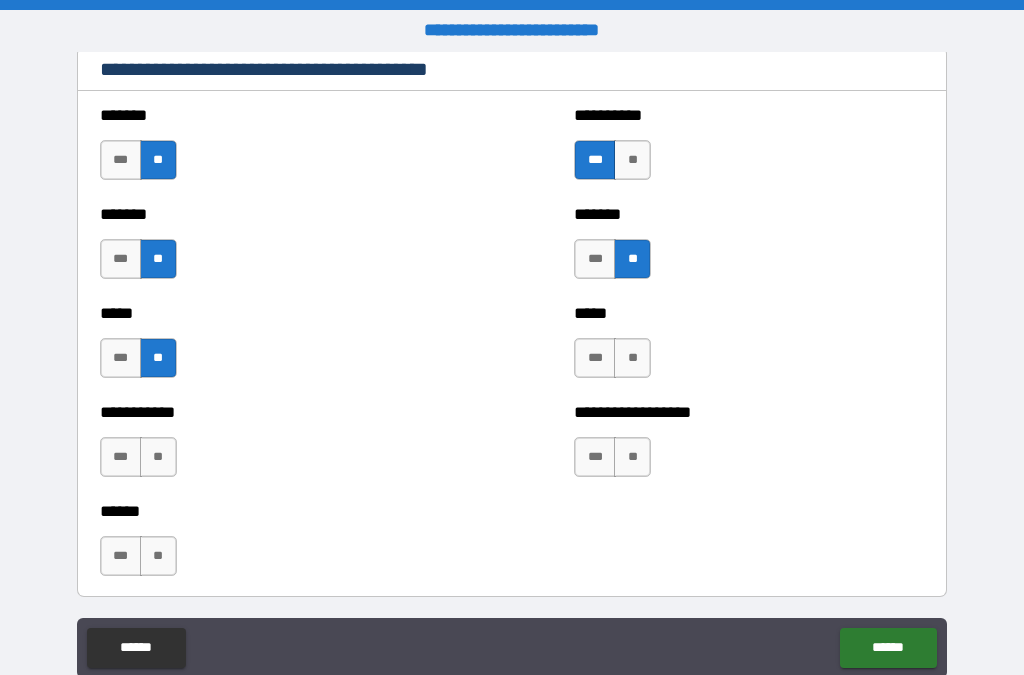 click on "**" at bounding box center [632, 358] 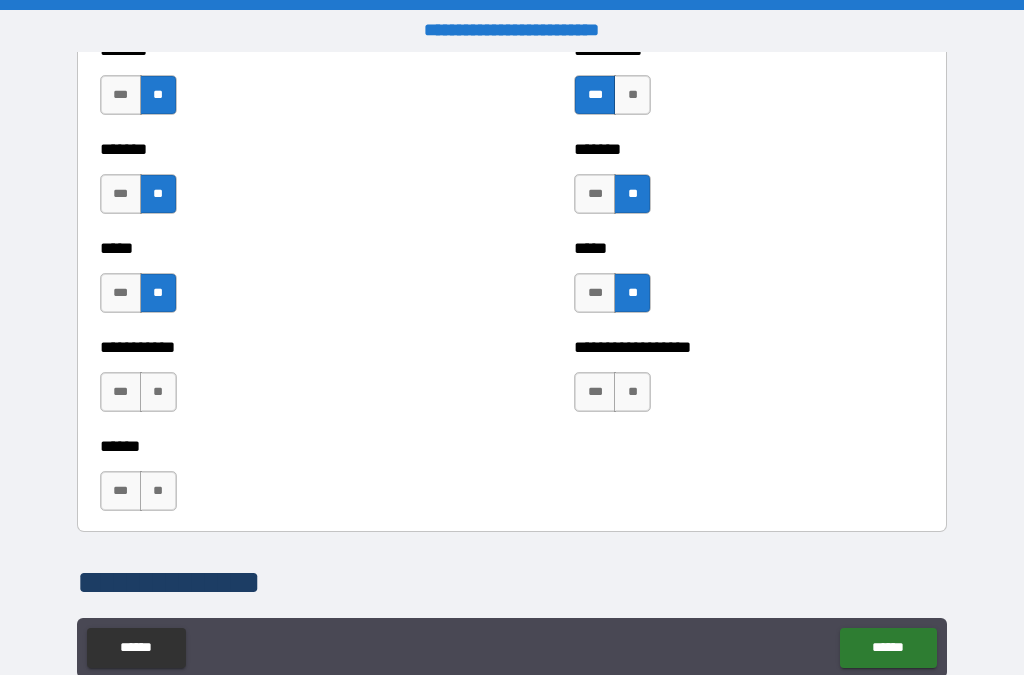scroll, scrollTop: 1789, scrollLeft: 0, axis: vertical 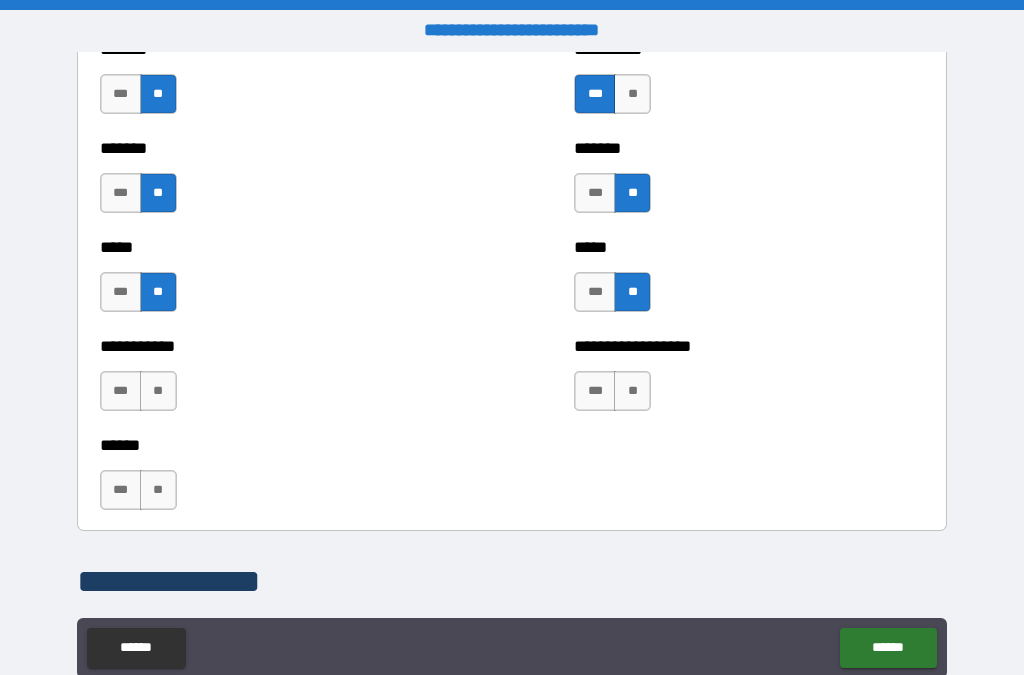 click on "***" at bounding box center (121, 391) 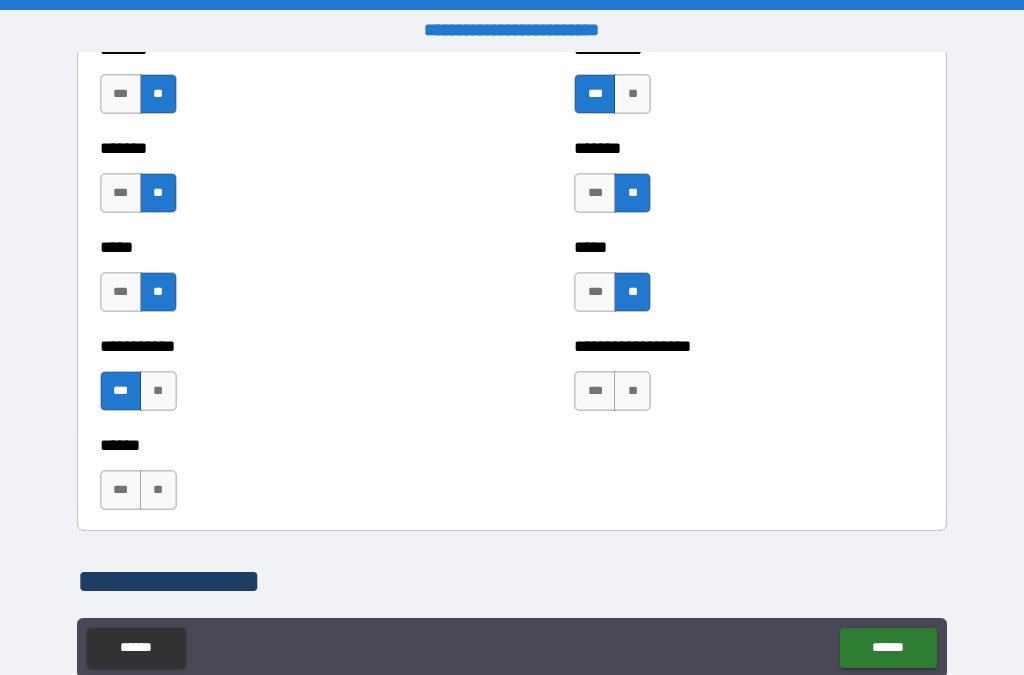 click on "**" at bounding box center [632, 391] 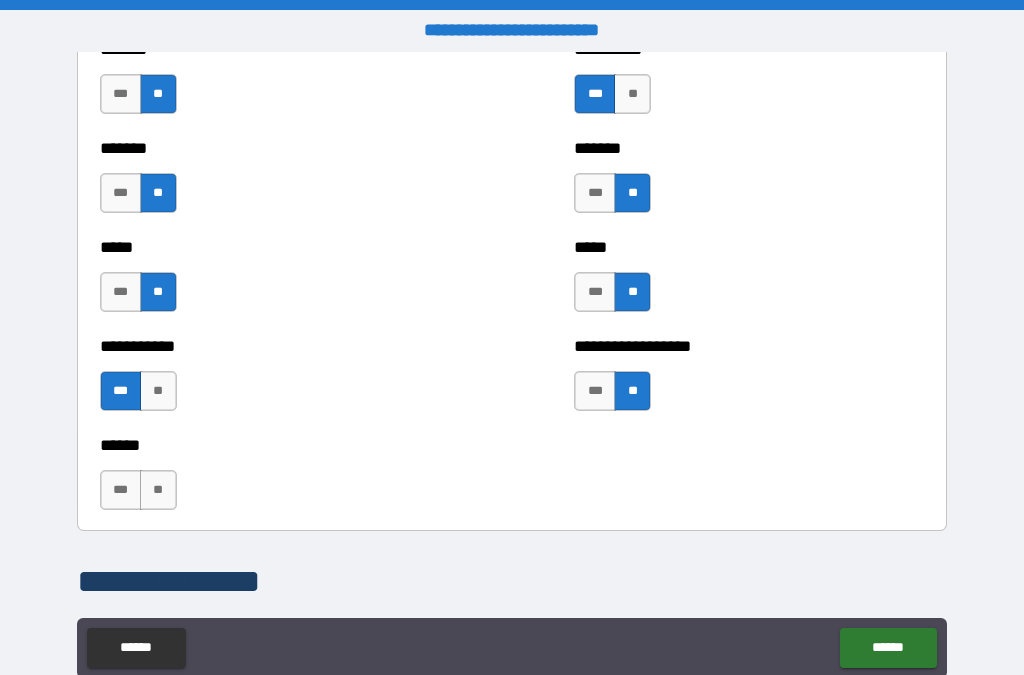 click on "**" at bounding box center [158, 490] 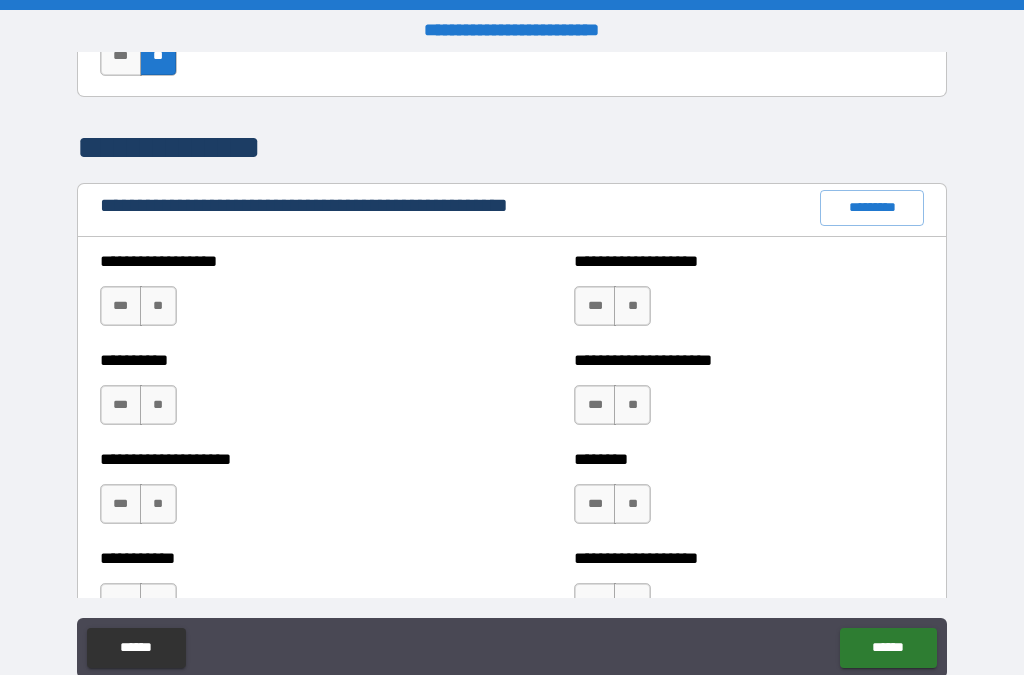 scroll, scrollTop: 2230, scrollLeft: 0, axis: vertical 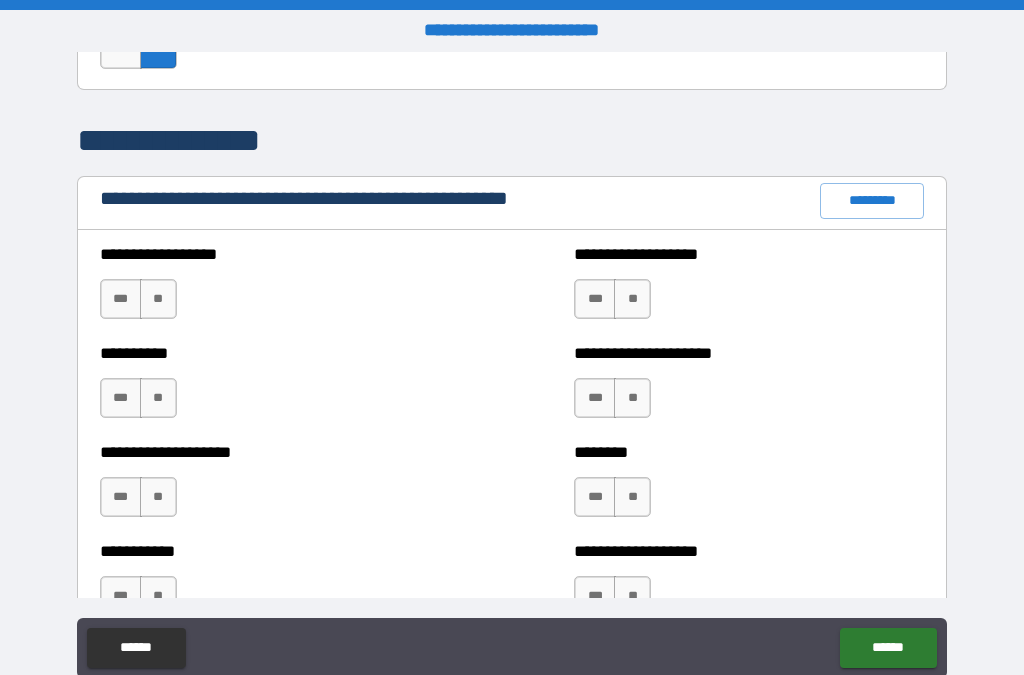 click on "**" at bounding box center [158, 299] 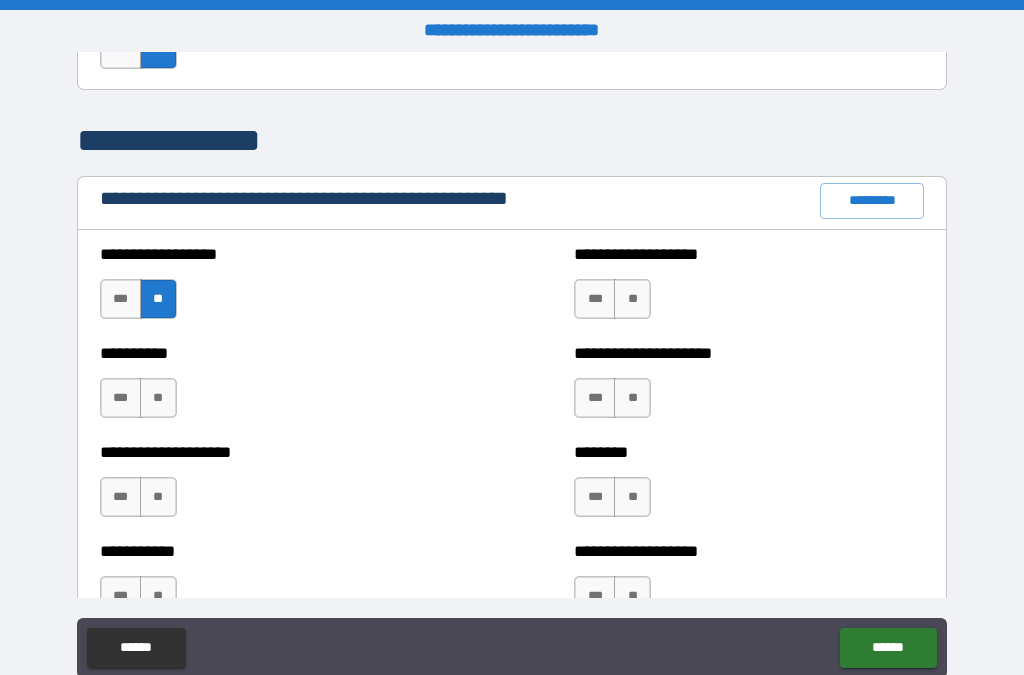 click on "**" at bounding box center (632, 299) 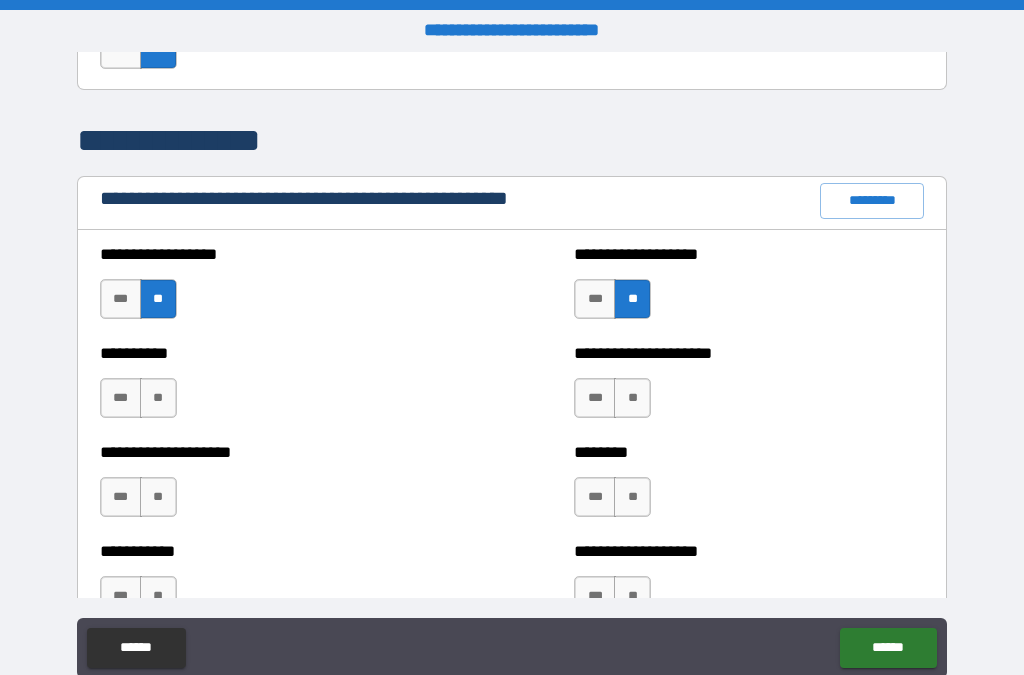 click on "**" at bounding box center (158, 398) 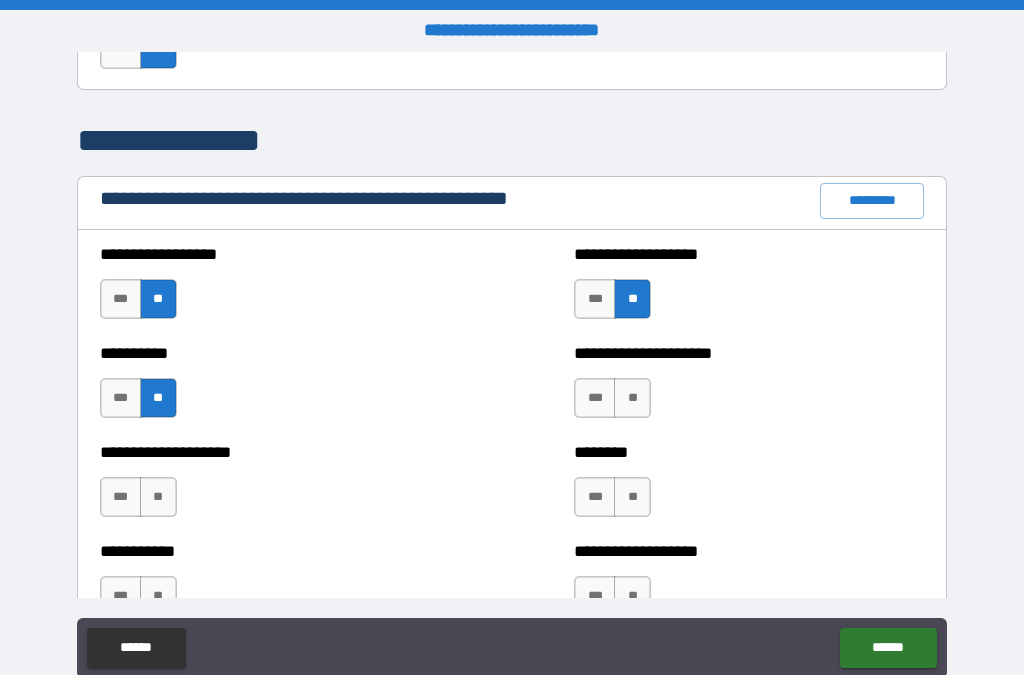 click on "**" at bounding box center (632, 398) 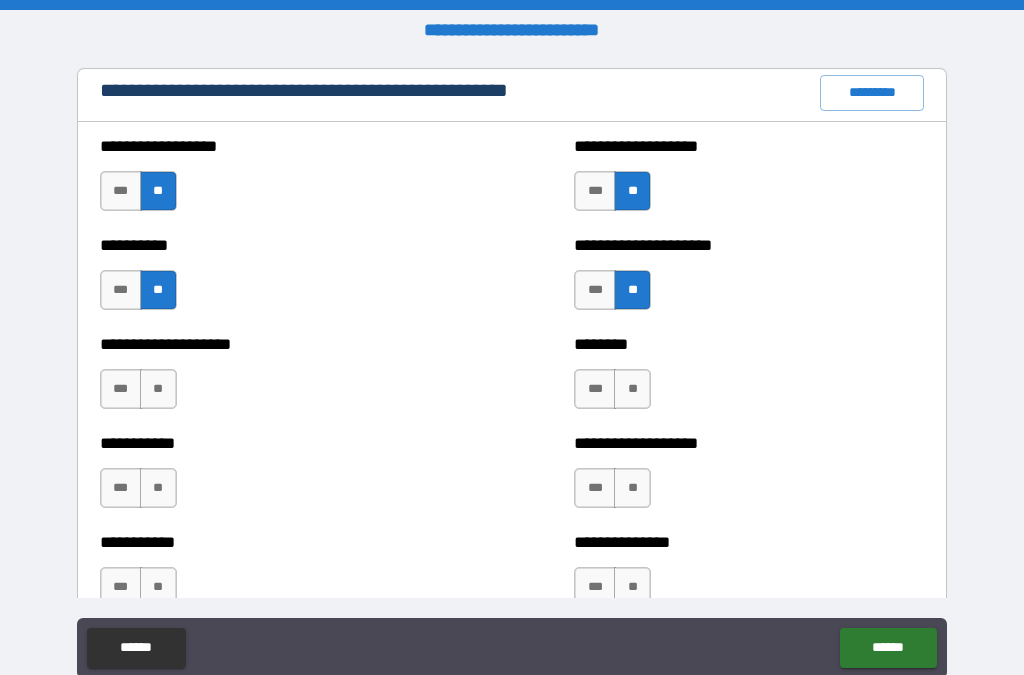 scroll, scrollTop: 2339, scrollLeft: 0, axis: vertical 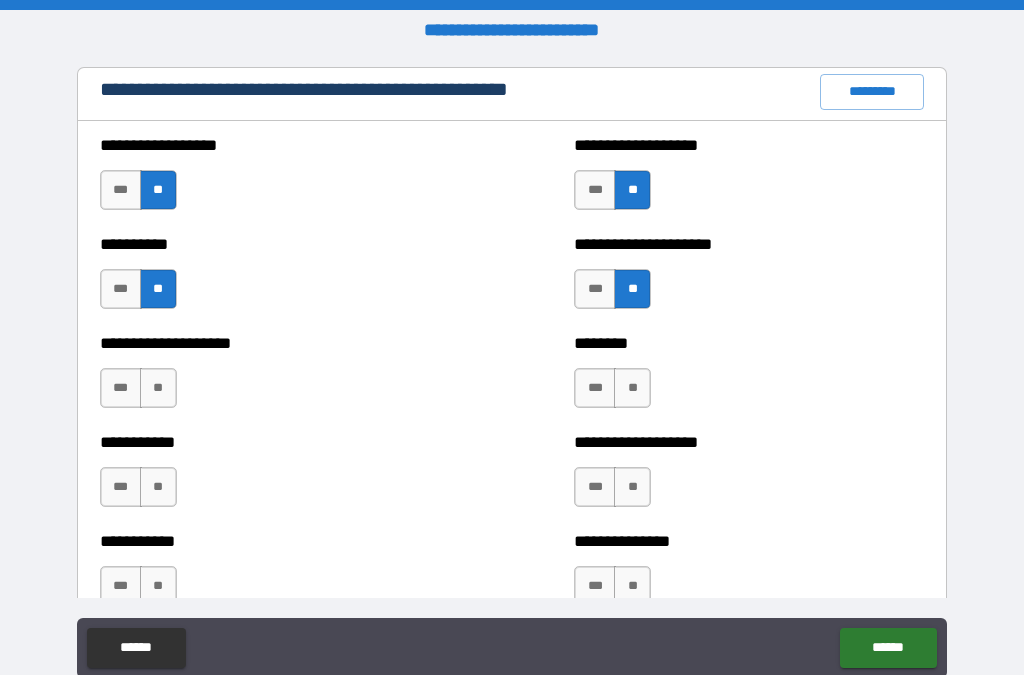 click on "***" at bounding box center (121, 388) 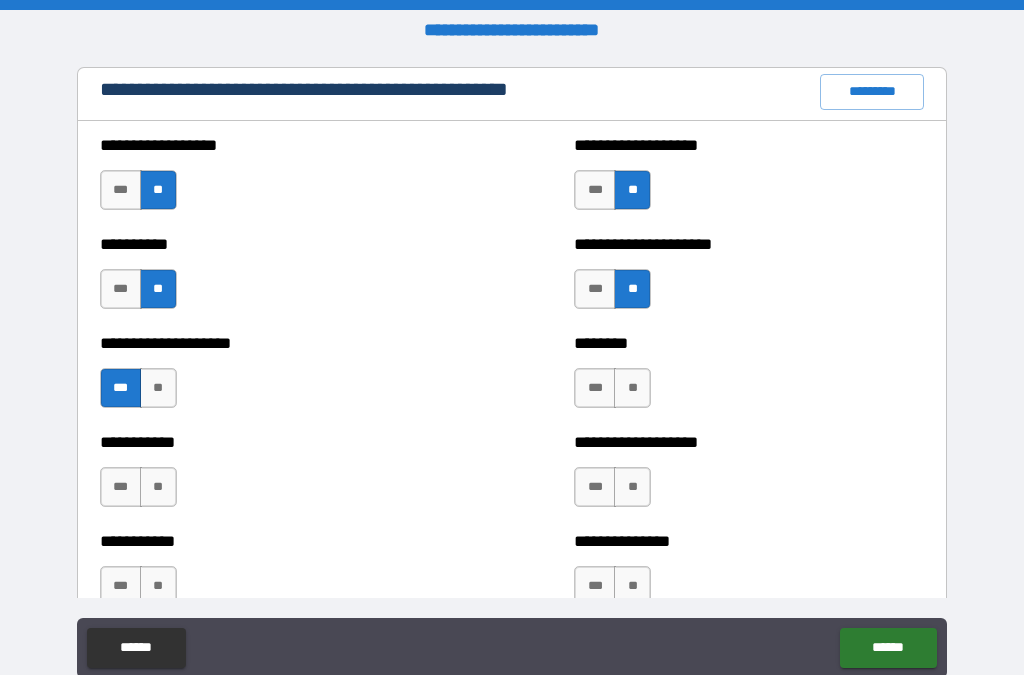 click on "**" at bounding box center [632, 388] 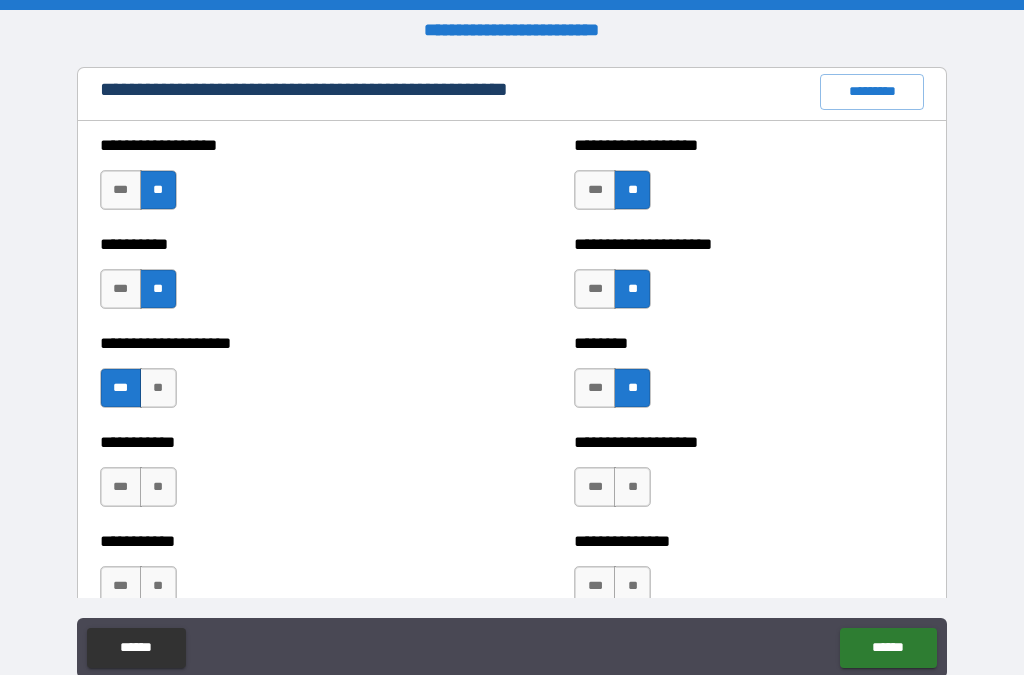 click on "**" at bounding box center [158, 388] 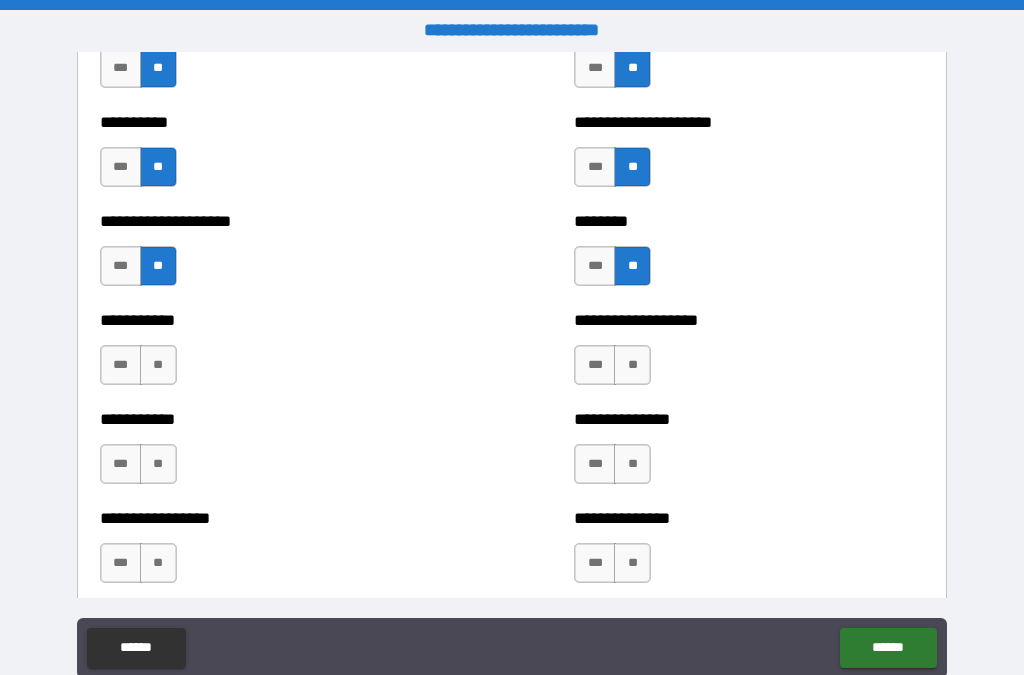 scroll, scrollTop: 2462, scrollLeft: 0, axis: vertical 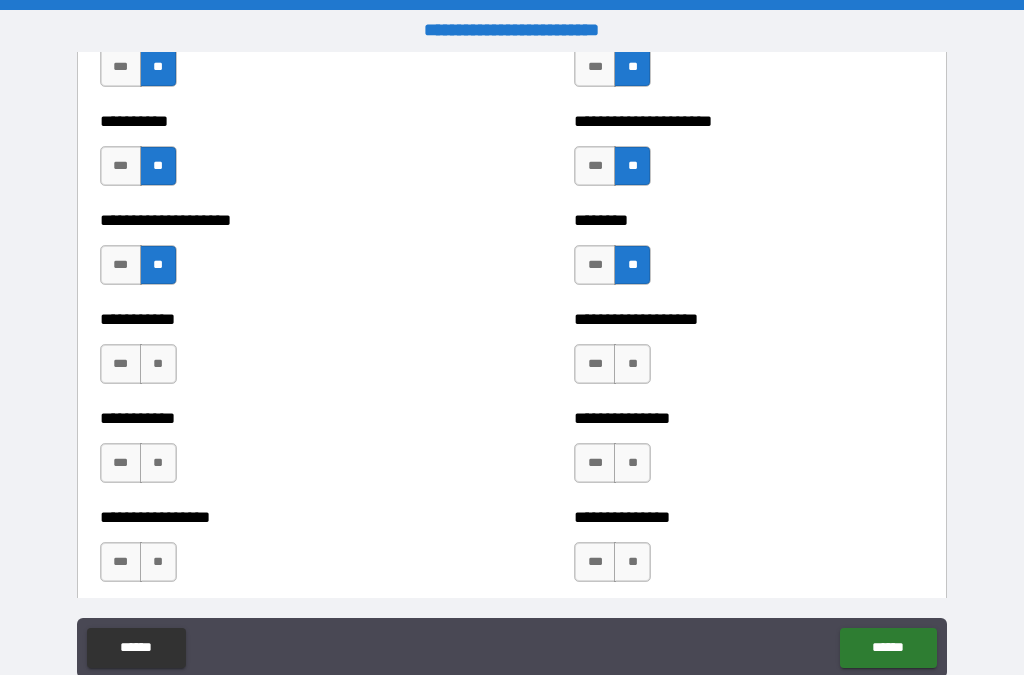 click on "**" at bounding box center (158, 364) 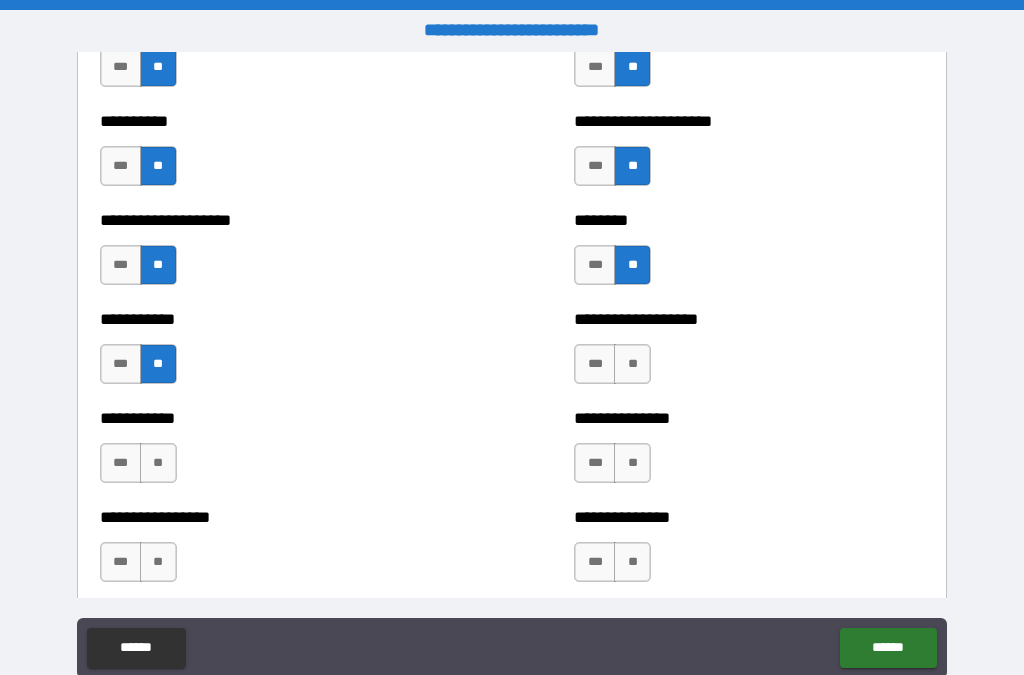 click on "**" at bounding box center [632, 364] 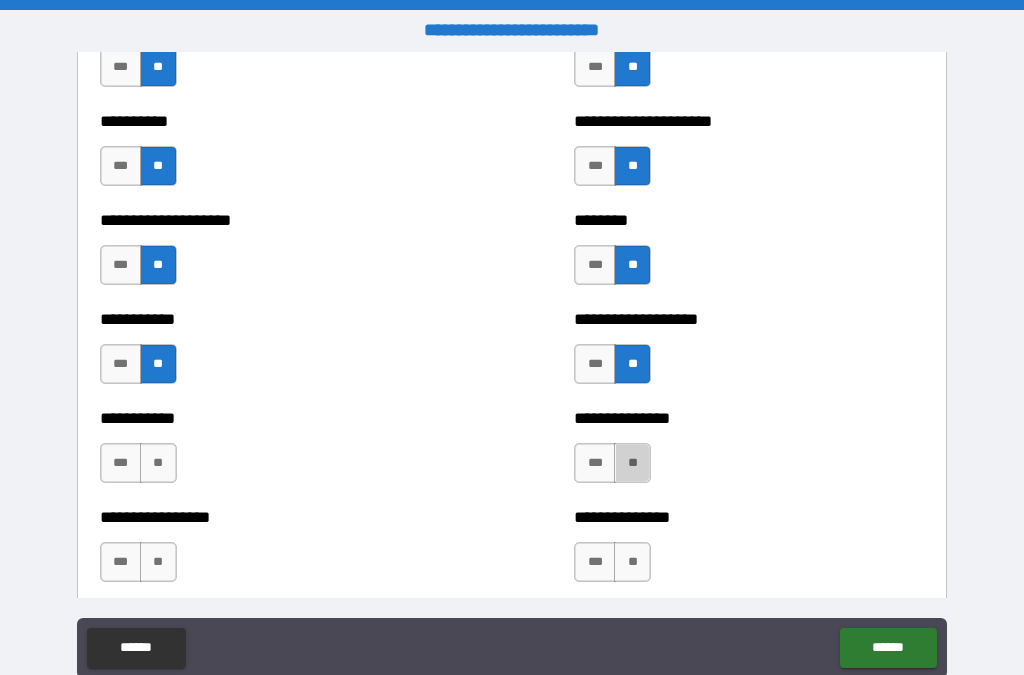 click on "**" at bounding box center (632, 463) 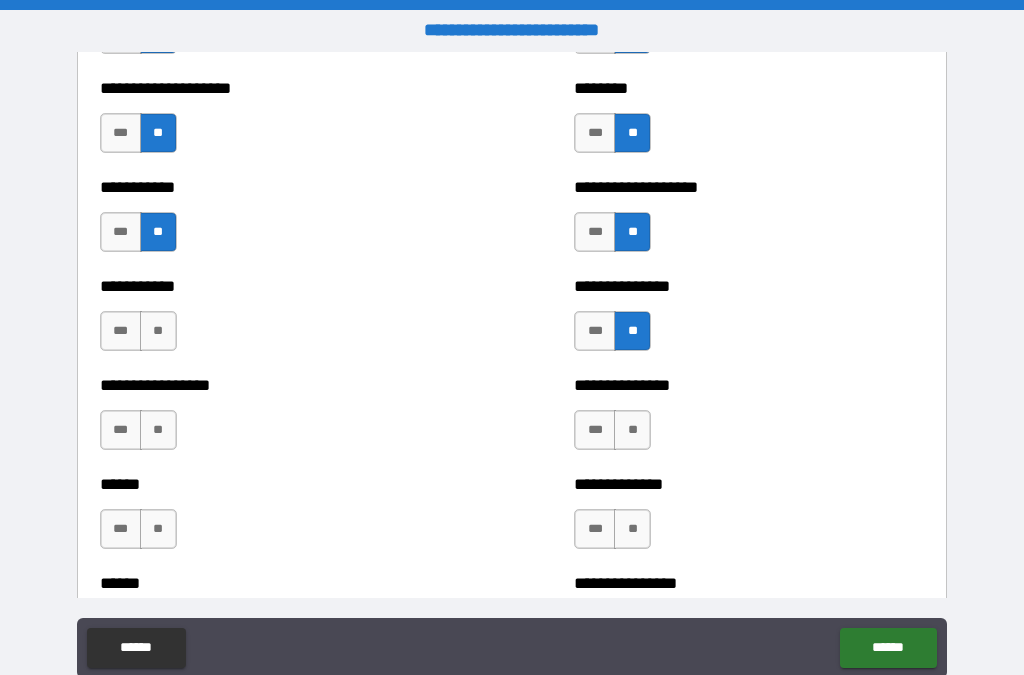 scroll, scrollTop: 2595, scrollLeft: 0, axis: vertical 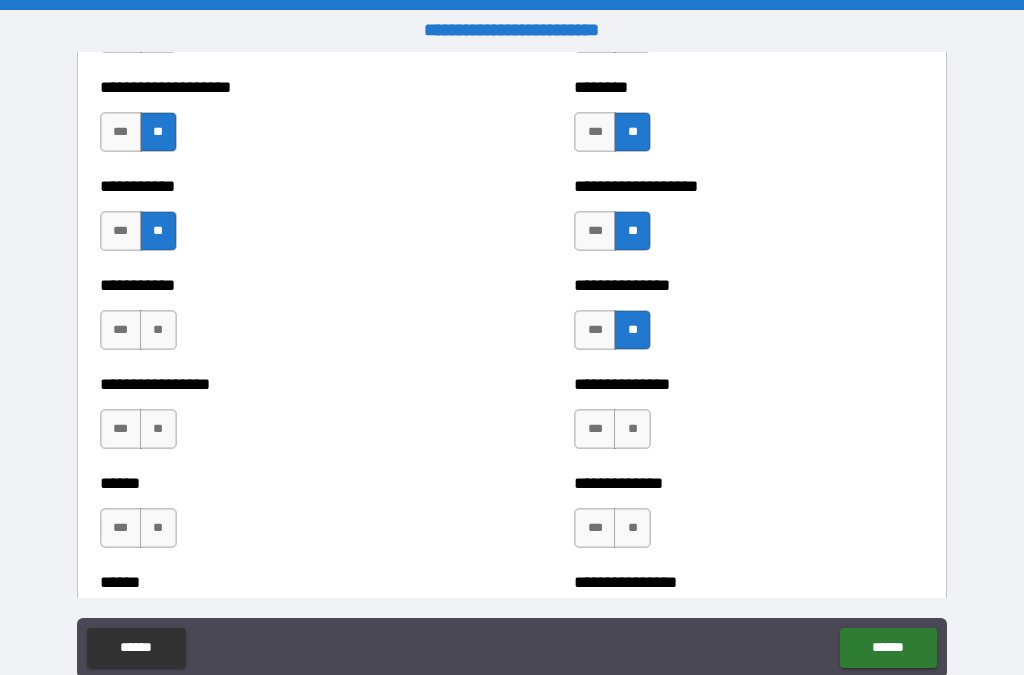 click on "**" at bounding box center [158, 330] 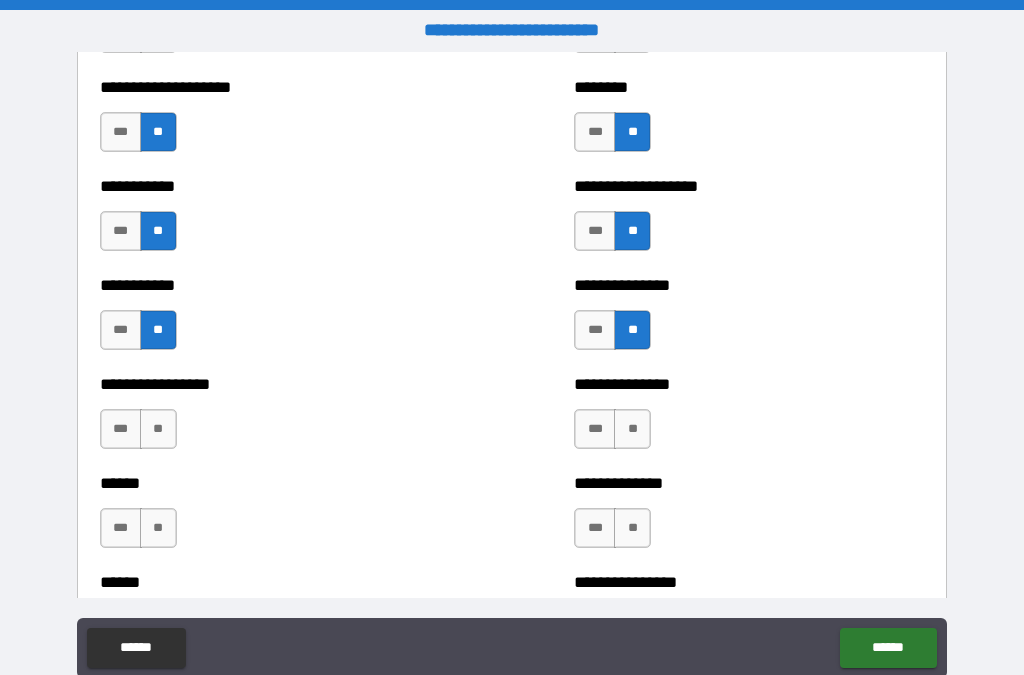click on "**" at bounding box center [158, 429] 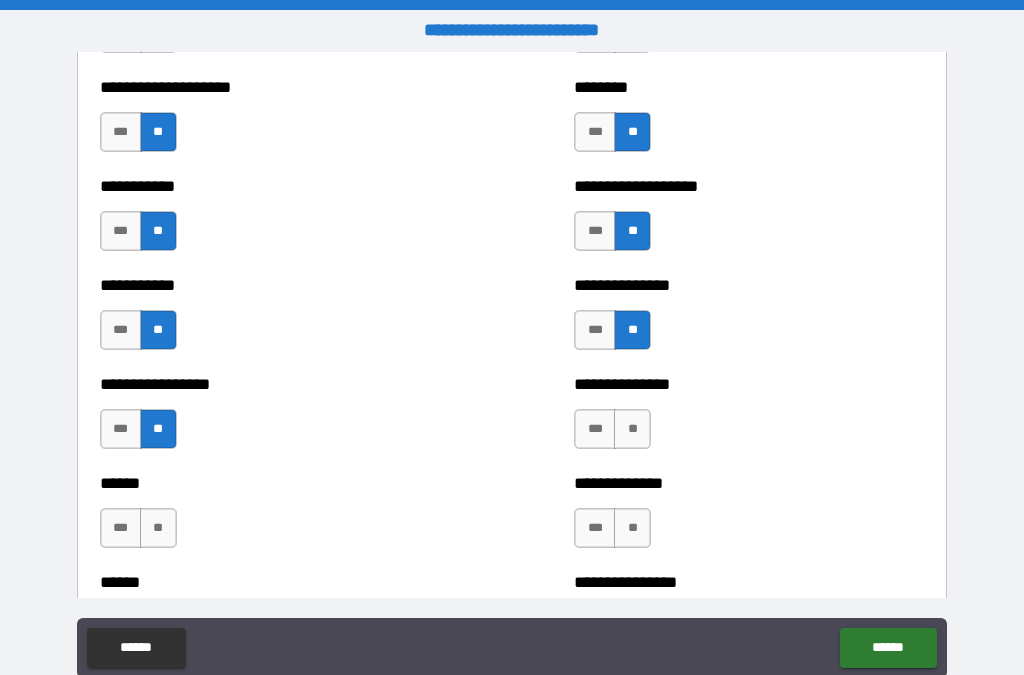 click on "**" at bounding box center [632, 429] 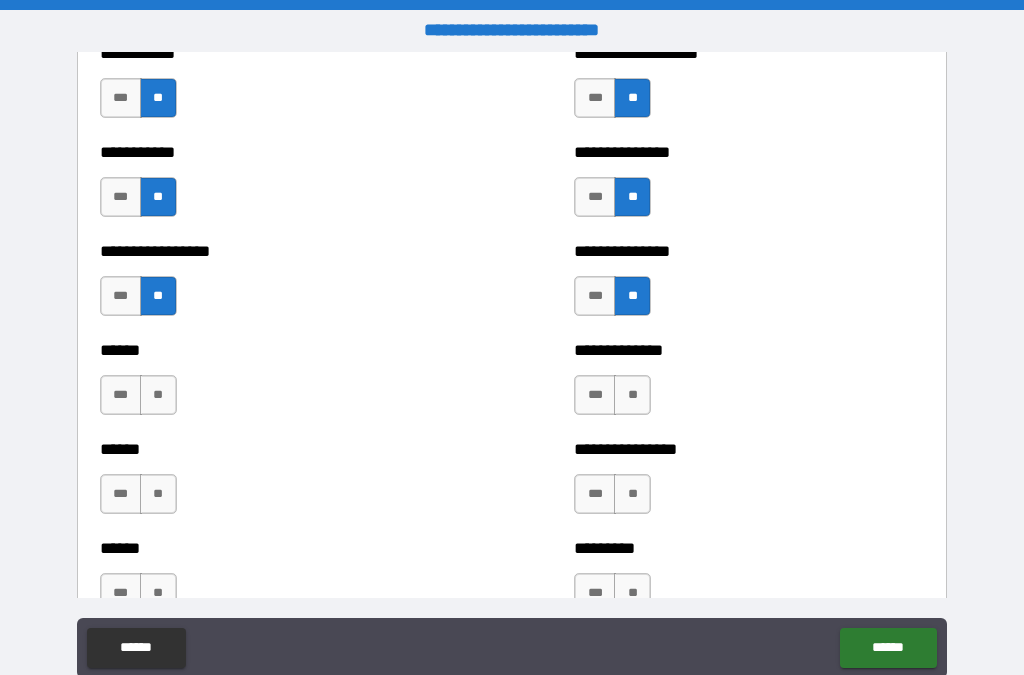 scroll, scrollTop: 2730, scrollLeft: 0, axis: vertical 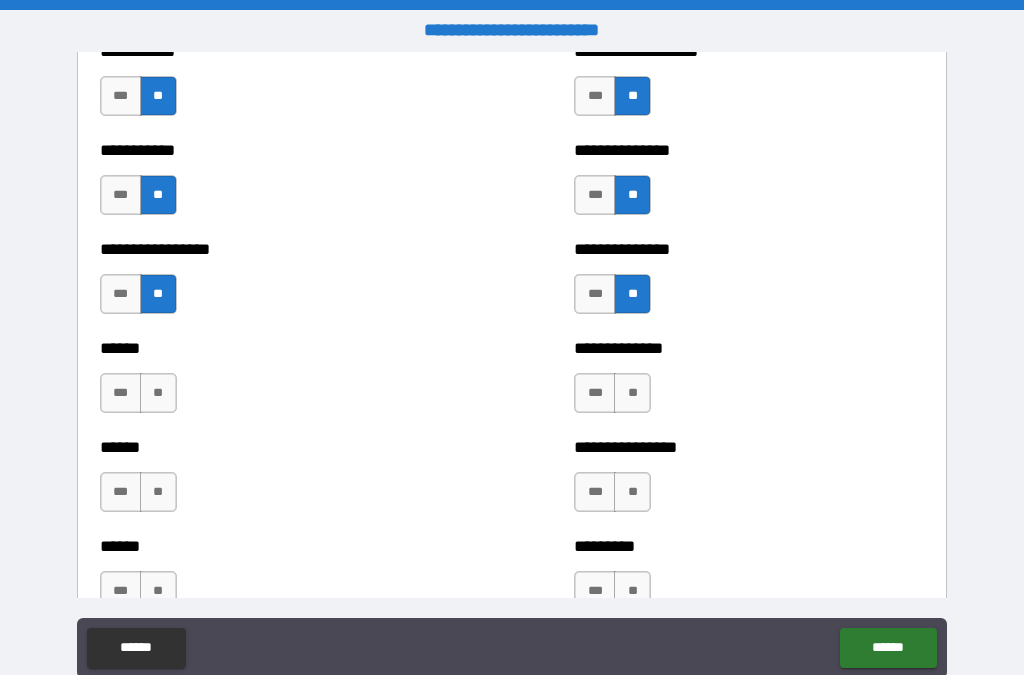 click on "**" at bounding box center (158, 393) 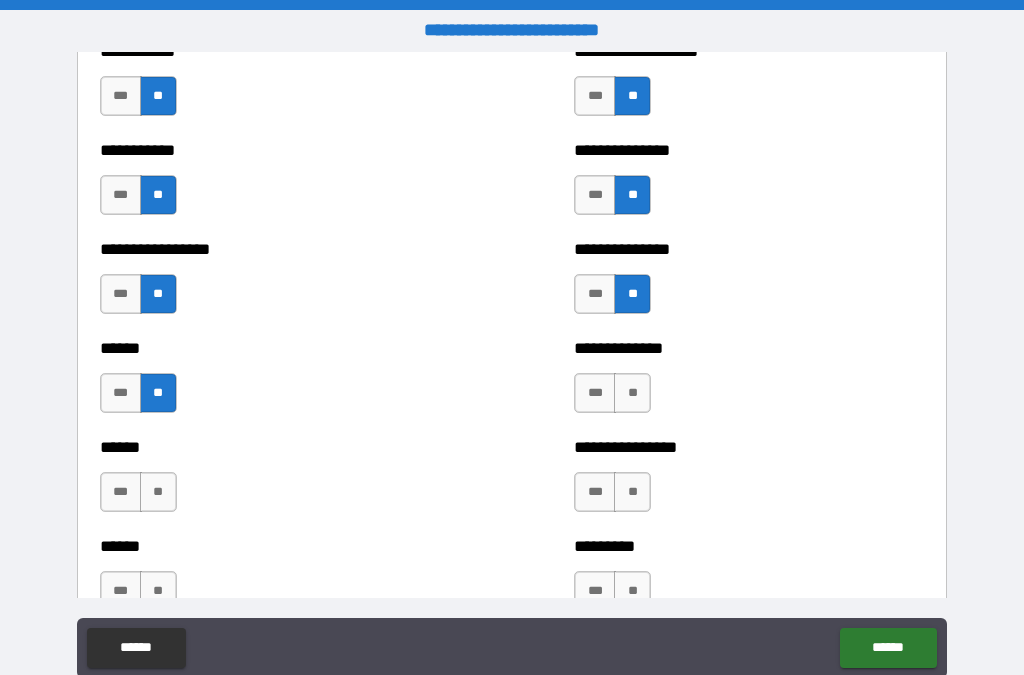 click on "**" at bounding box center (632, 393) 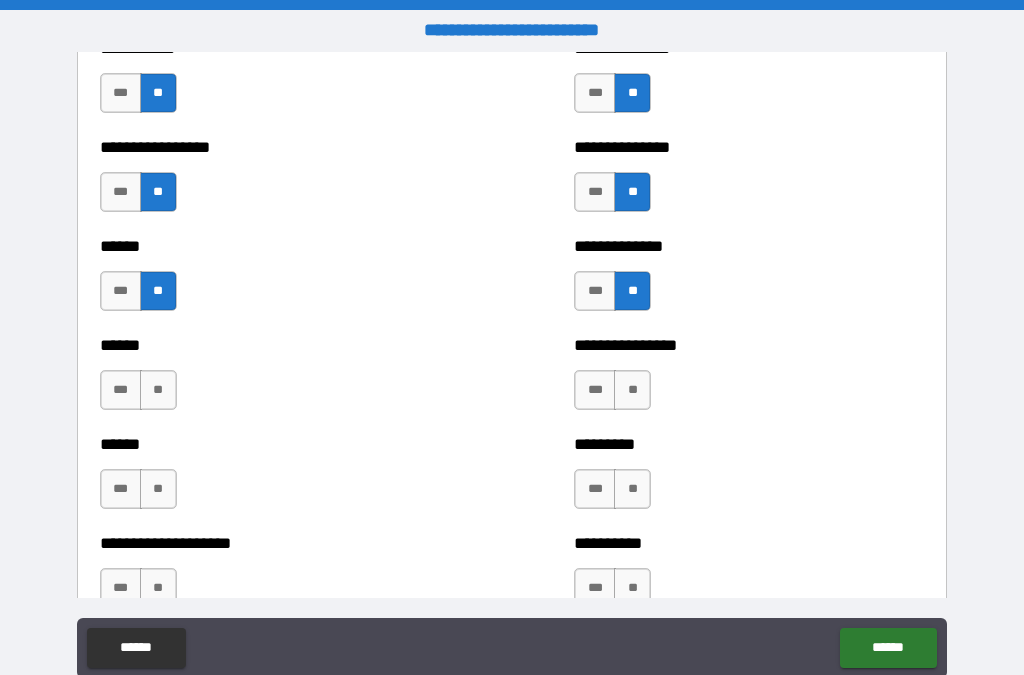 scroll, scrollTop: 2834, scrollLeft: 0, axis: vertical 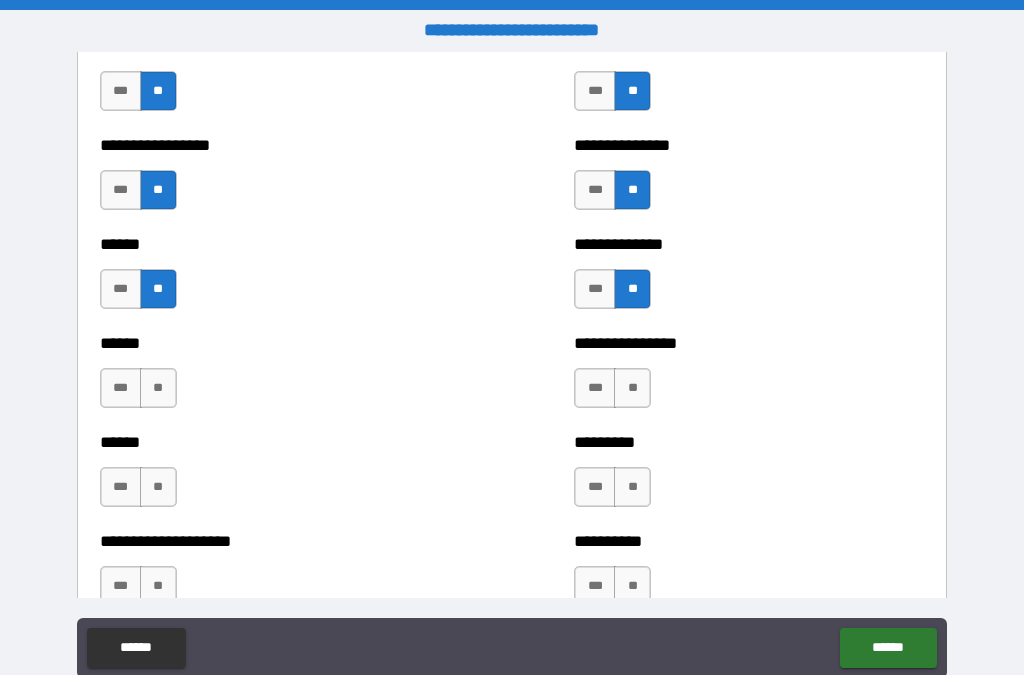 click on "**" at bounding box center (632, 388) 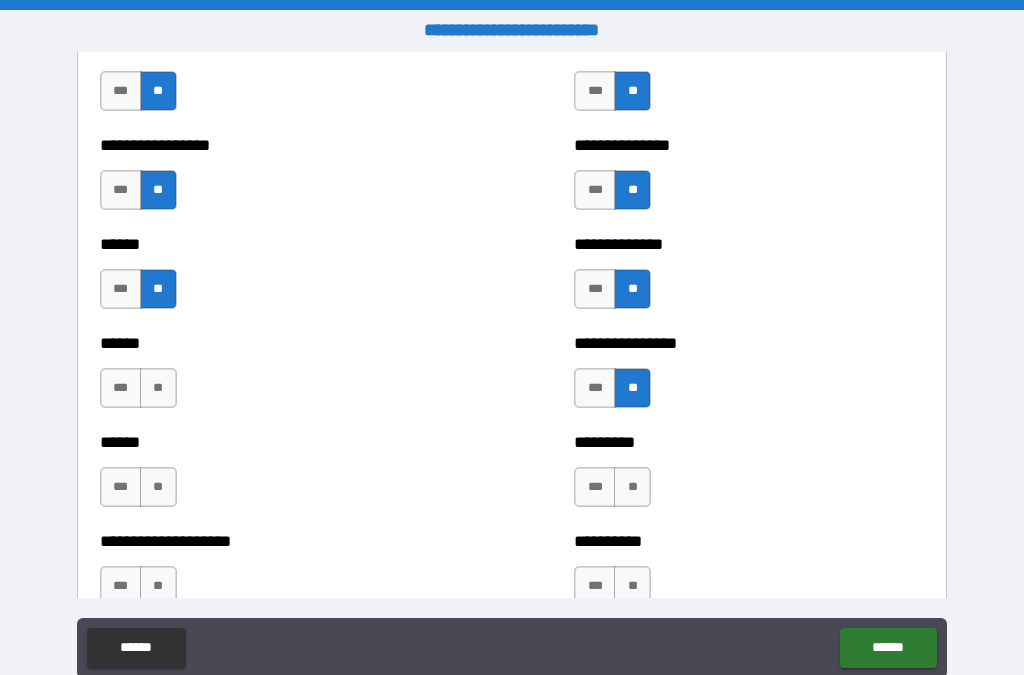click on "**" at bounding box center (158, 388) 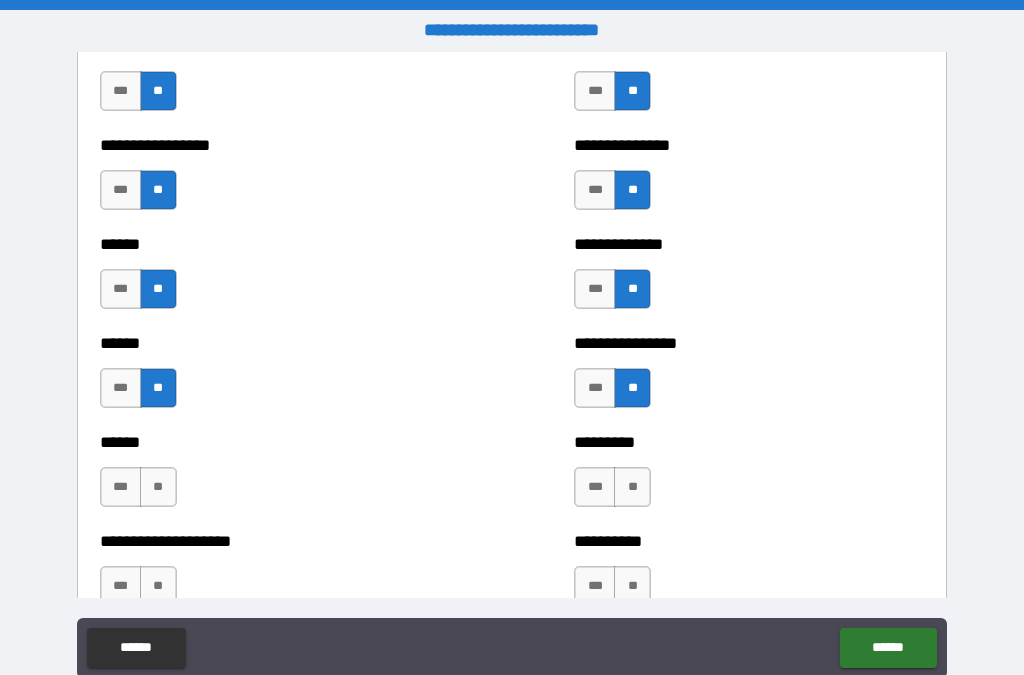 click on "***" at bounding box center [121, 487] 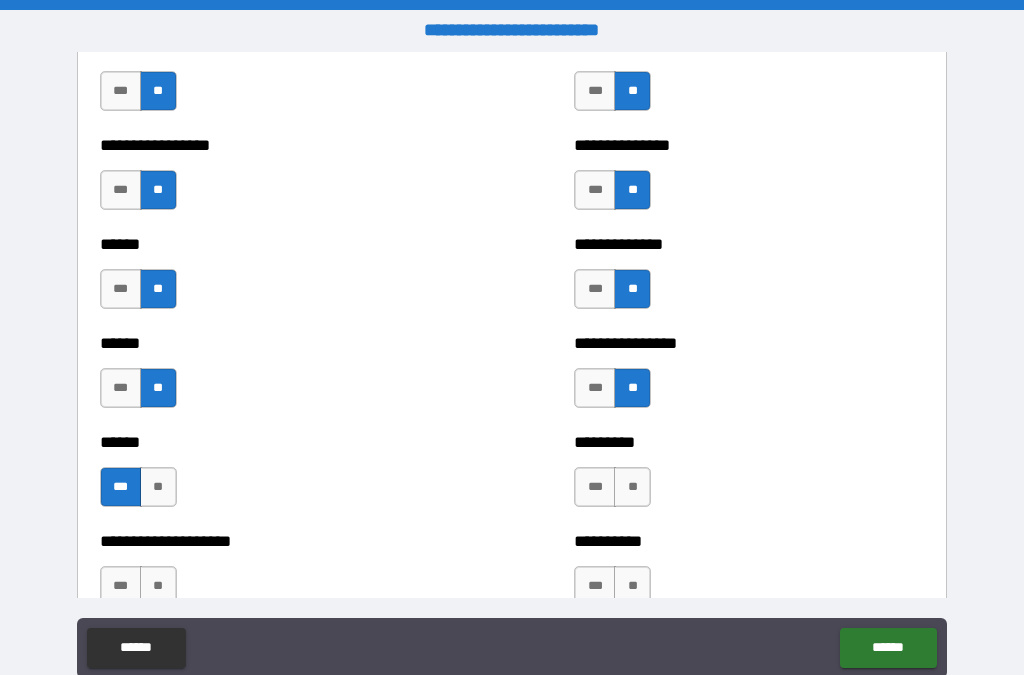 click on "**" at bounding box center [632, 487] 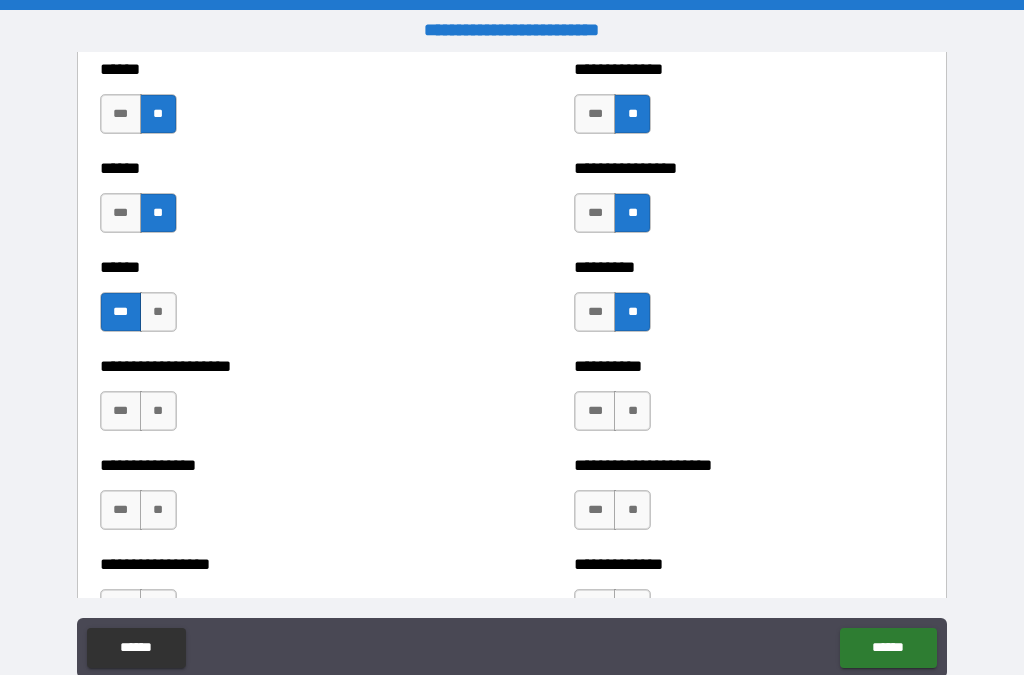 scroll, scrollTop: 3030, scrollLeft: 0, axis: vertical 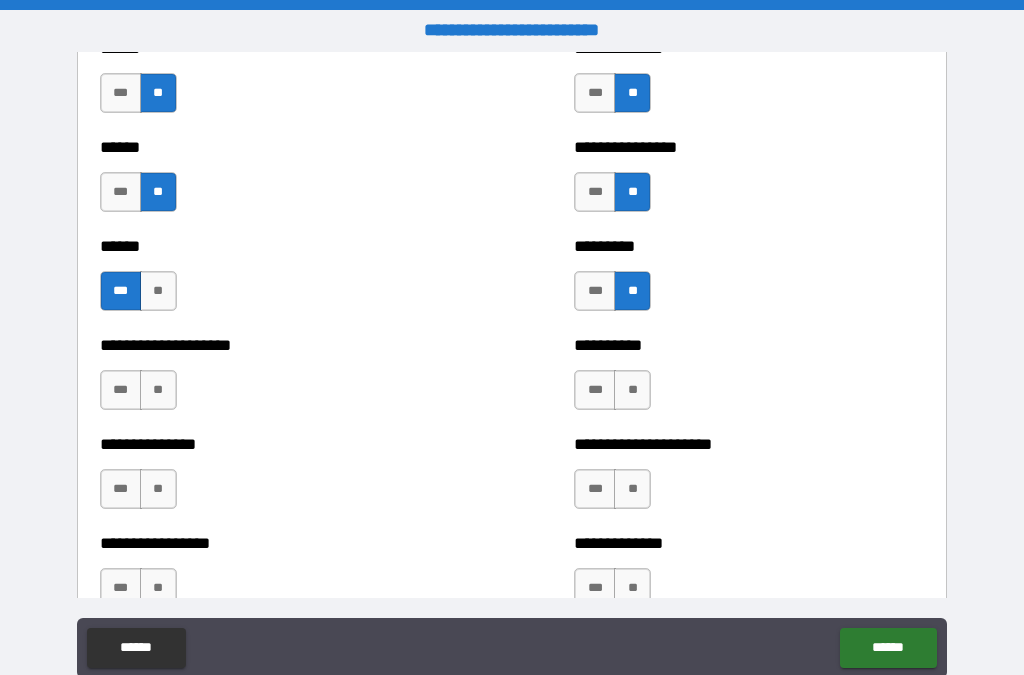 click on "**" at bounding box center [158, 390] 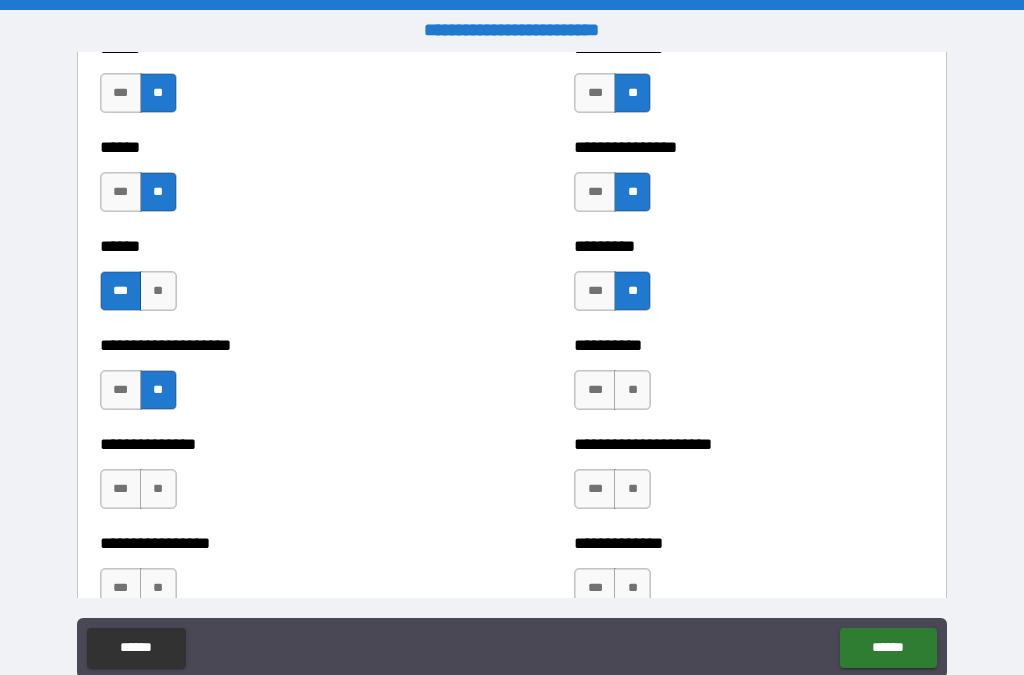 click on "**" at bounding box center [632, 390] 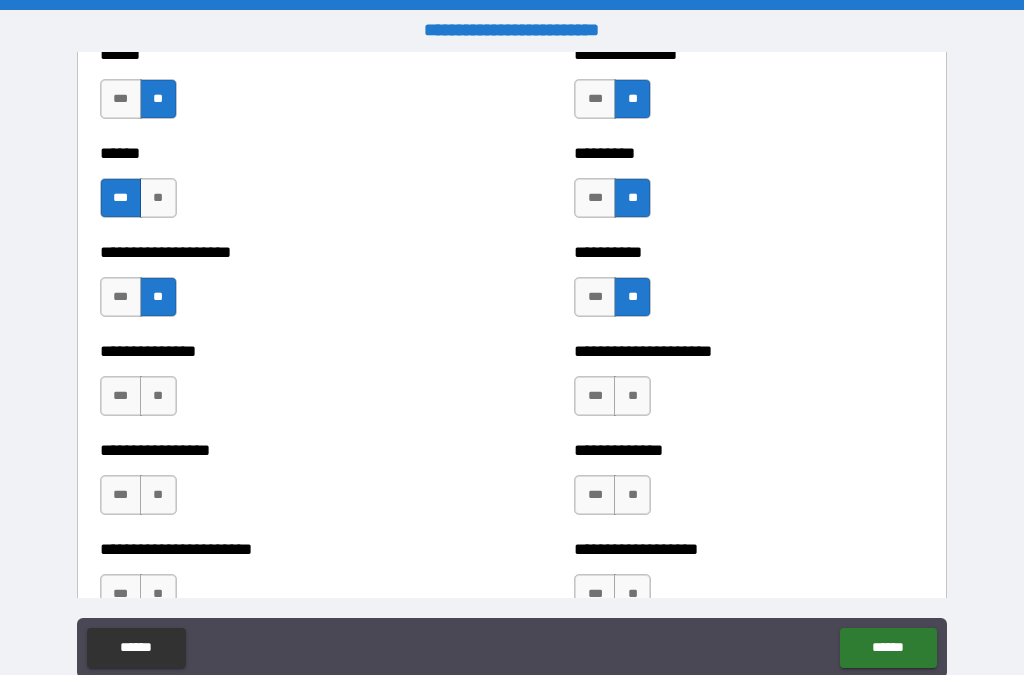 scroll, scrollTop: 3124, scrollLeft: 0, axis: vertical 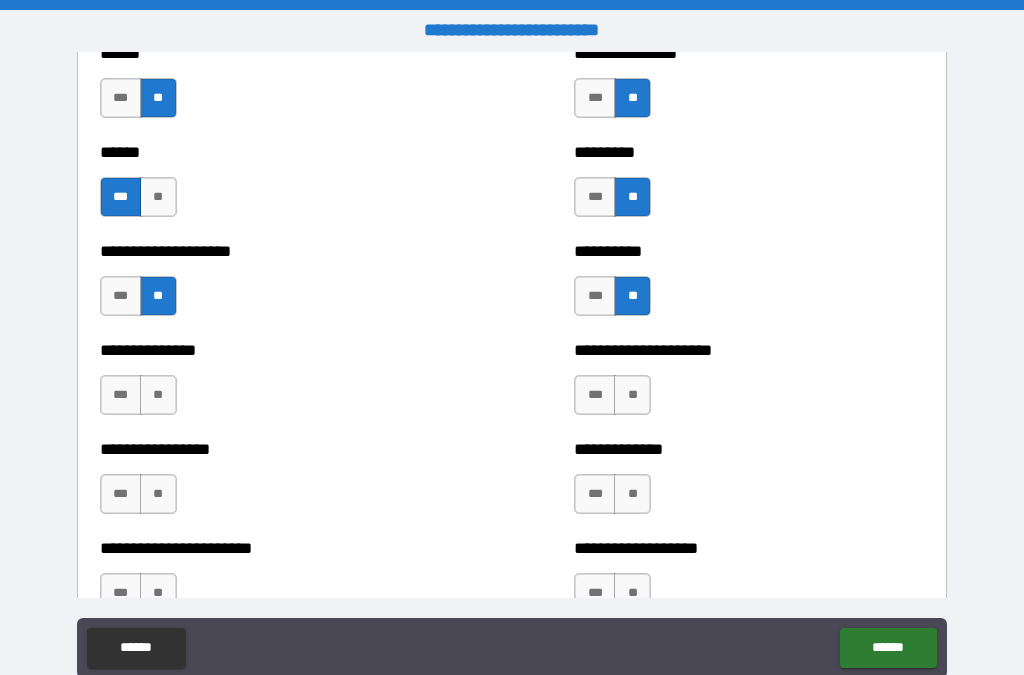 click on "**" at bounding box center (158, 395) 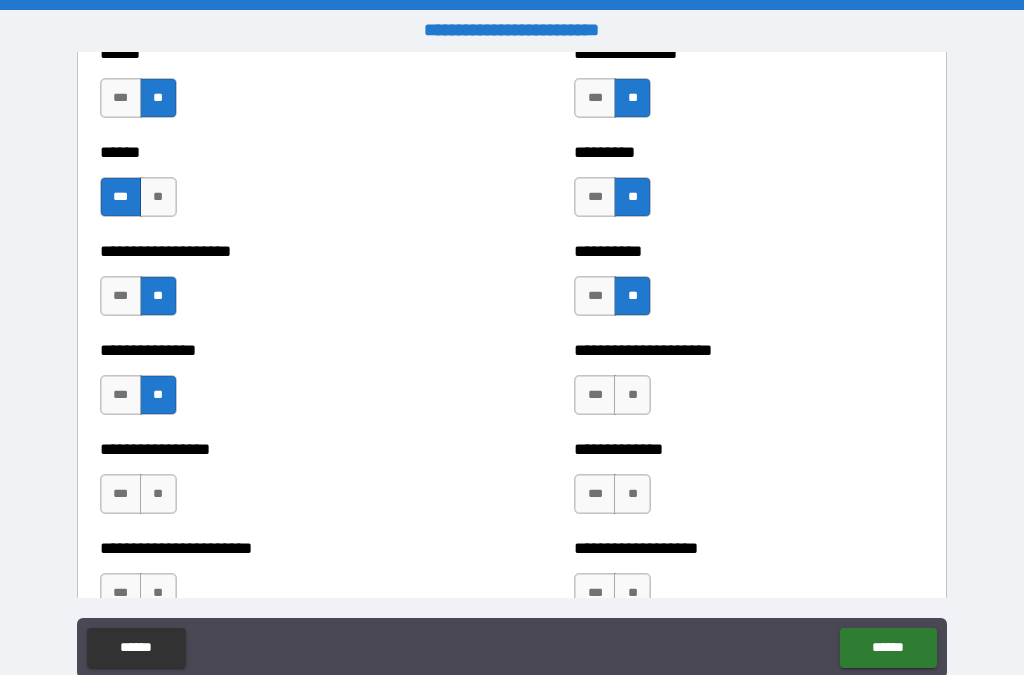 click on "**" at bounding box center [632, 395] 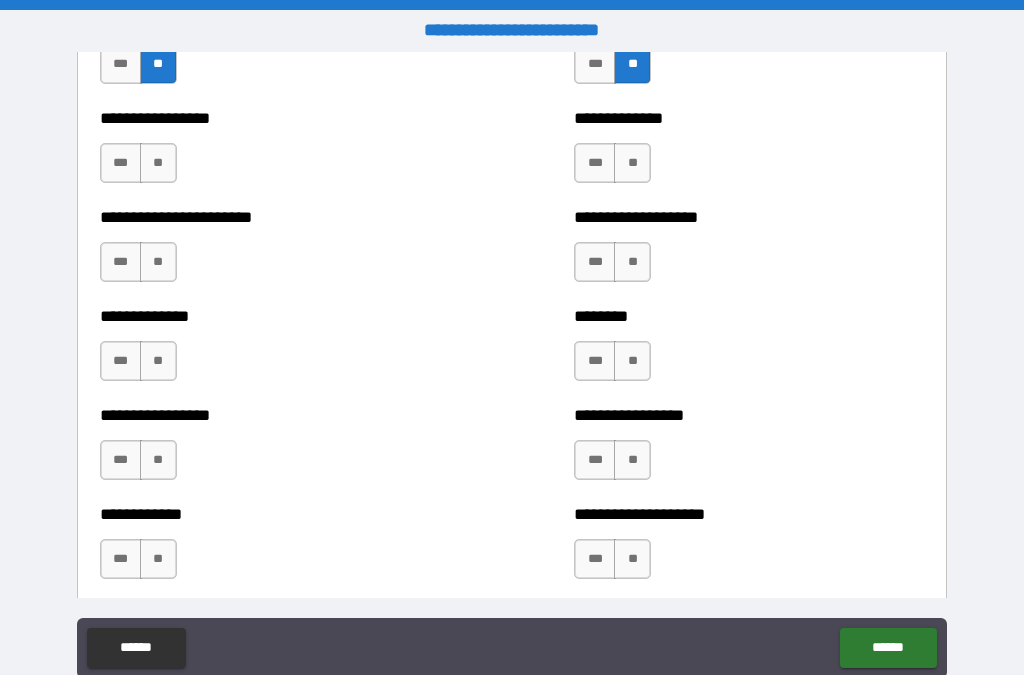 scroll, scrollTop: 3443, scrollLeft: 0, axis: vertical 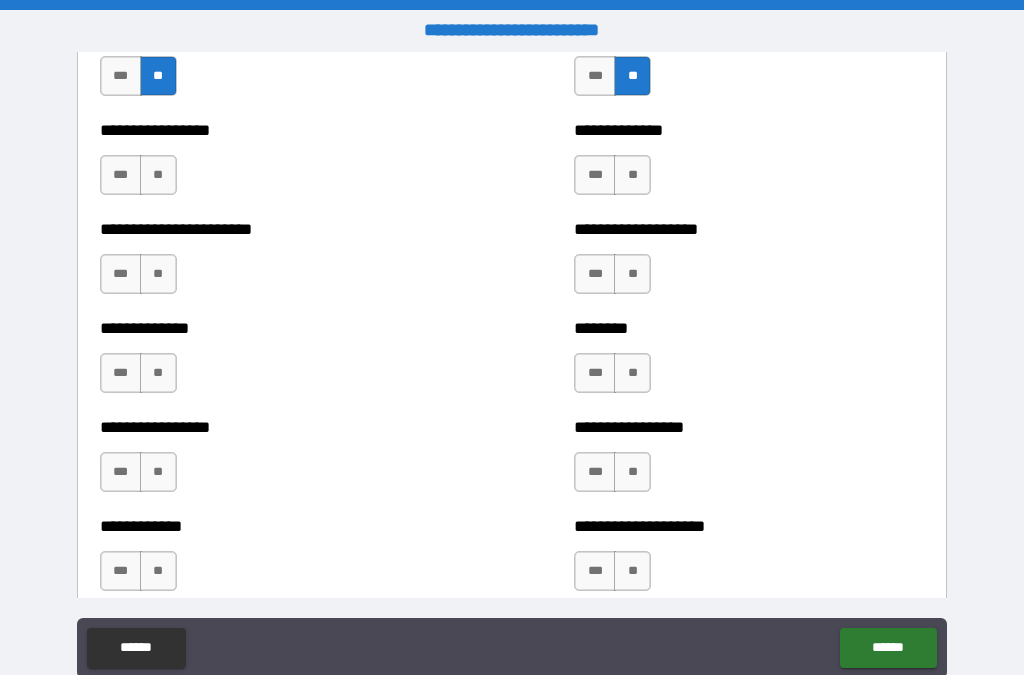 click on "**" at bounding box center (158, 175) 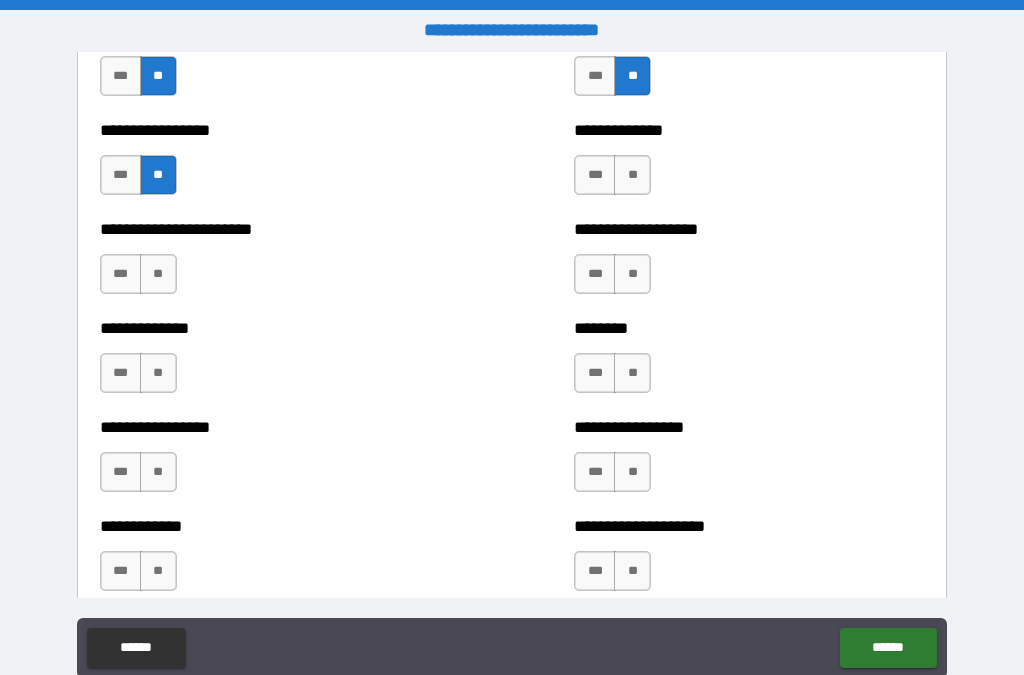 click on "**" at bounding box center (632, 175) 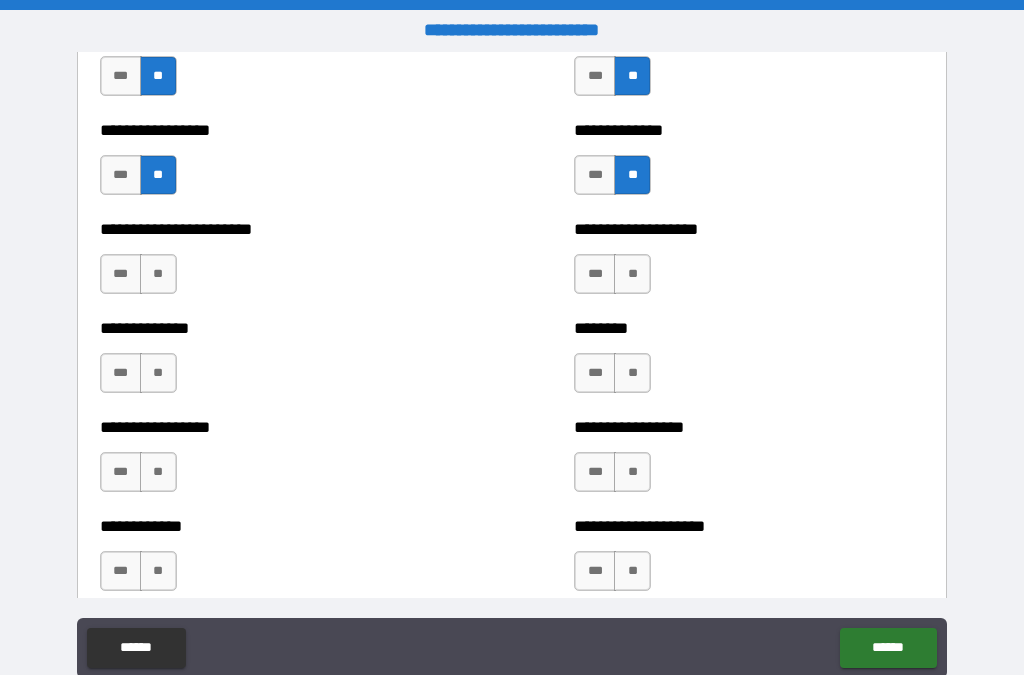 click on "**" at bounding box center (158, 274) 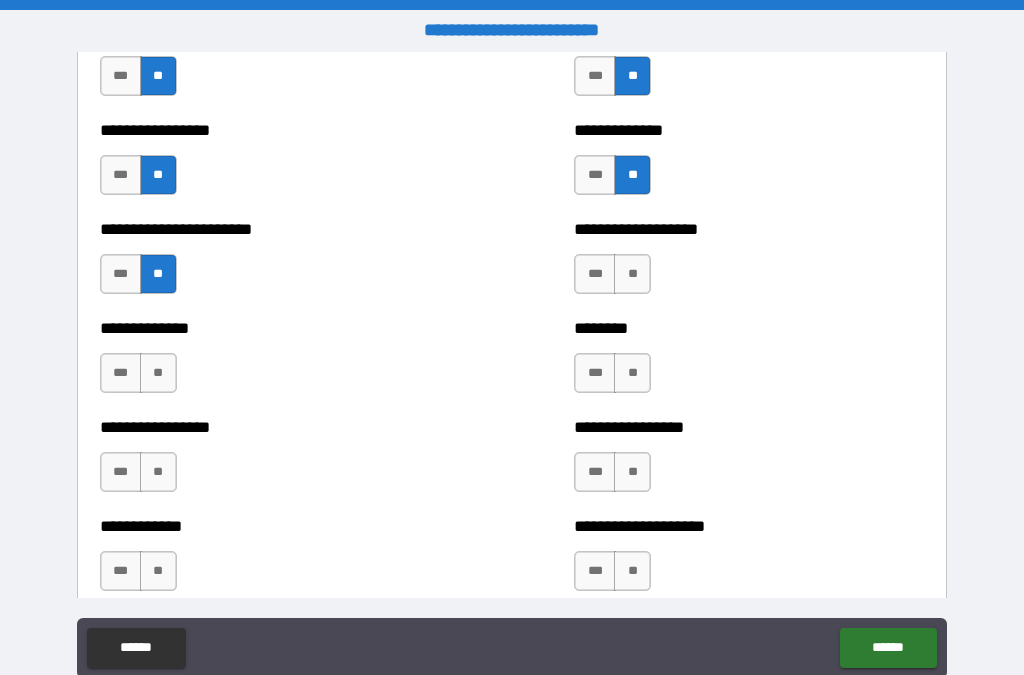 click on "**" at bounding box center (632, 274) 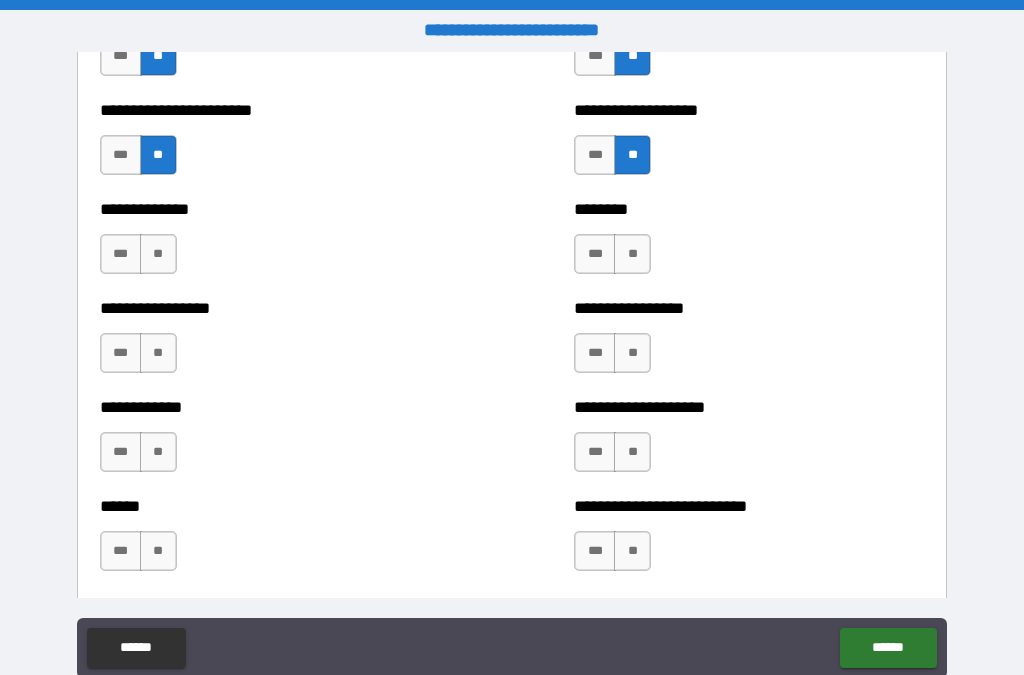 scroll, scrollTop: 3581, scrollLeft: 0, axis: vertical 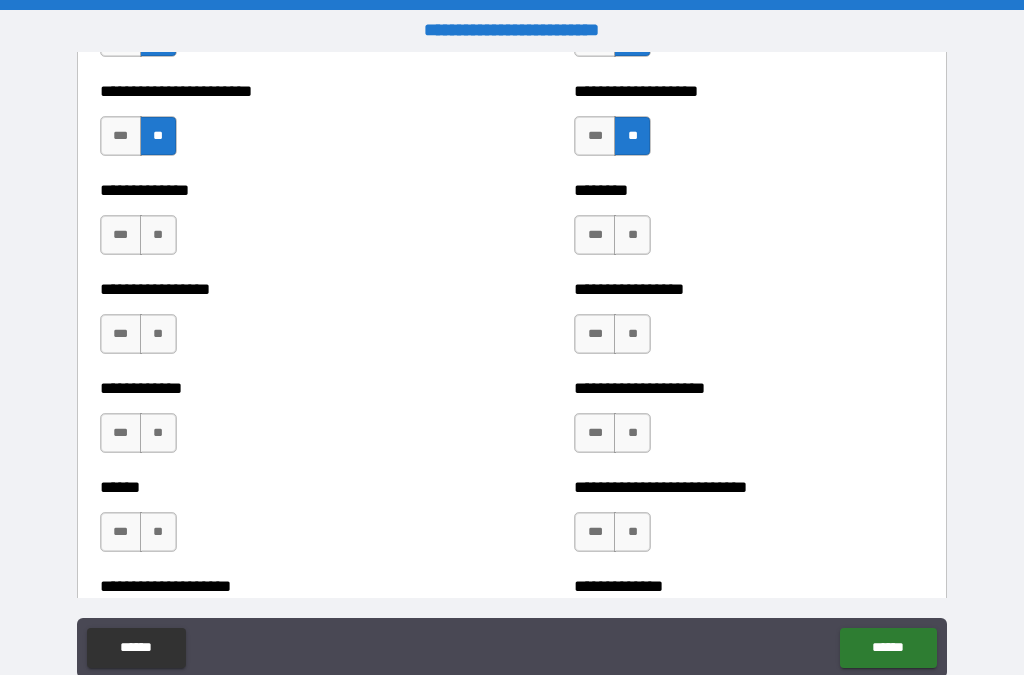 click on "**" at bounding box center (158, 235) 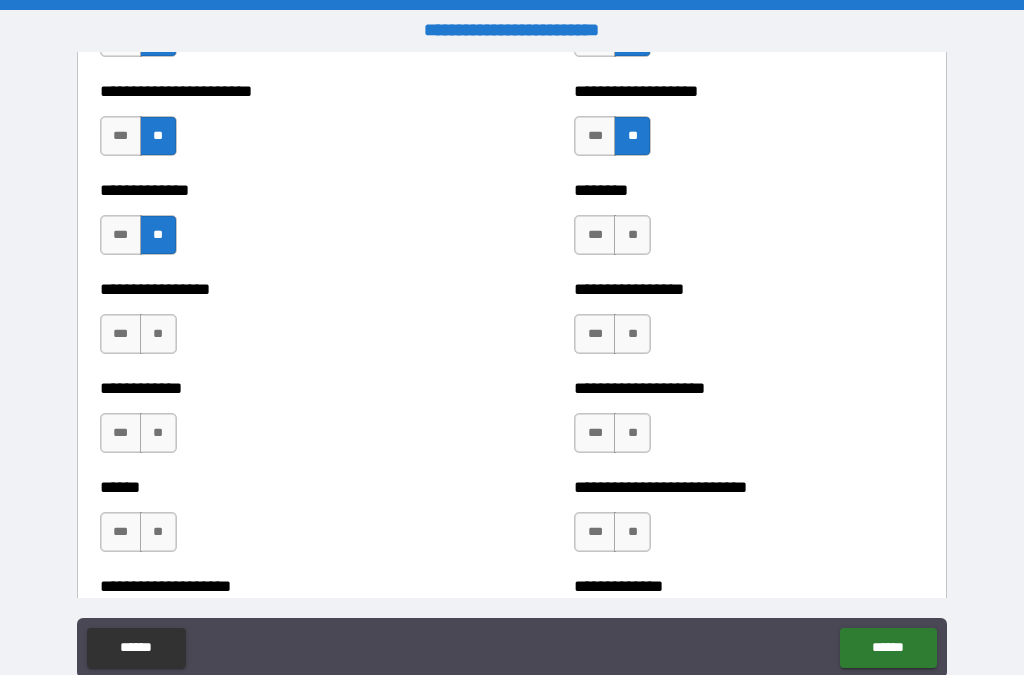 click on "**" at bounding box center (632, 235) 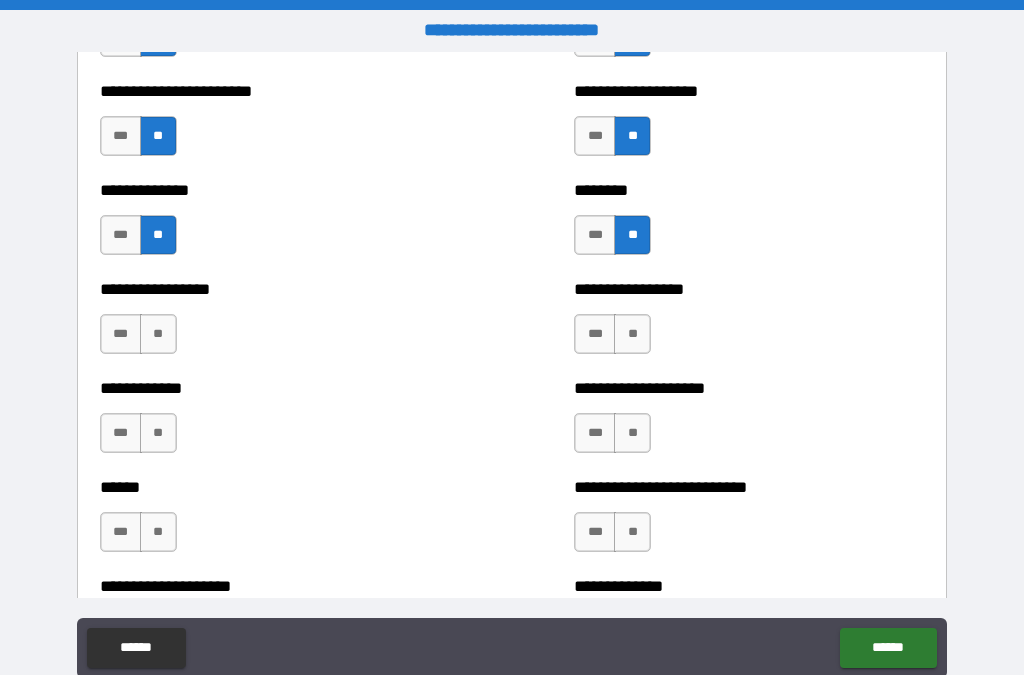 click on "**" at bounding box center (158, 334) 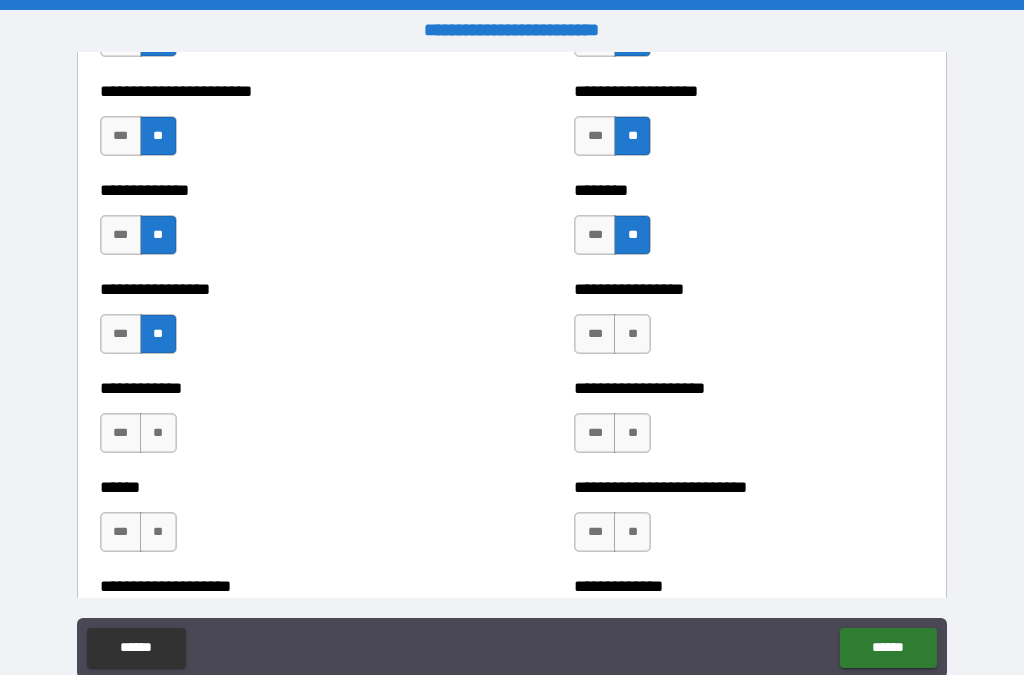 click on "**" at bounding box center [632, 334] 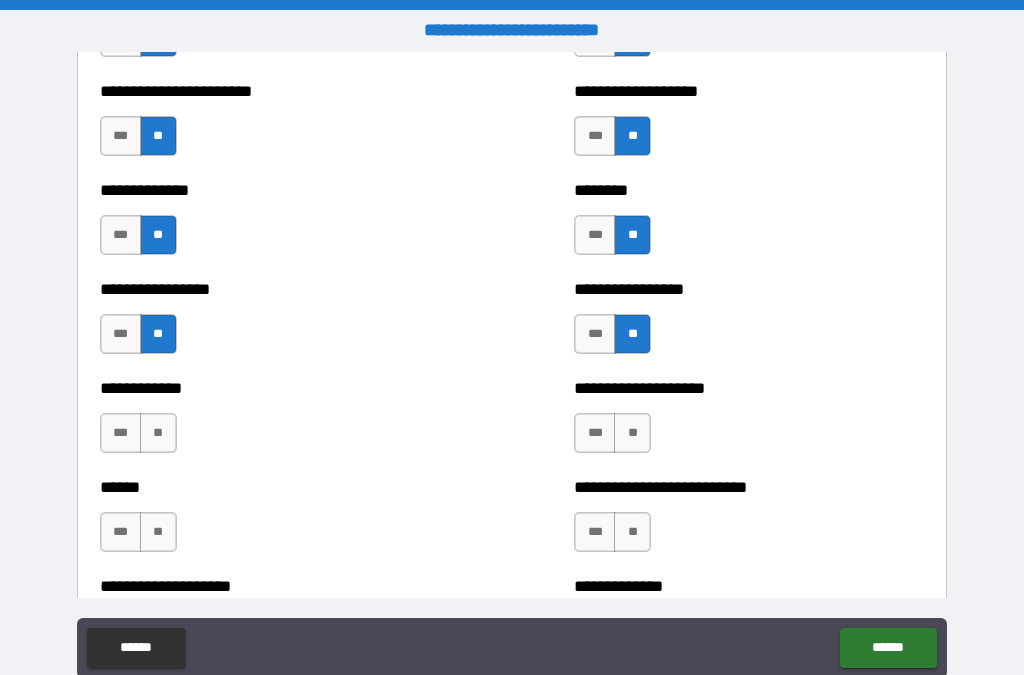 click on "**" at bounding box center [158, 433] 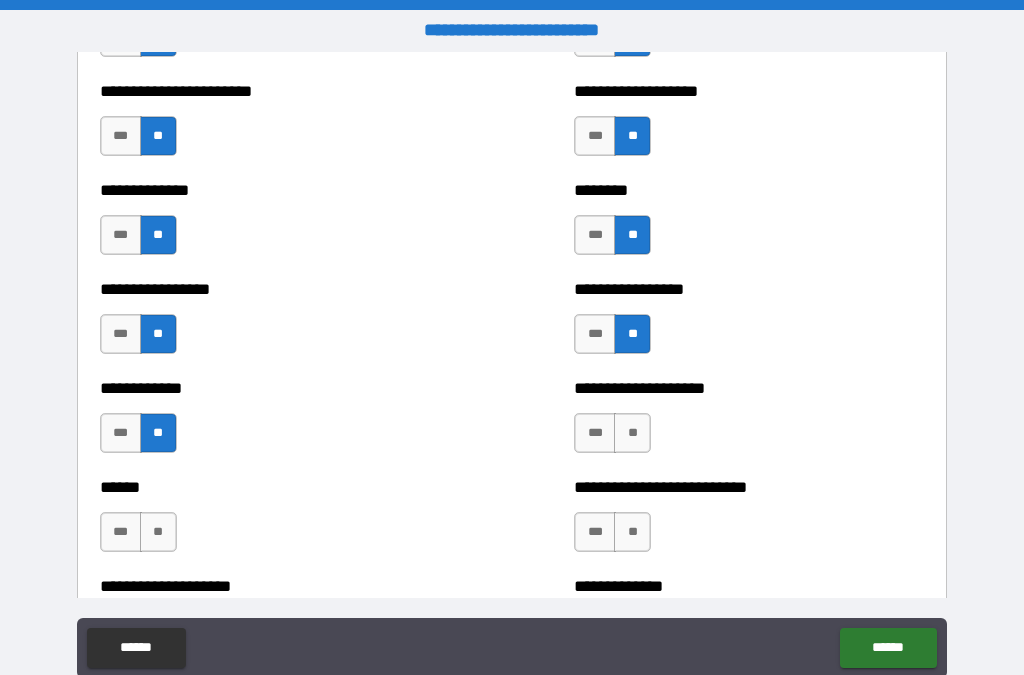 click on "**" at bounding box center (632, 433) 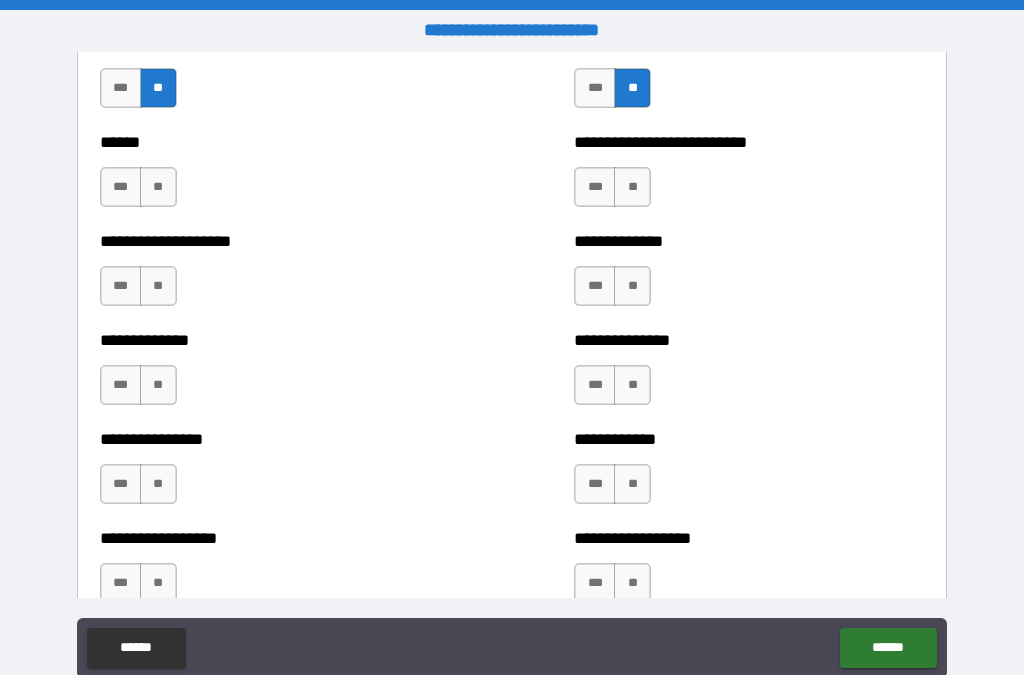 scroll, scrollTop: 3925, scrollLeft: 0, axis: vertical 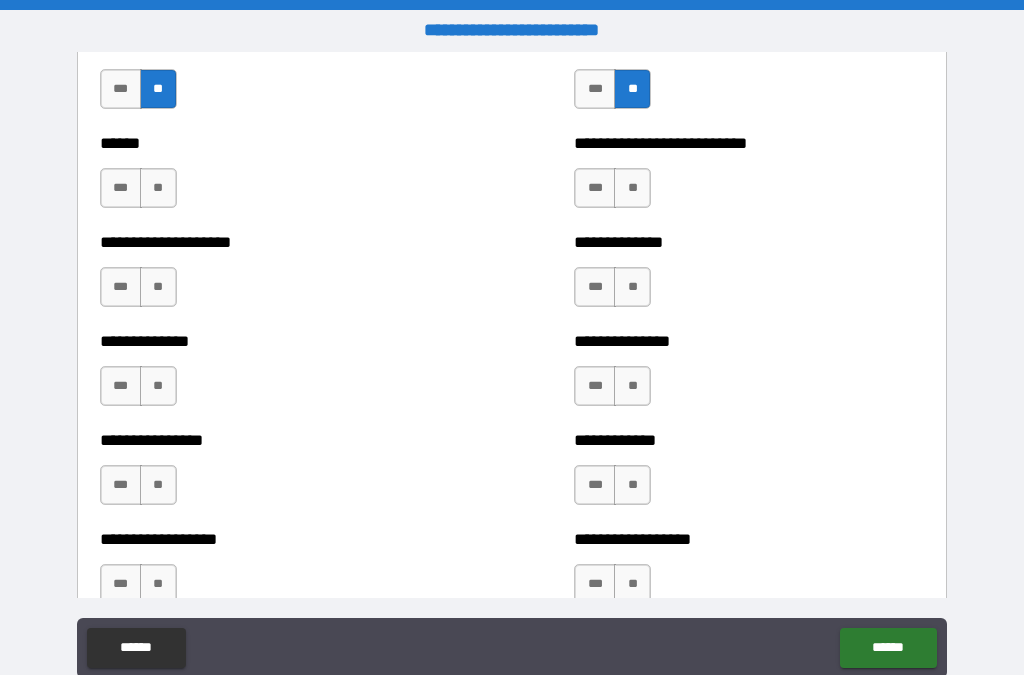 click on "**" at bounding box center (158, 188) 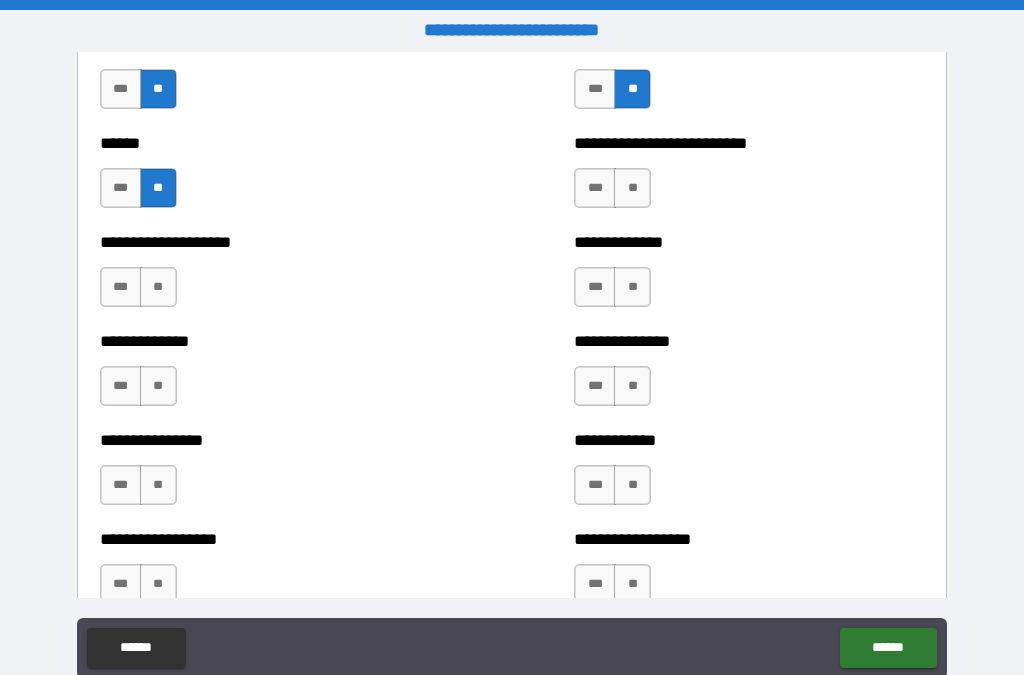 click on "**" at bounding box center [632, 188] 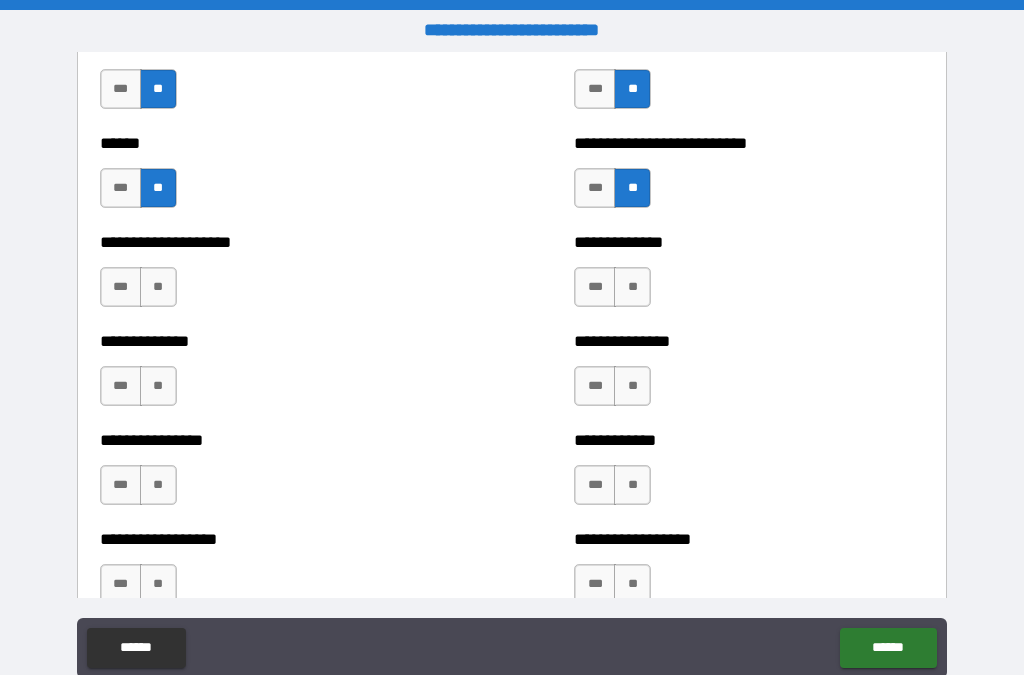click on "**********" at bounding box center (275, 277) 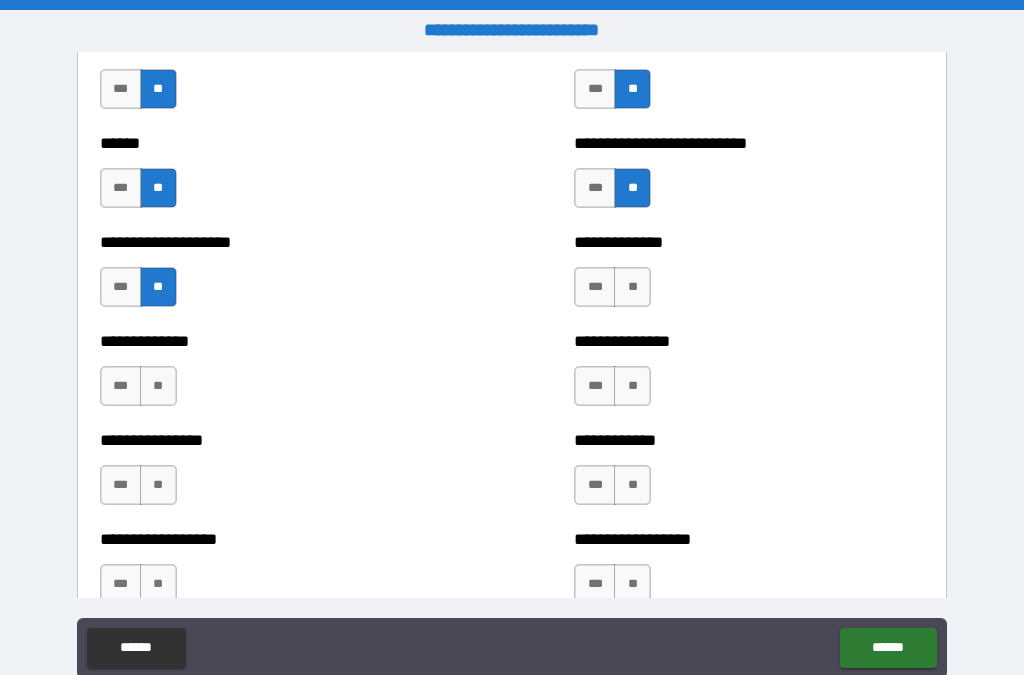 click on "**" at bounding box center (632, 287) 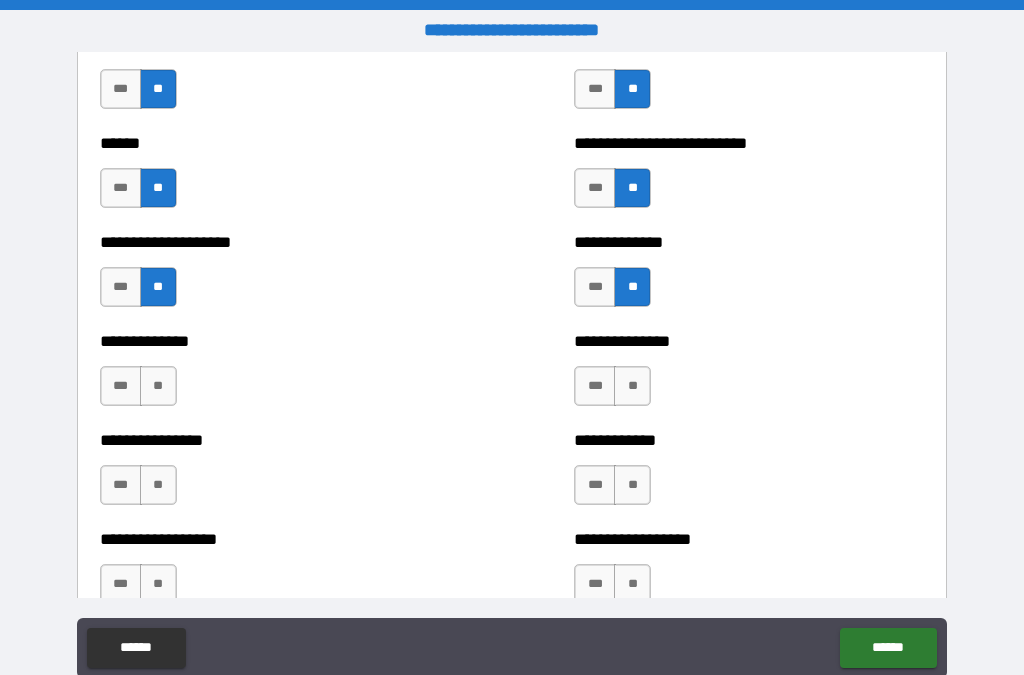 click on "***" at bounding box center [595, 287] 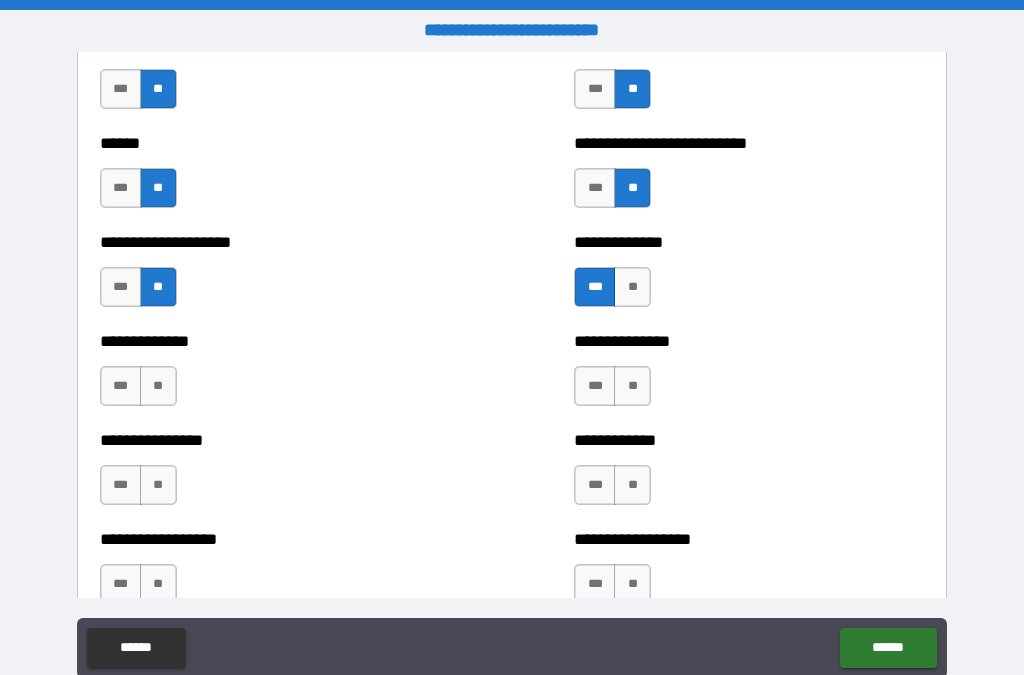 click on "**" at bounding box center (632, 287) 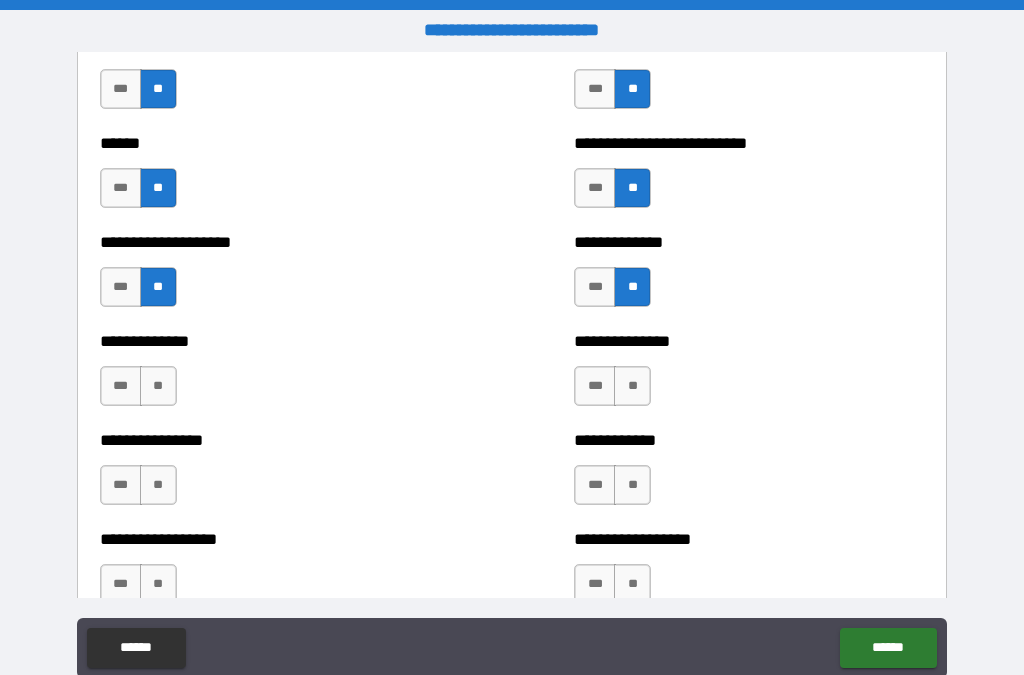 click on "**" at bounding box center (158, 386) 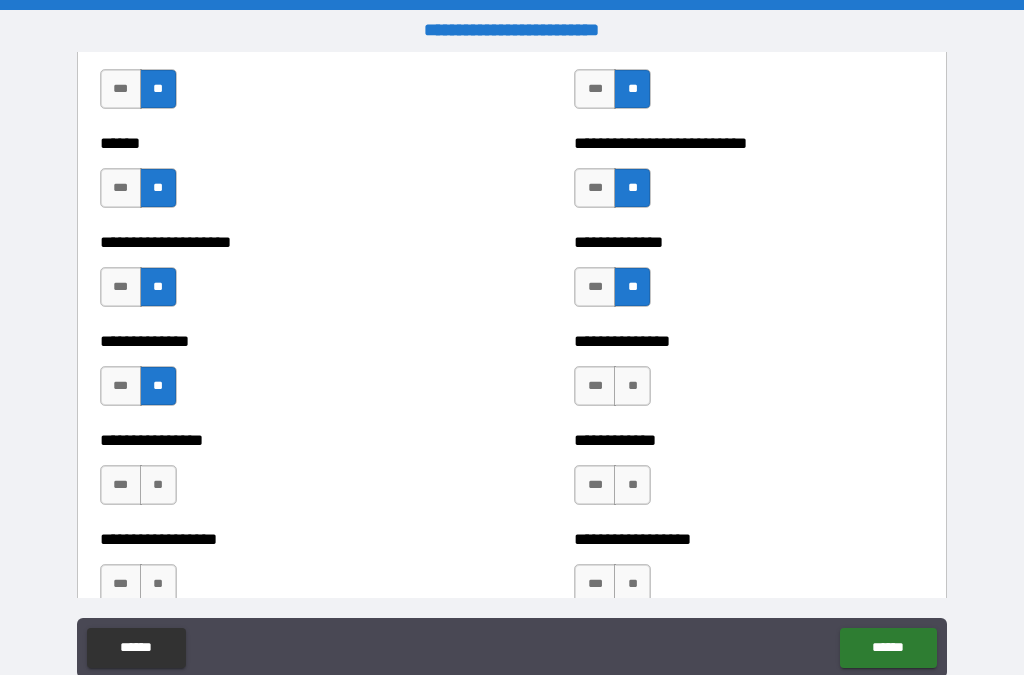 click on "**" at bounding box center (632, 386) 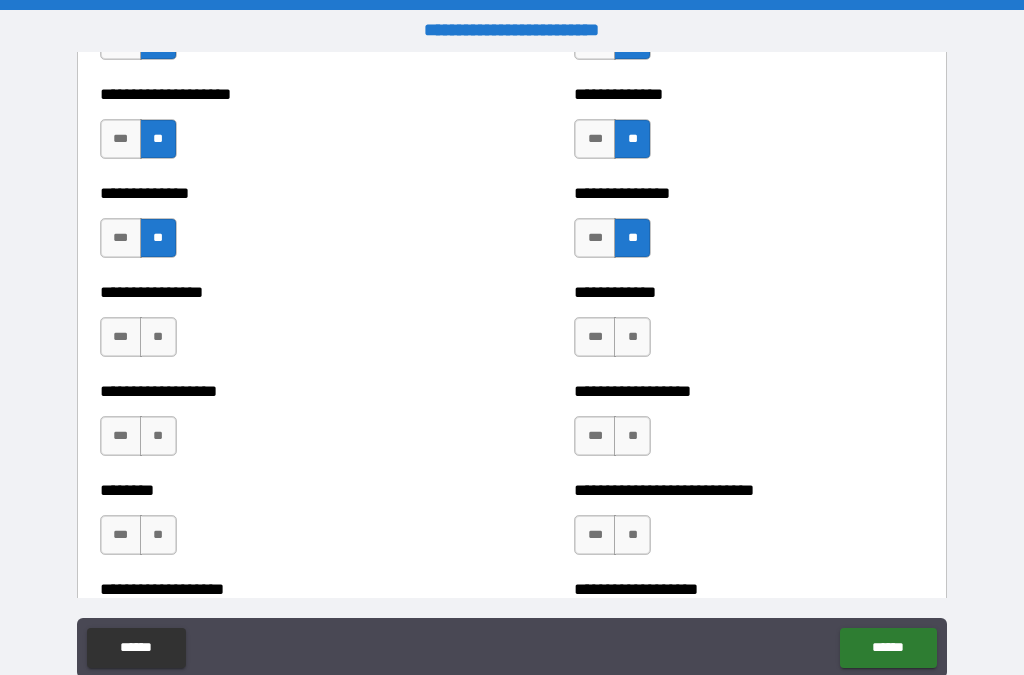 scroll, scrollTop: 4074, scrollLeft: 0, axis: vertical 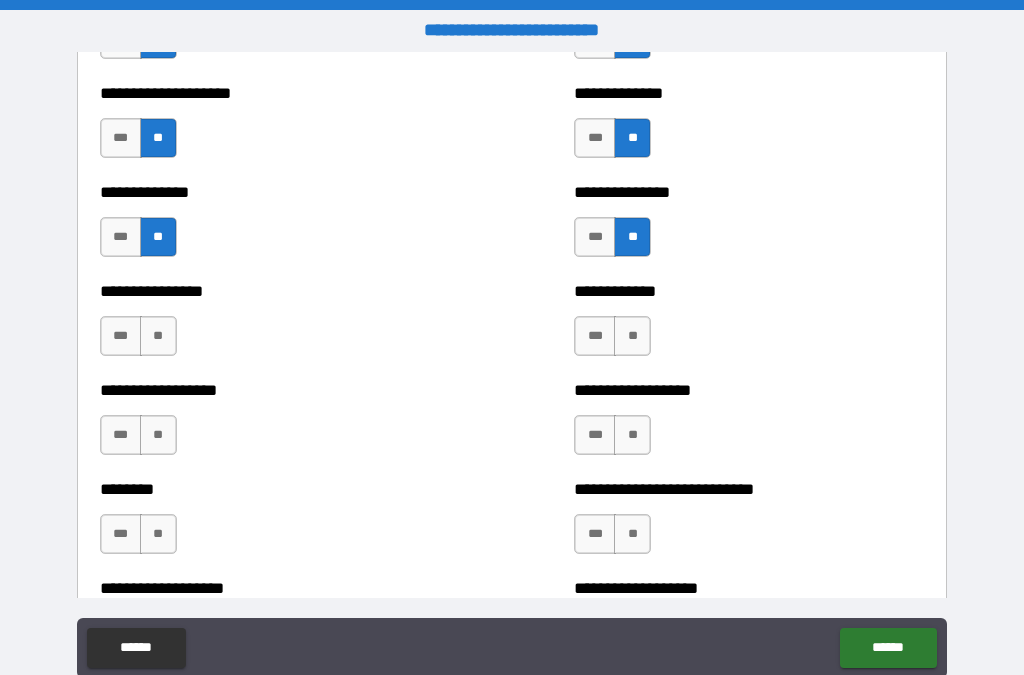 click on "**" at bounding box center [158, 336] 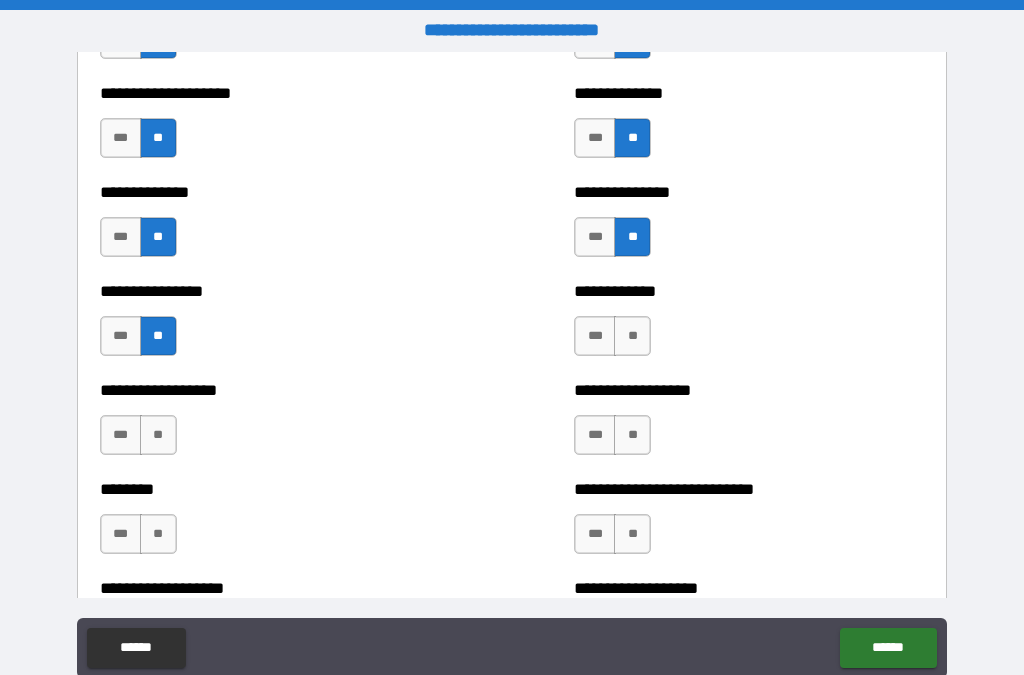 click on "**" at bounding box center (632, 336) 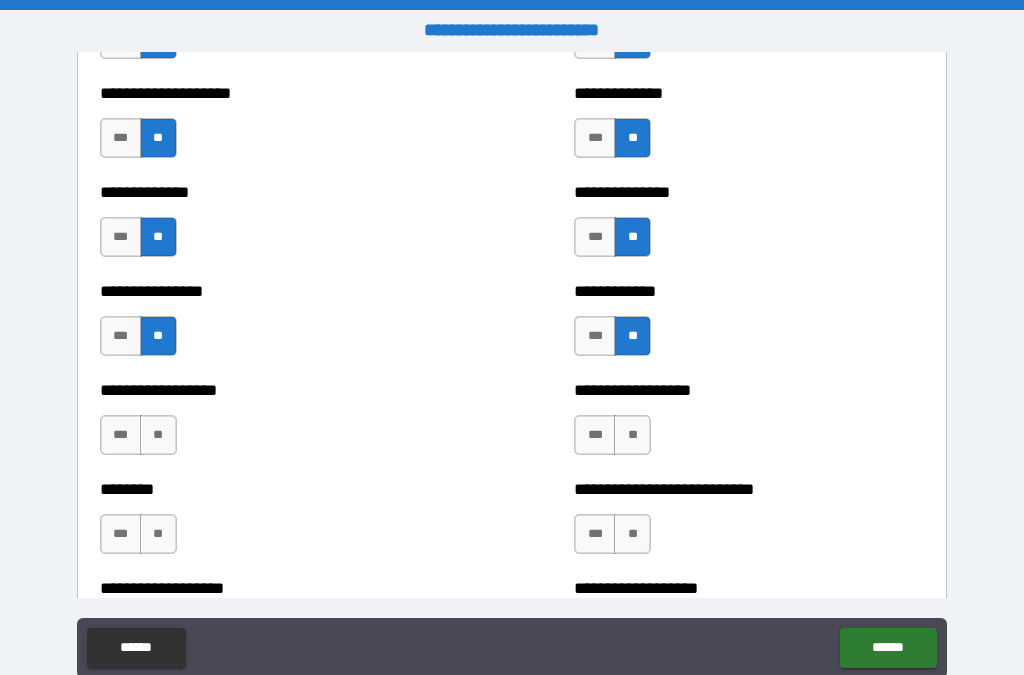 click on "**" at bounding box center [158, 435] 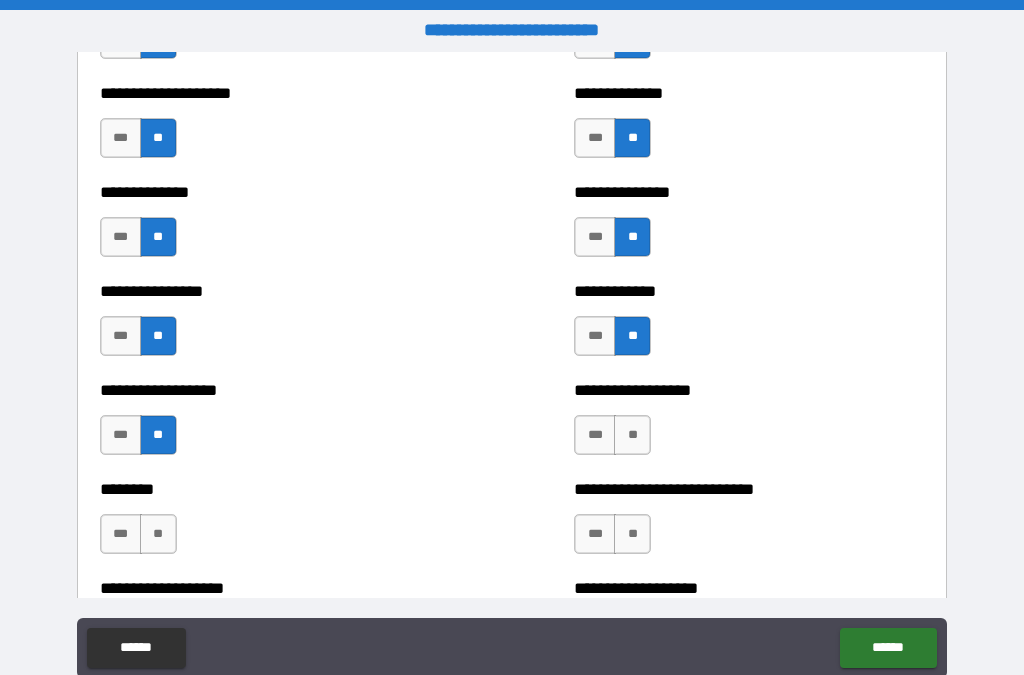 click on "**" at bounding box center (632, 435) 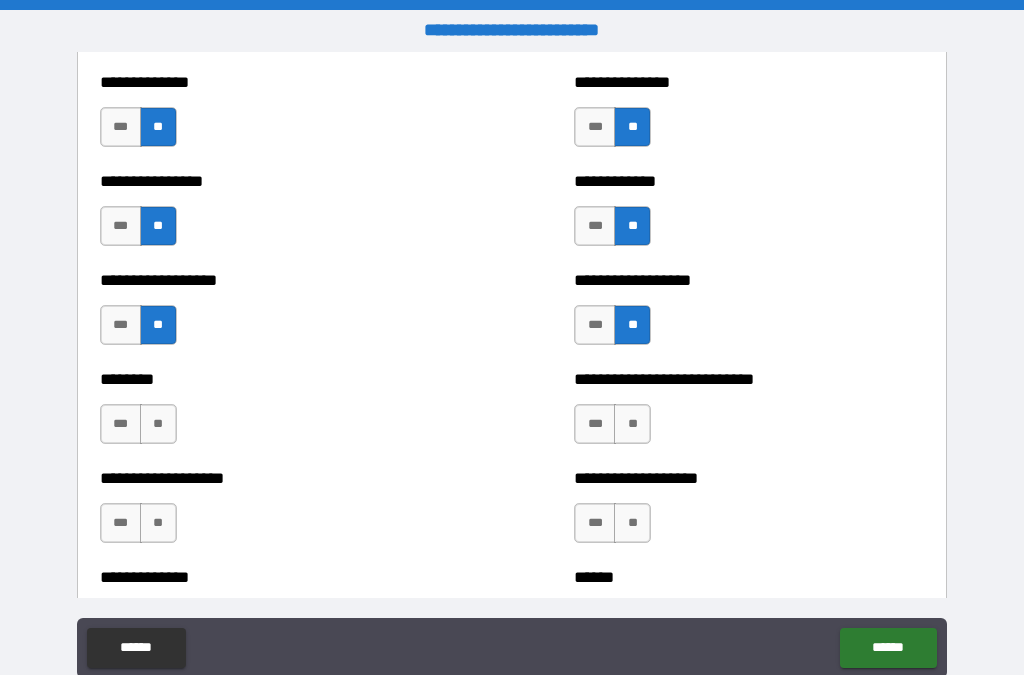 scroll, scrollTop: 4237, scrollLeft: 0, axis: vertical 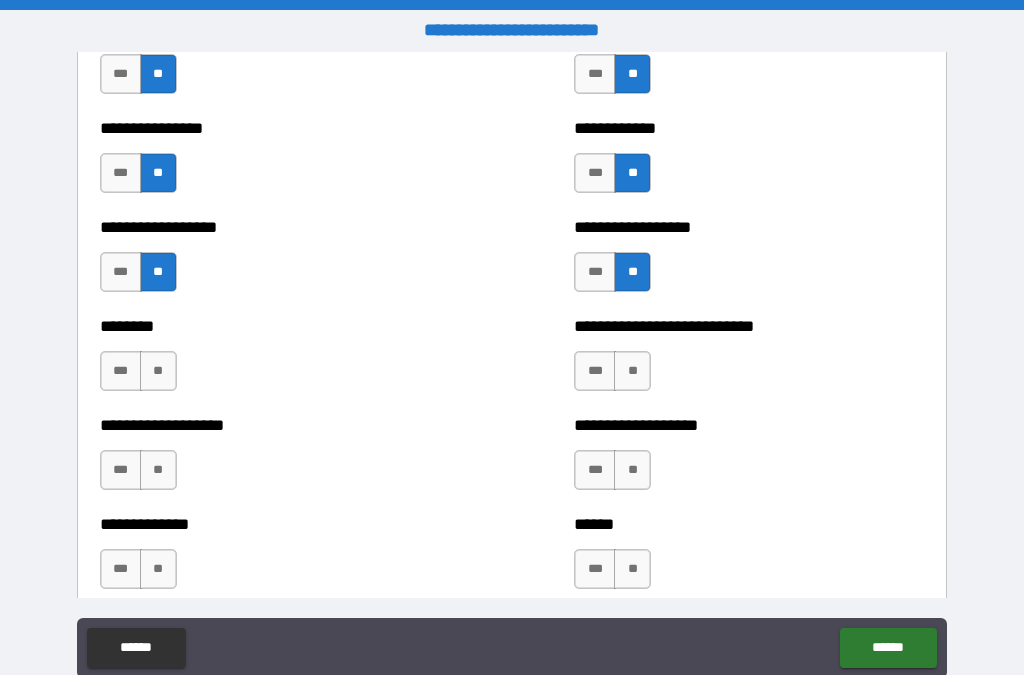 click on "**" at bounding box center [158, 371] 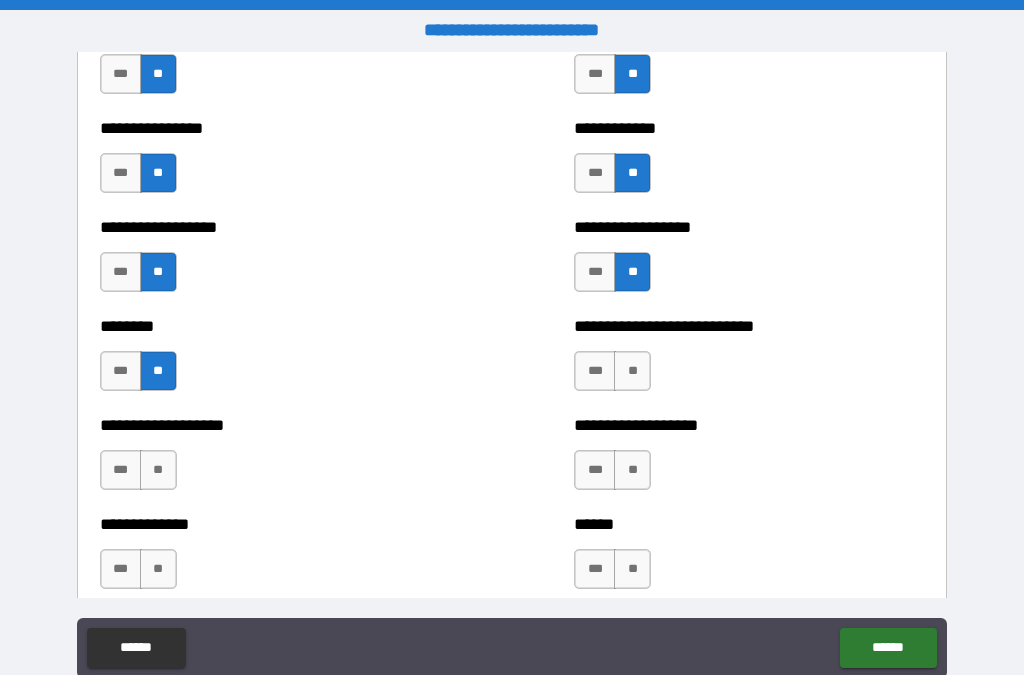 click on "**" at bounding box center (632, 371) 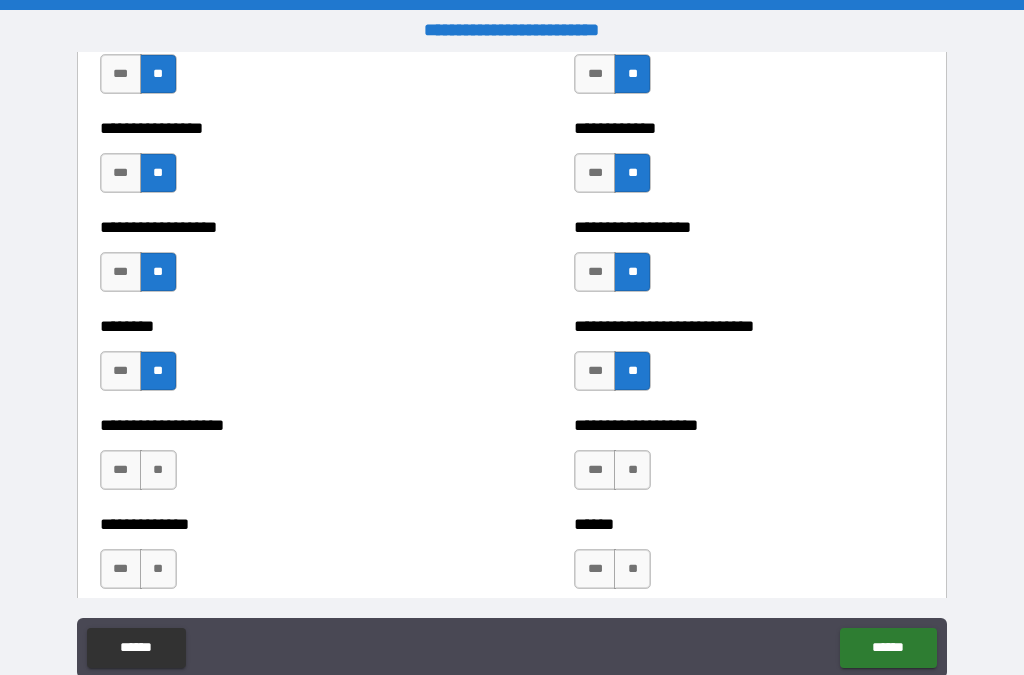 scroll, scrollTop: 4318, scrollLeft: 0, axis: vertical 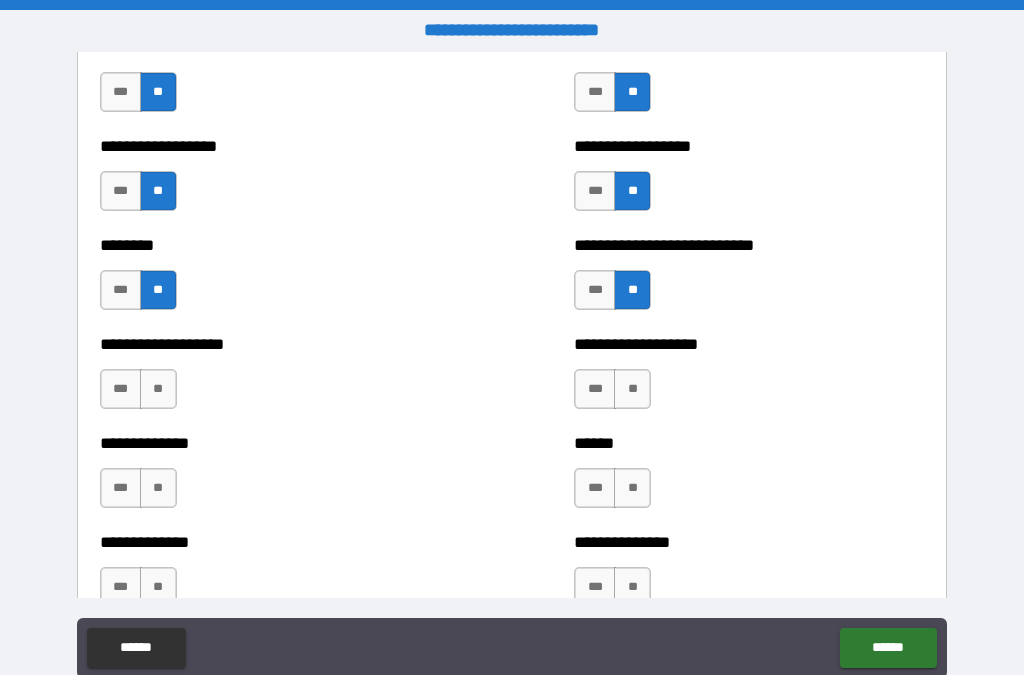 click on "**" at bounding box center [158, 389] 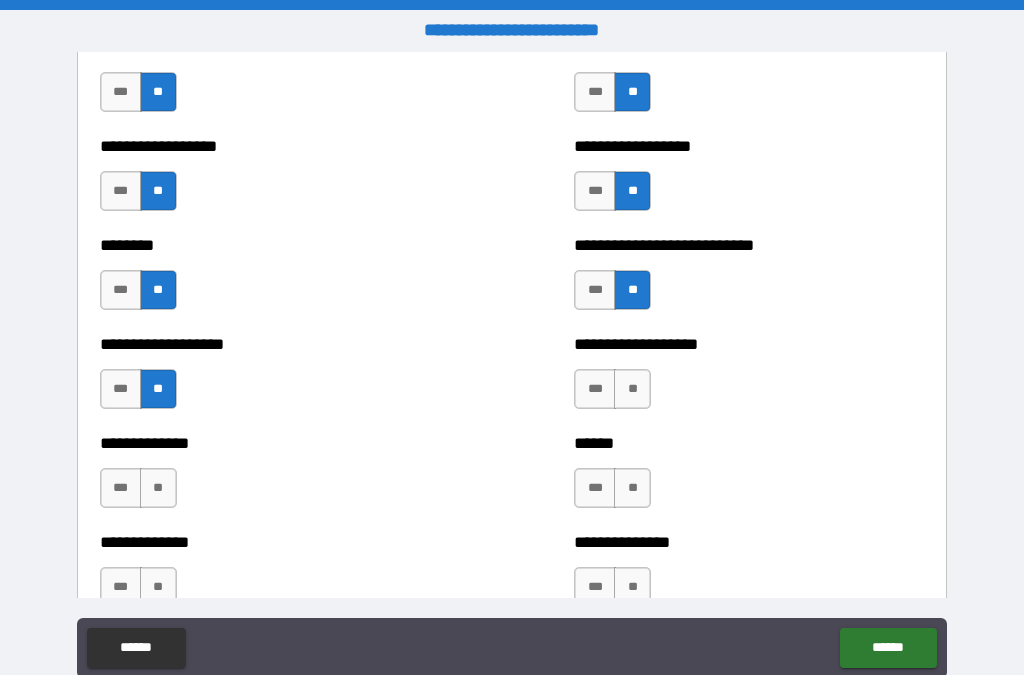 click on "**" at bounding box center (632, 389) 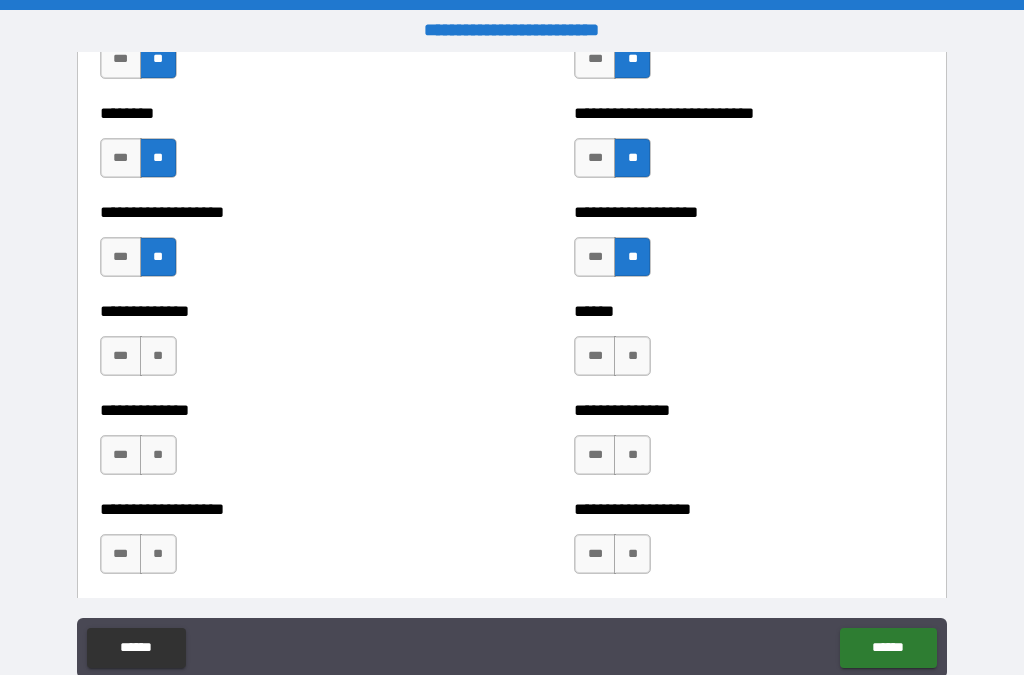 scroll, scrollTop: 4451, scrollLeft: 0, axis: vertical 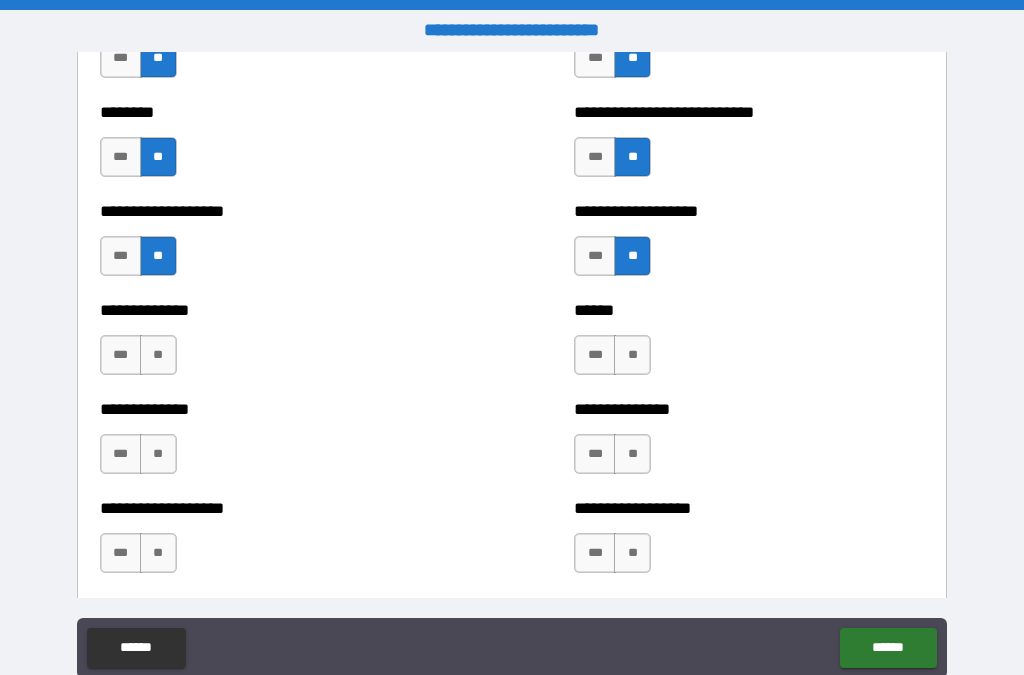 click on "**" at bounding box center (158, 355) 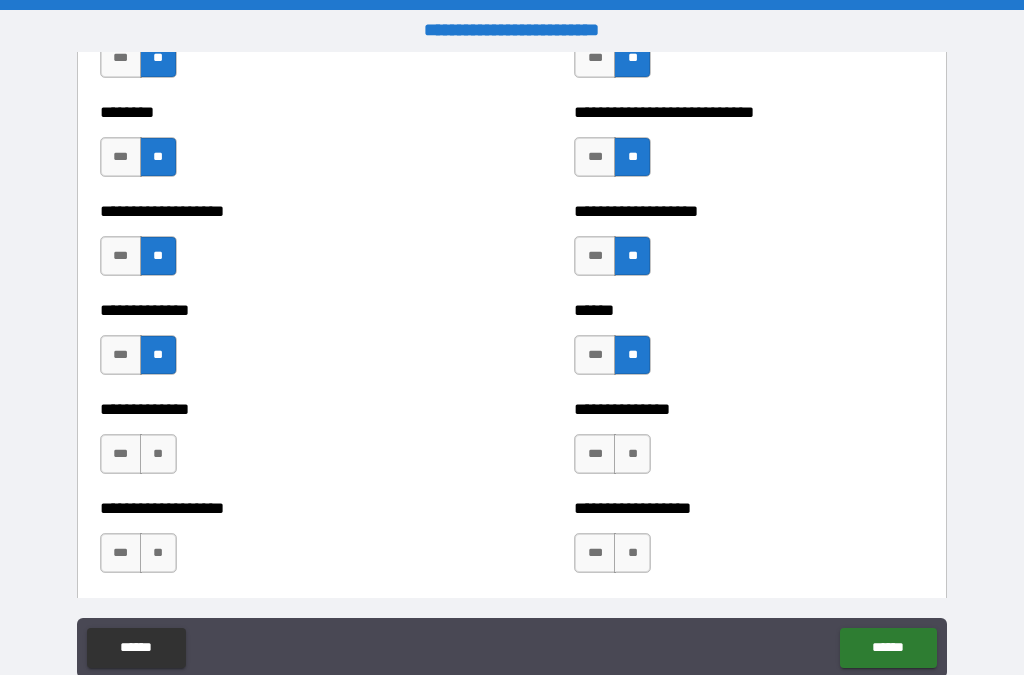 click on "**" at bounding box center (158, 454) 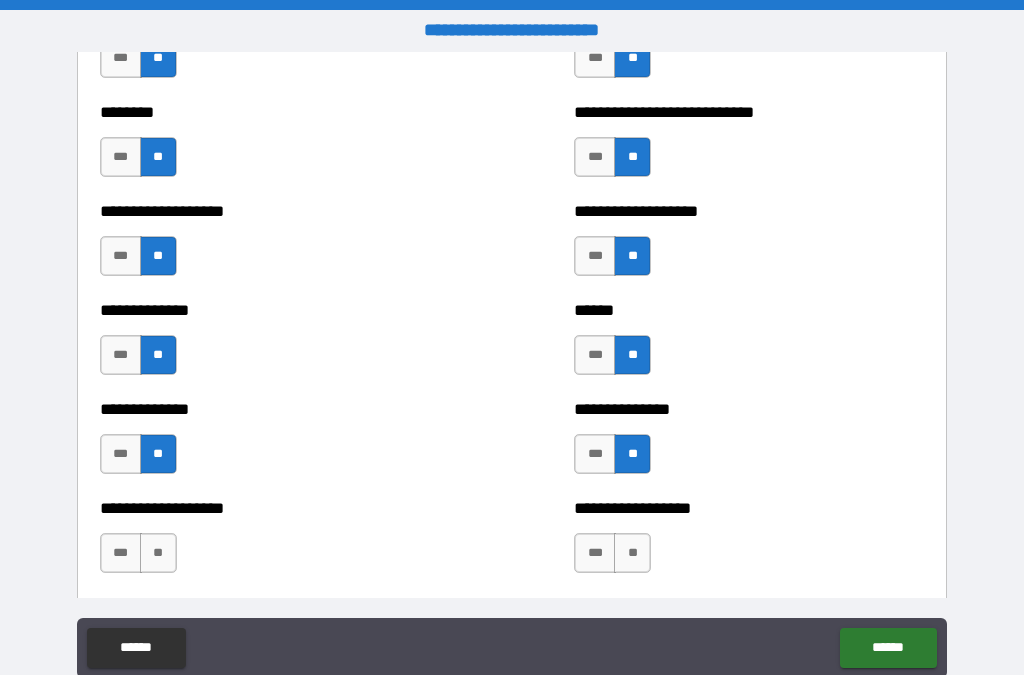 click on "**" at bounding box center (158, 553) 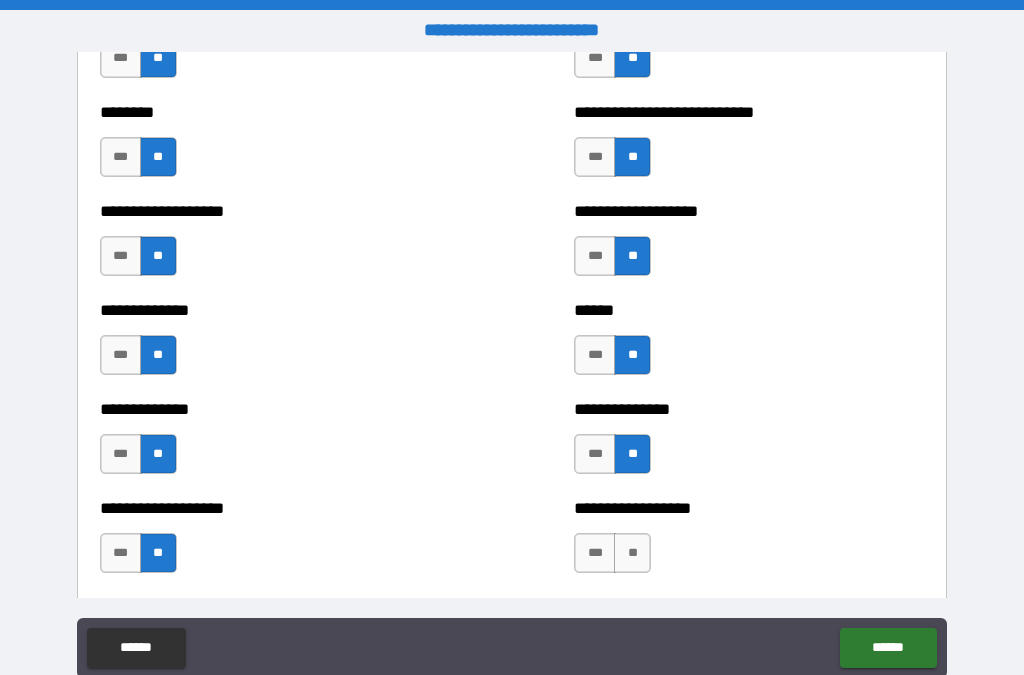 click on "**" at bounding box center (632, 553) 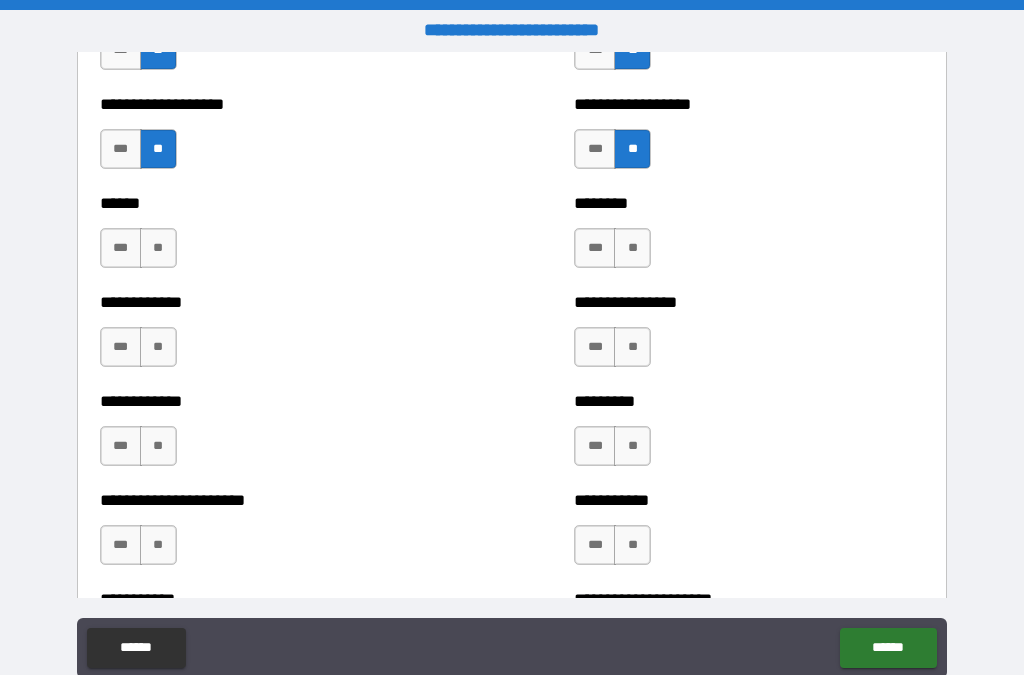 scroll, scrollTop: 4926, scrollLeft: 0, axis: vertical 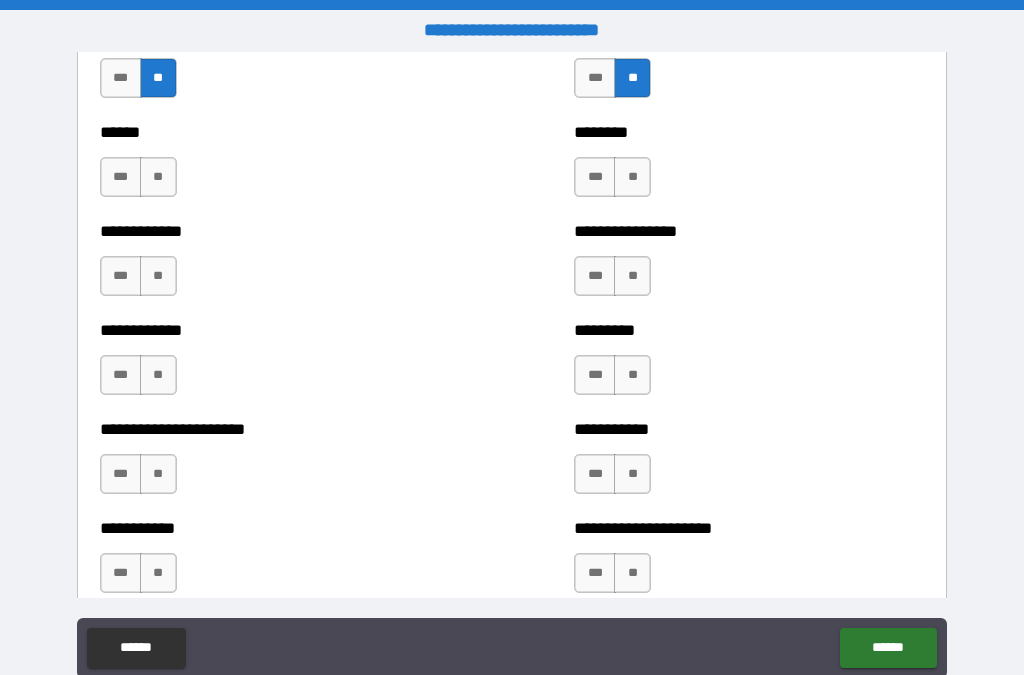 click on "**" at bounding box center [632, 177] 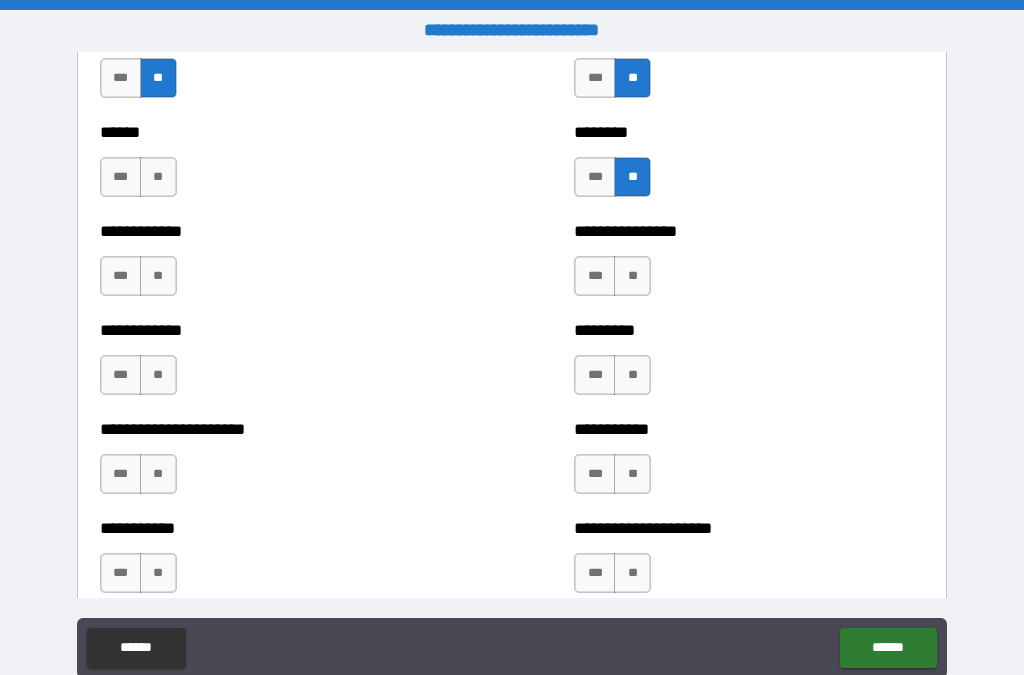 click on "***" at bounding box center (121, 177) 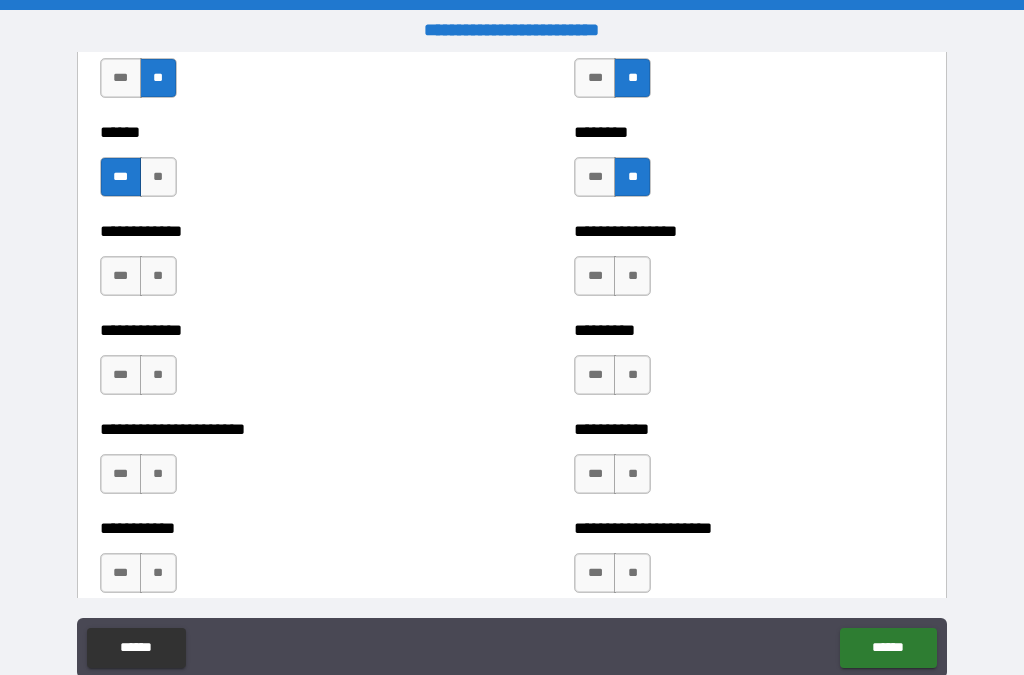 click on "****** *** **" at bounding box center [275, 167] 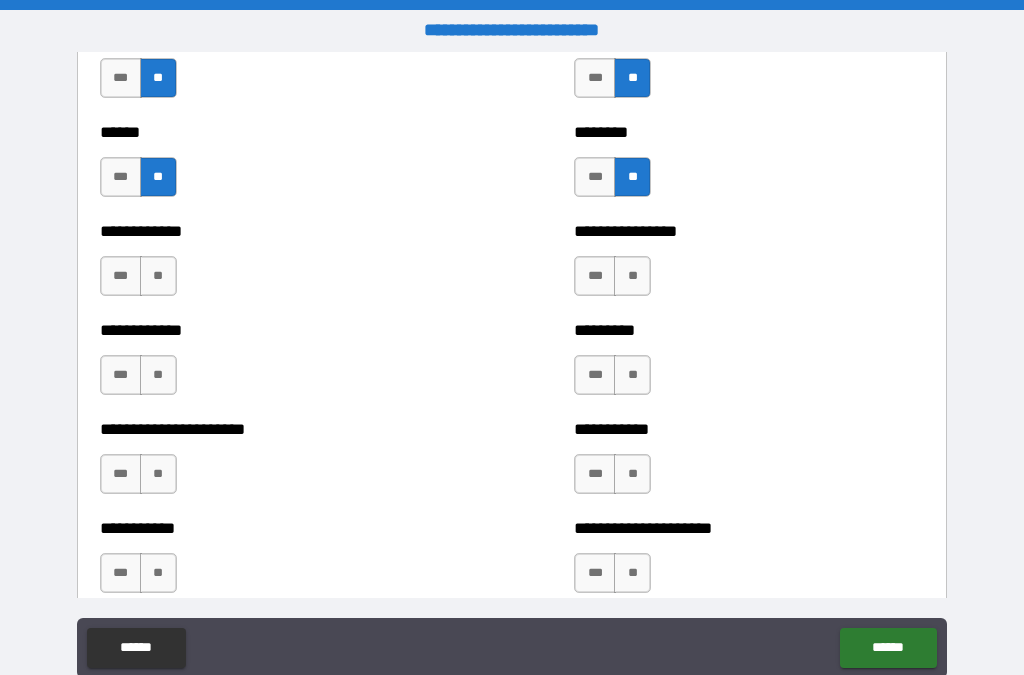 click on "**" at bounding box center [158, 276] 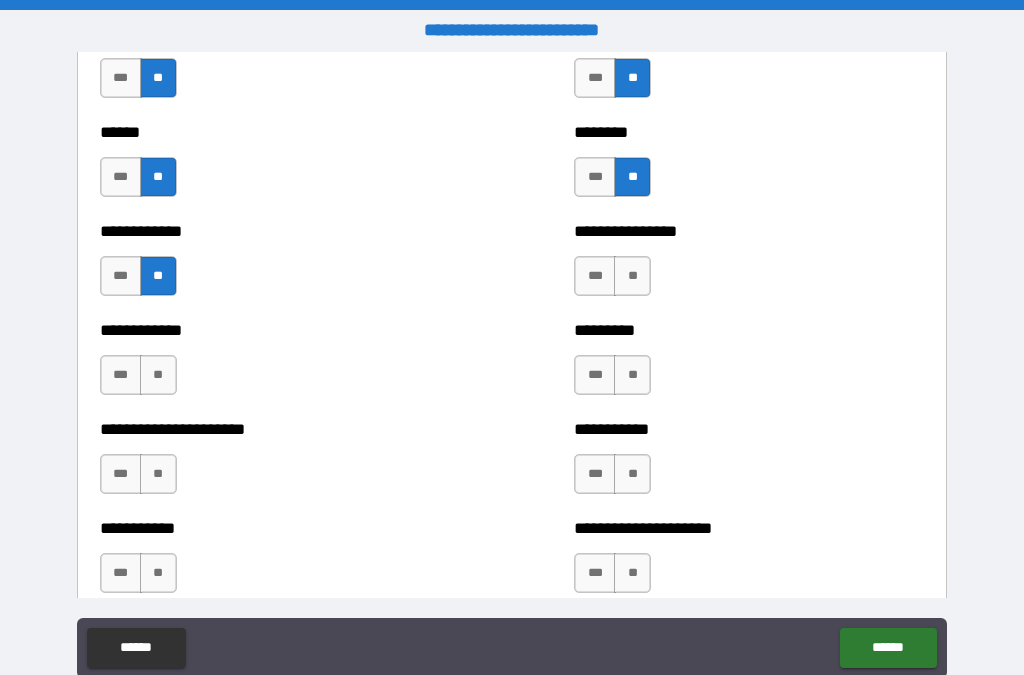 click on "**" at bounding box center (632, 276) 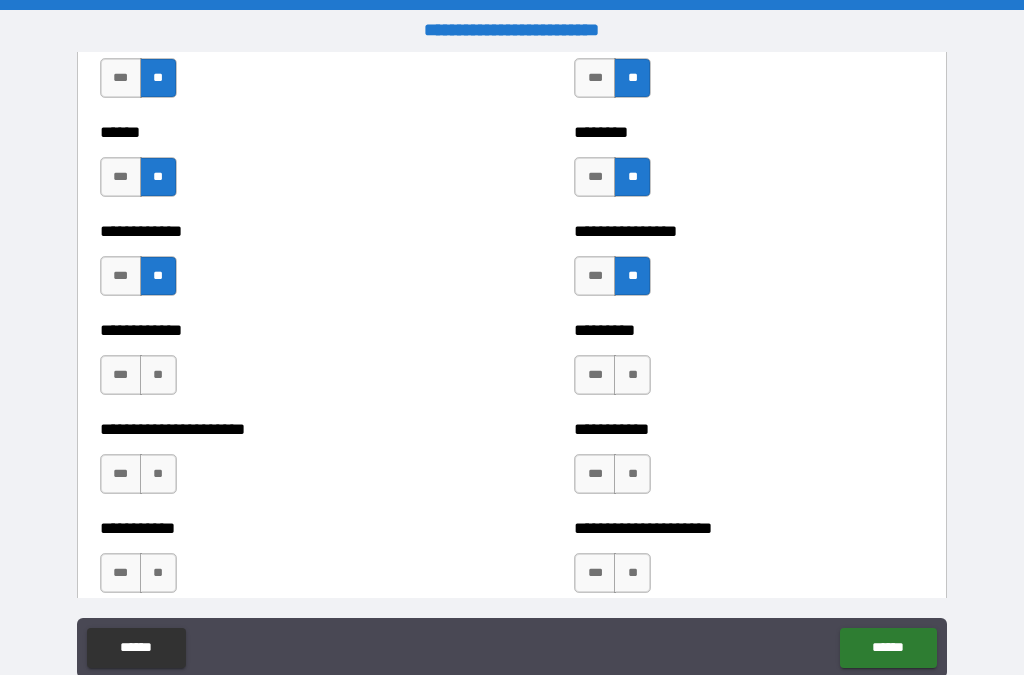 click on "**" at bounding box center [158, 375] 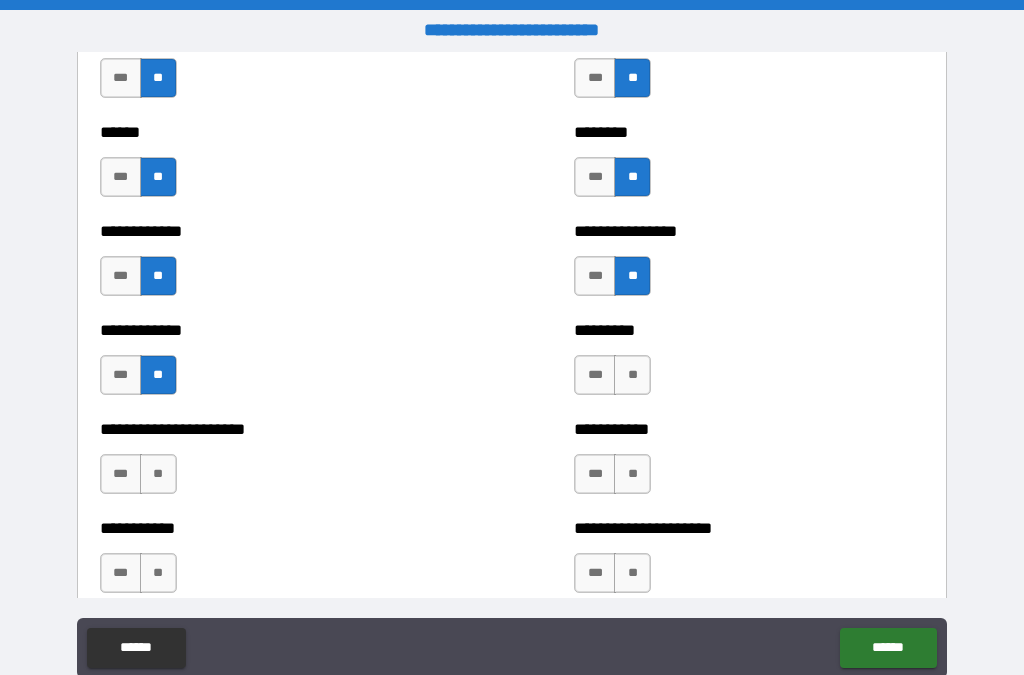 click on "**" at bounding box center (632, 375) 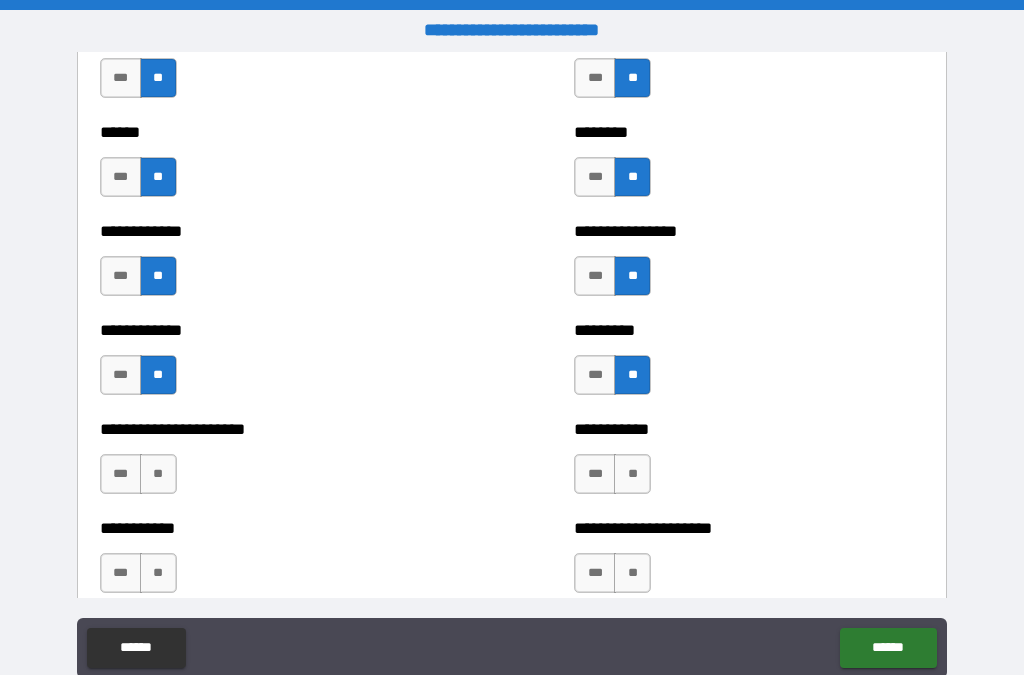 click on "**" at bounding box center [158, 474] 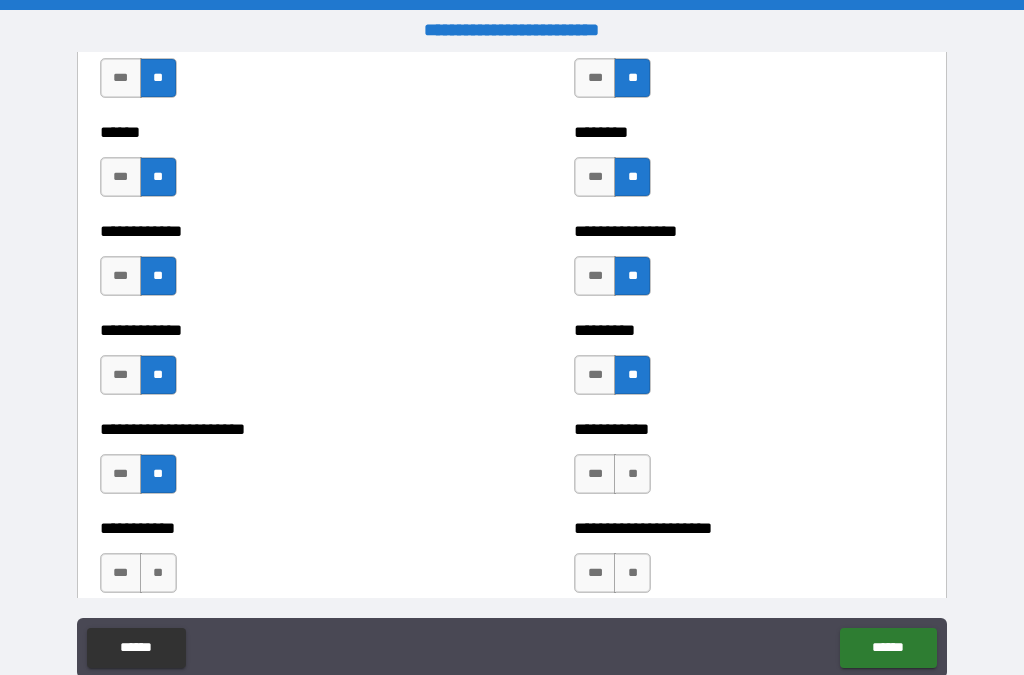 click on "**" at bounding box center [632, 474] 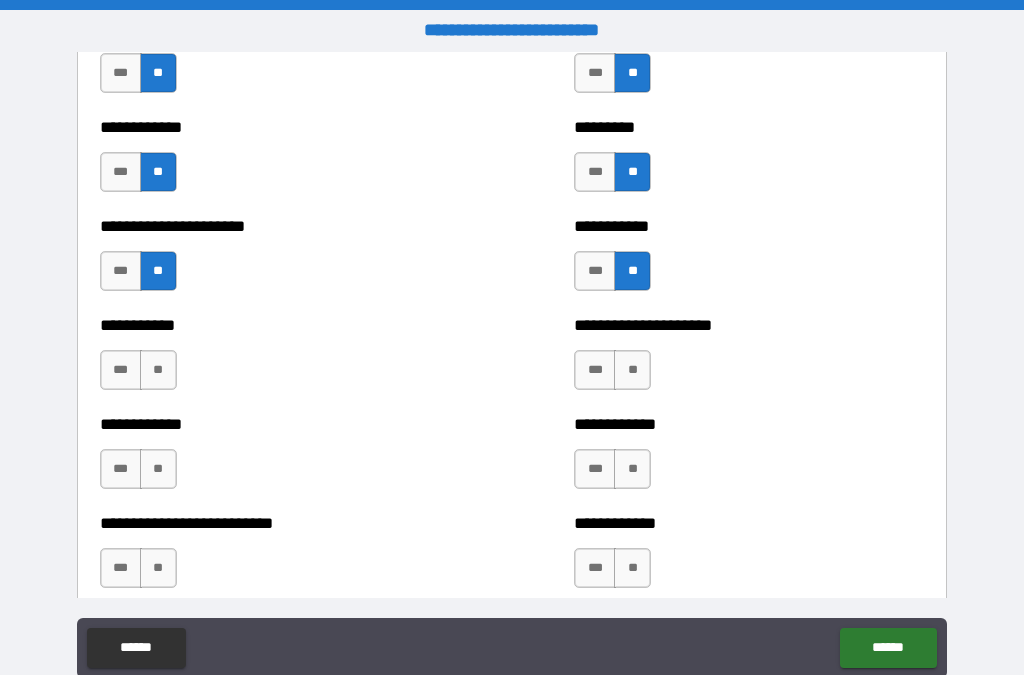 scroll, scrollTop: 5141, scrollLeft: 0, axis: vertical 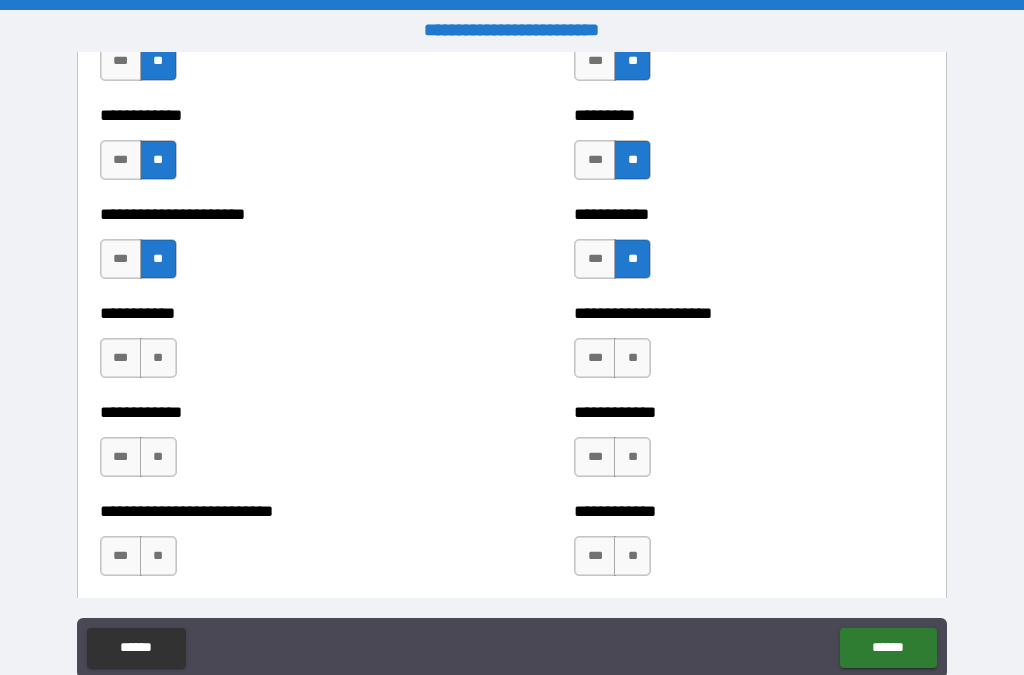 click on "**" at bounding box center [158, 358] 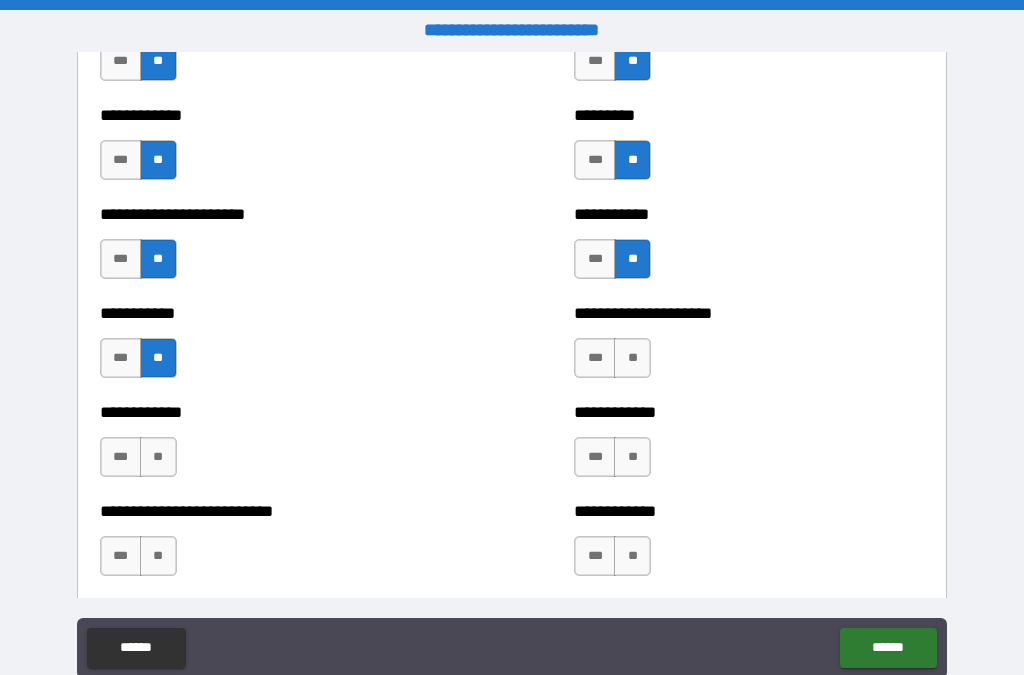 click on "**" at bounding box center [632, 358] 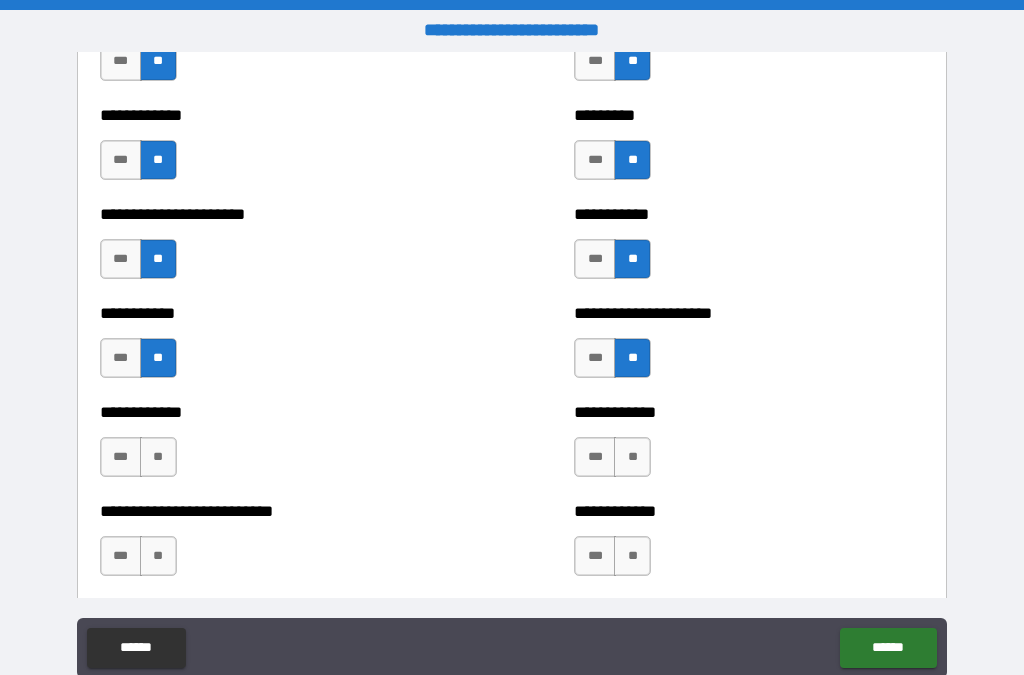 click on "**" at bounding box center [158, 457] 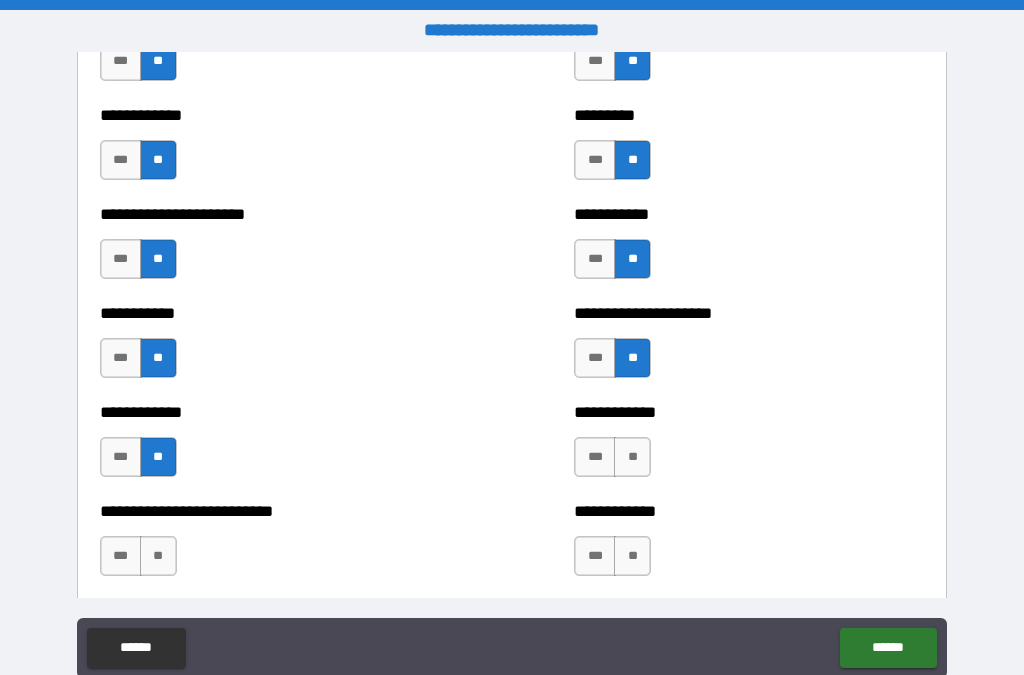 click on "**" at bounding box center (632, 457) 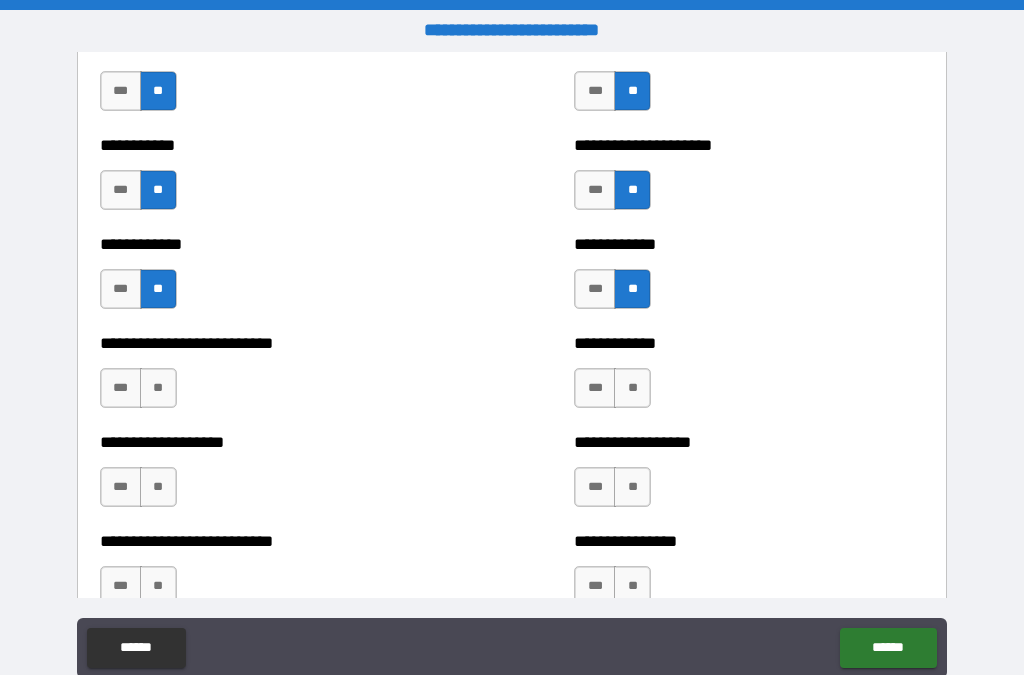 scroll, scrollTop: 5323, scrollLeft: 0, axis: vertical 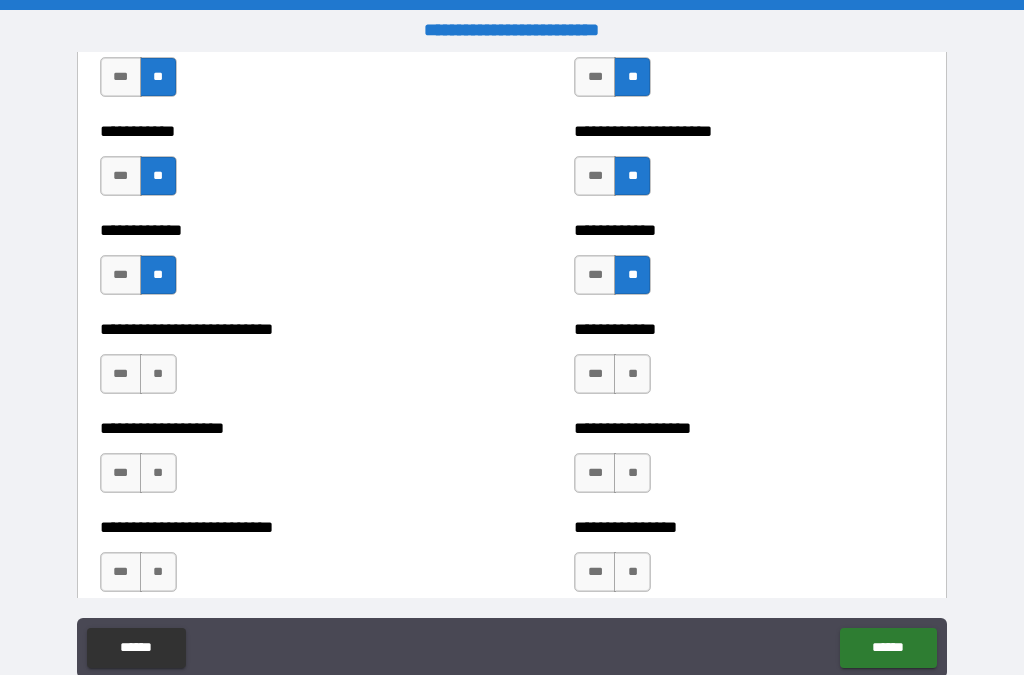 click on "**" at bounding box center [158, 374] 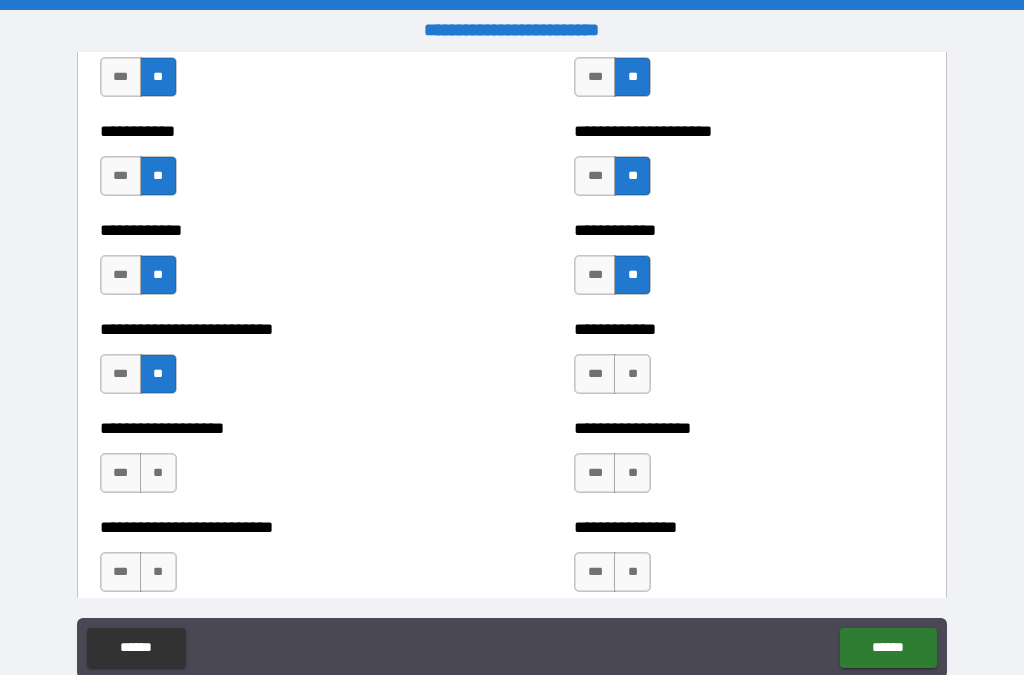 click on "**" at bounding box center [632, 374] 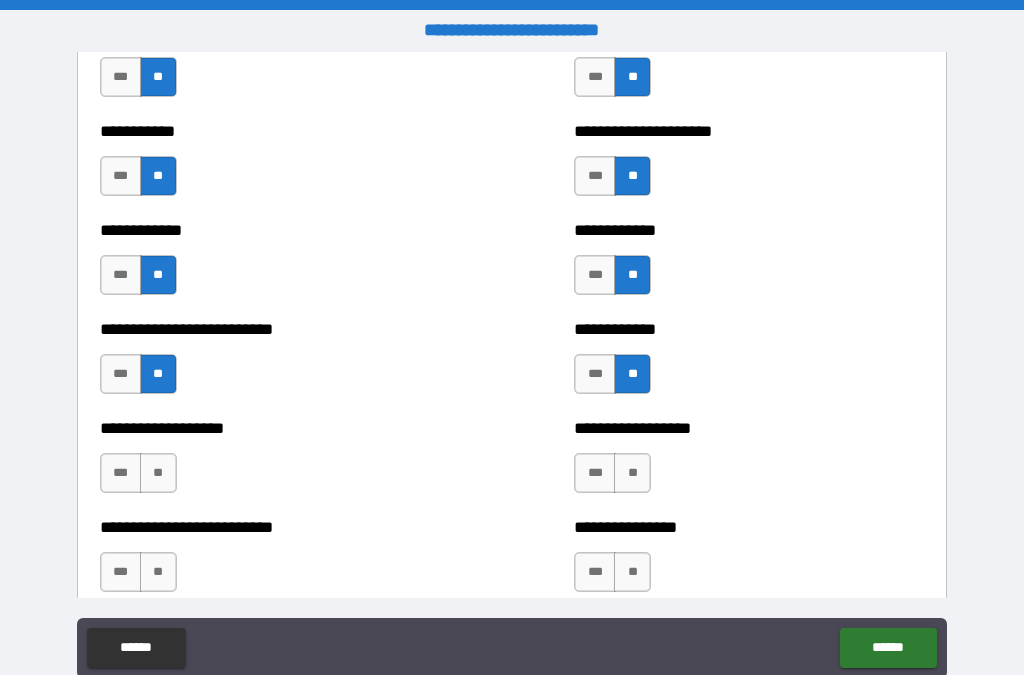 click on "**" at bounding box center [158, 473] 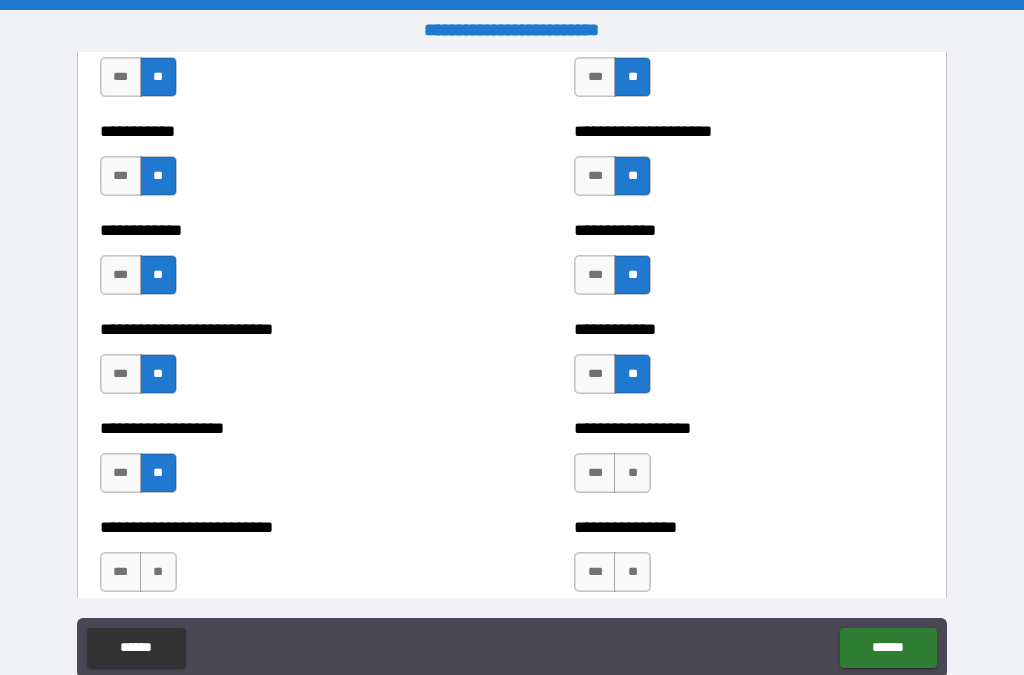 click on "**" at bounding box center (632, 473) 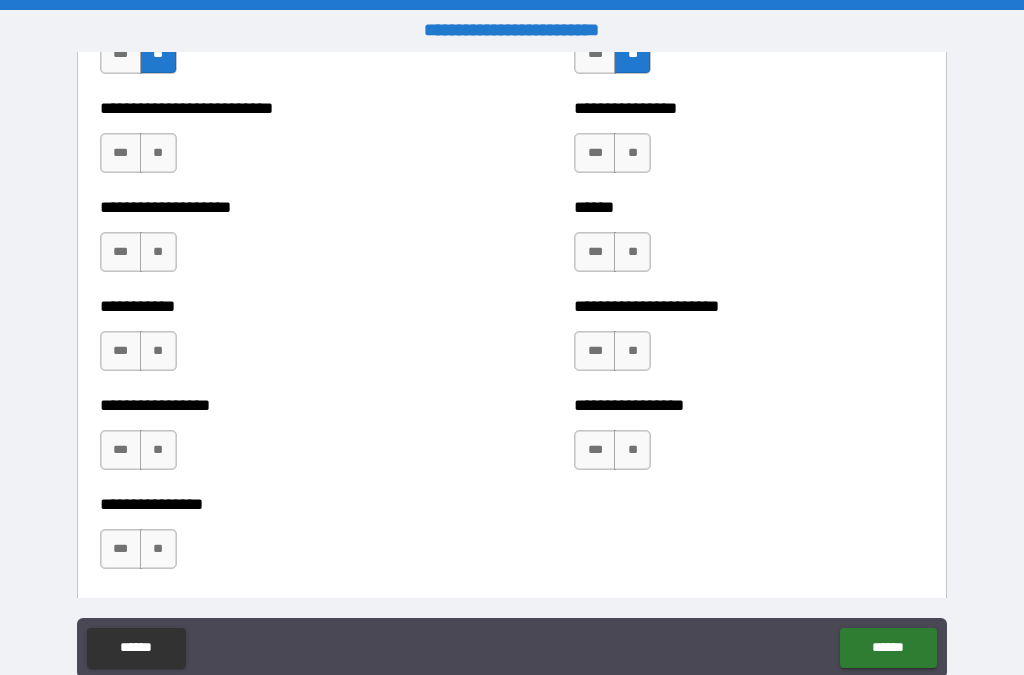 scroll, scrollTop: 5738, scrollLeft: 0, axis: vertical 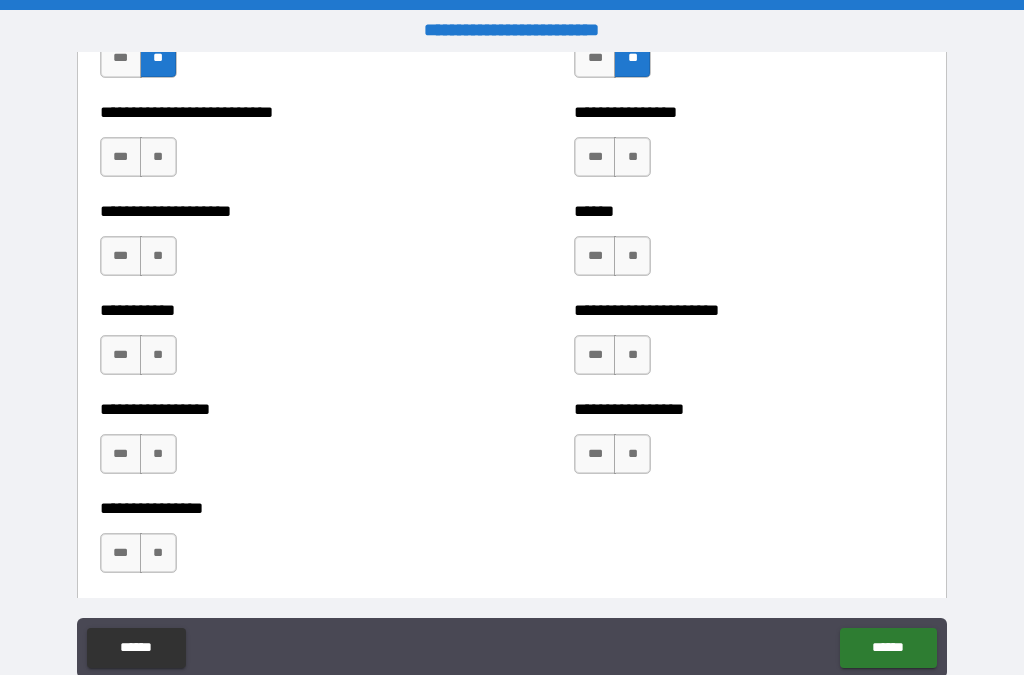 click on "**" at bounding box center (632, 157) 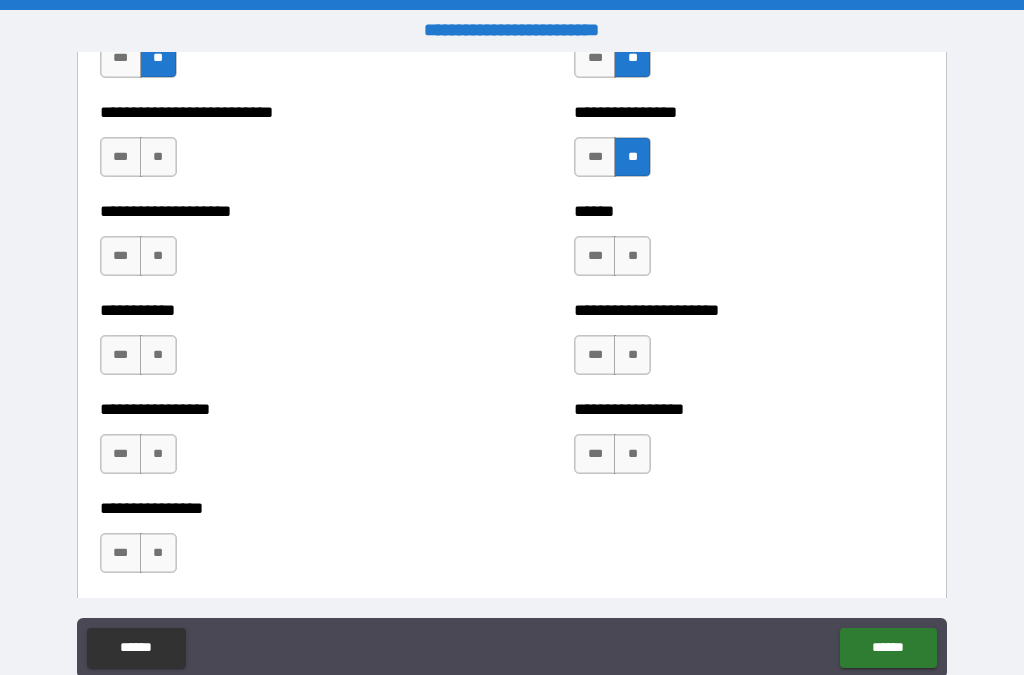 click on "**" at bounding box center (158, 157) 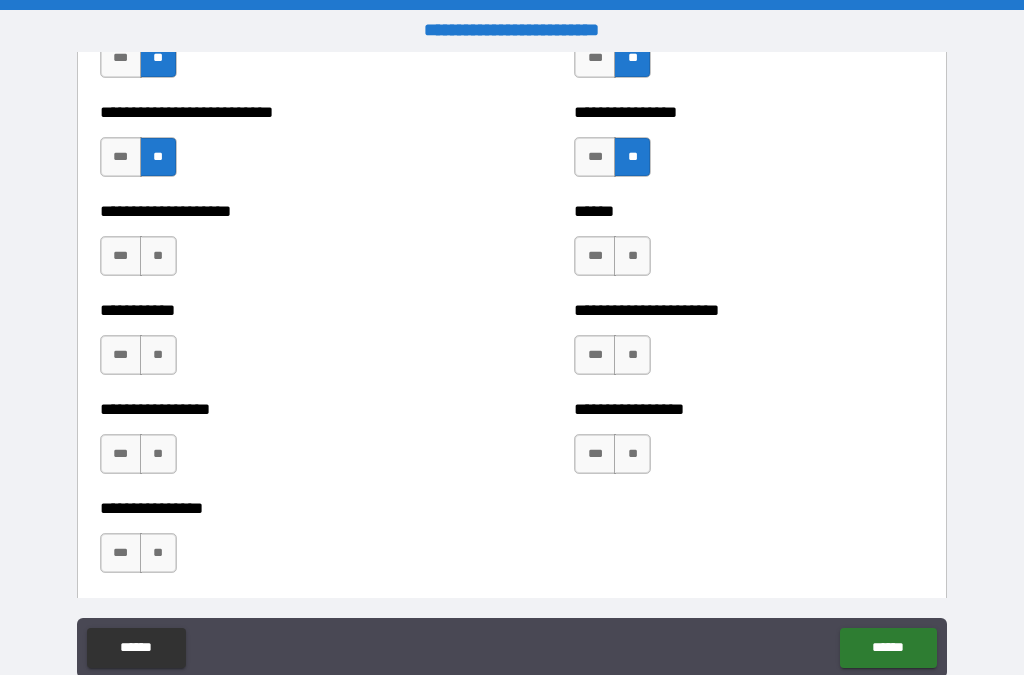 click on "**" at bounding box center [158, 256] 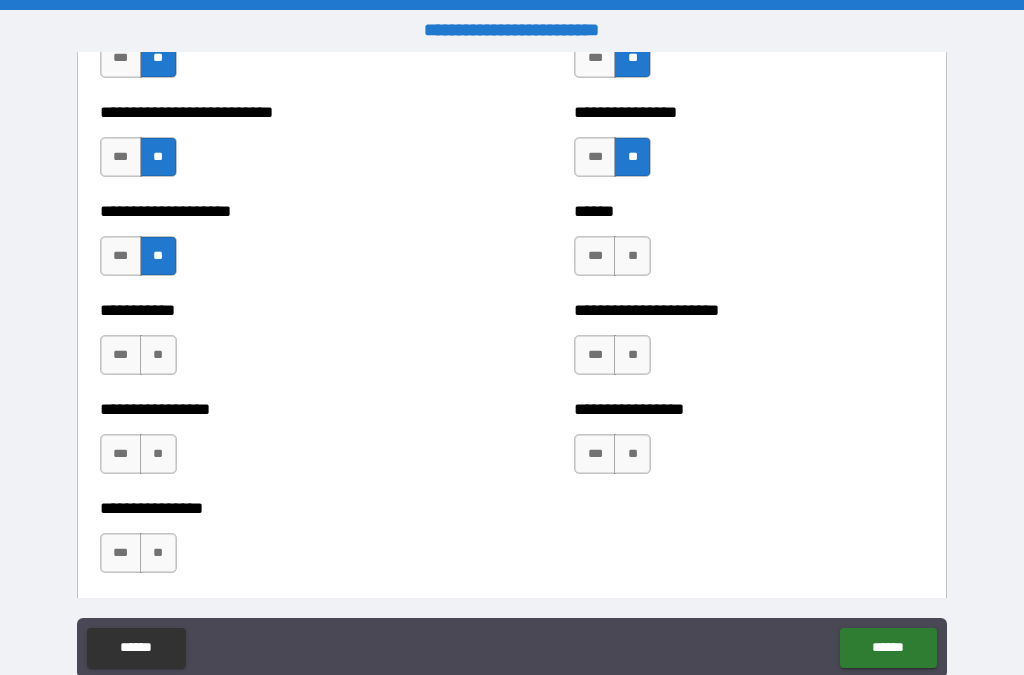 click on "**" at bounding box center (632, 256) 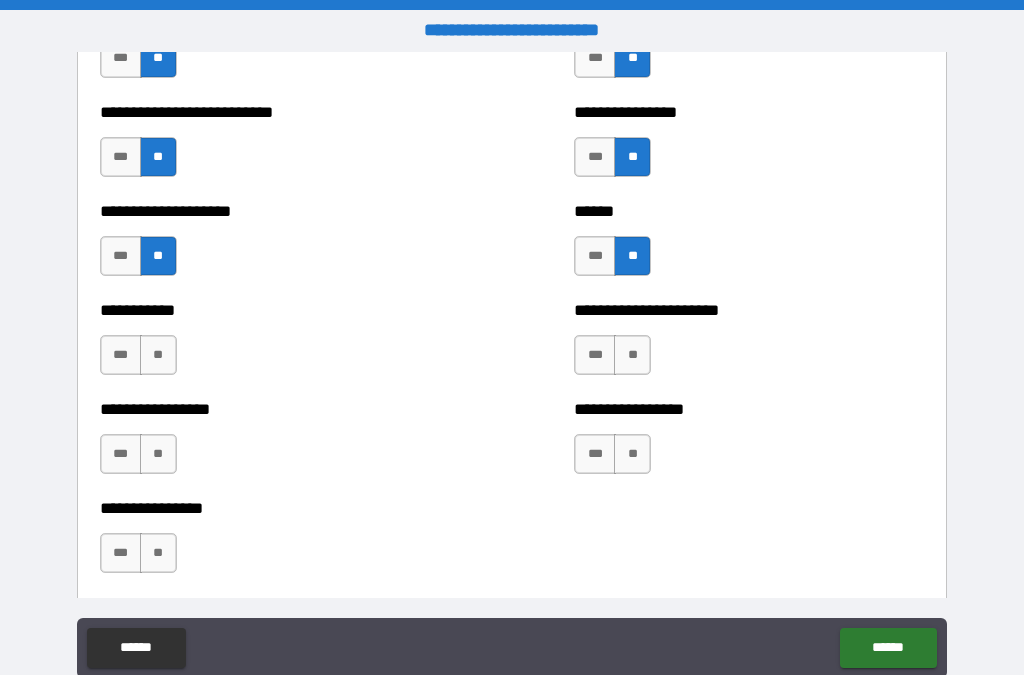 click on "**" at bounding box center [158, 355] 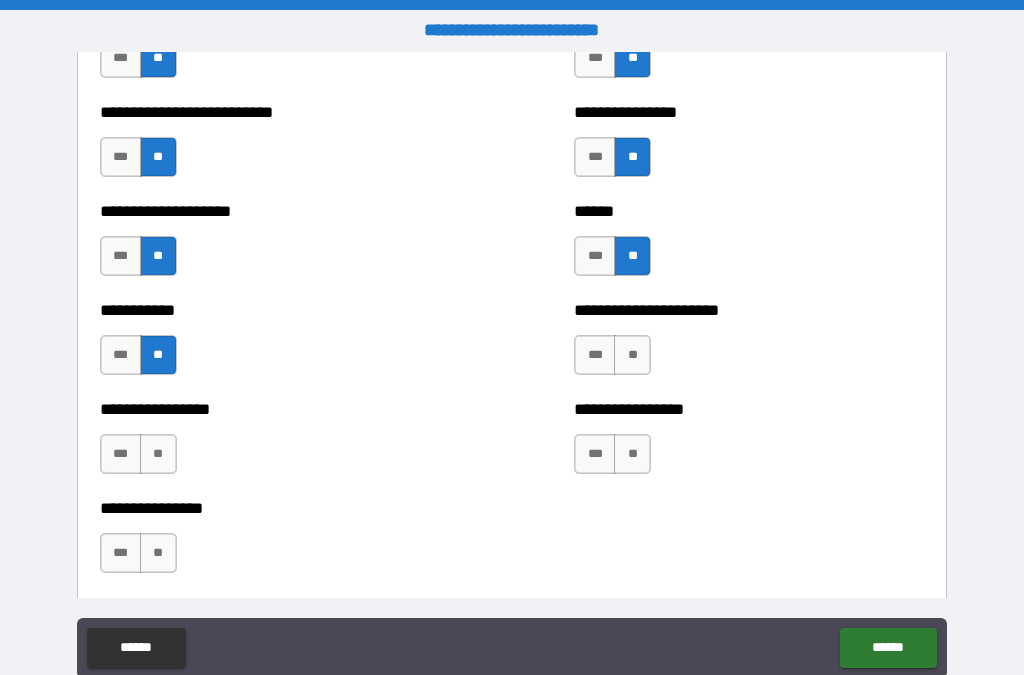 click on "**" at bounding box center [632, 355] 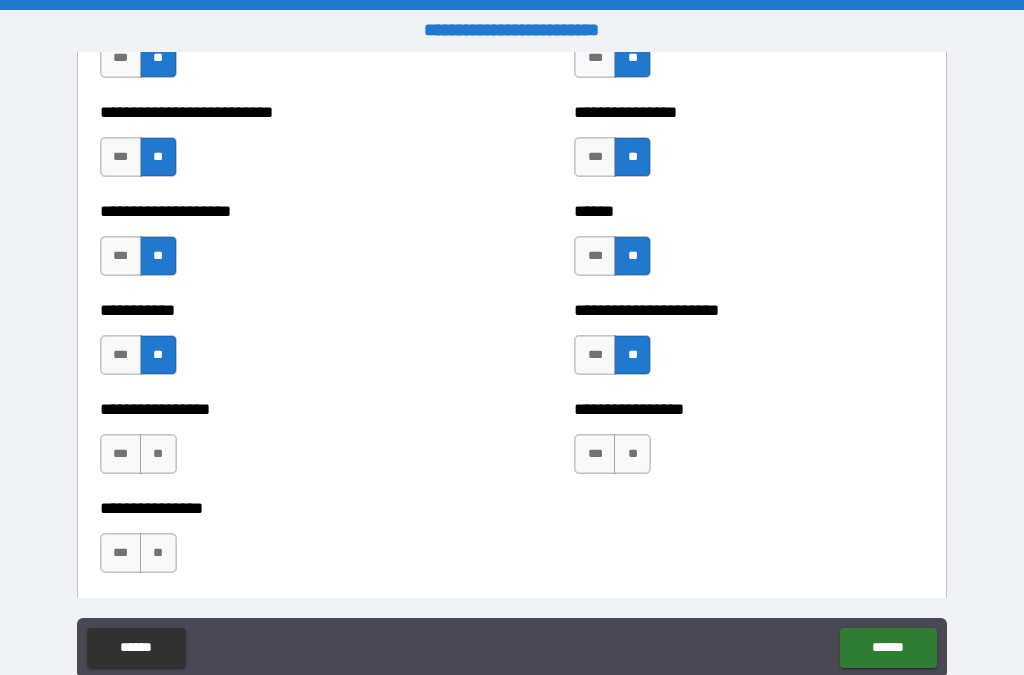 click on "**" at bounding box center (158, 454) 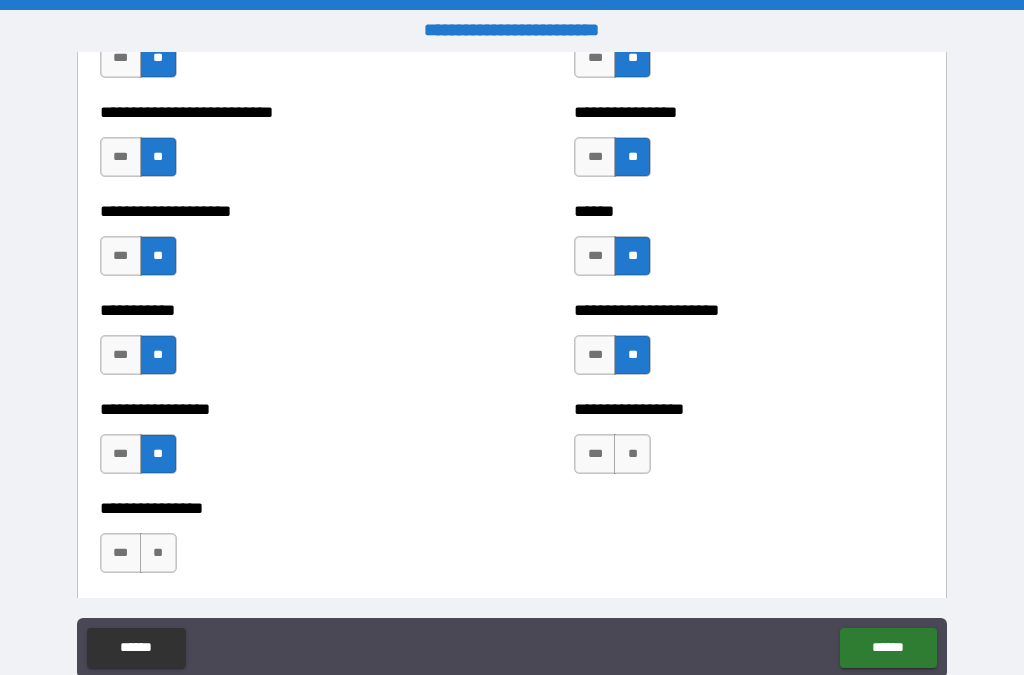 click on "**" at bounding box center [632, 454] 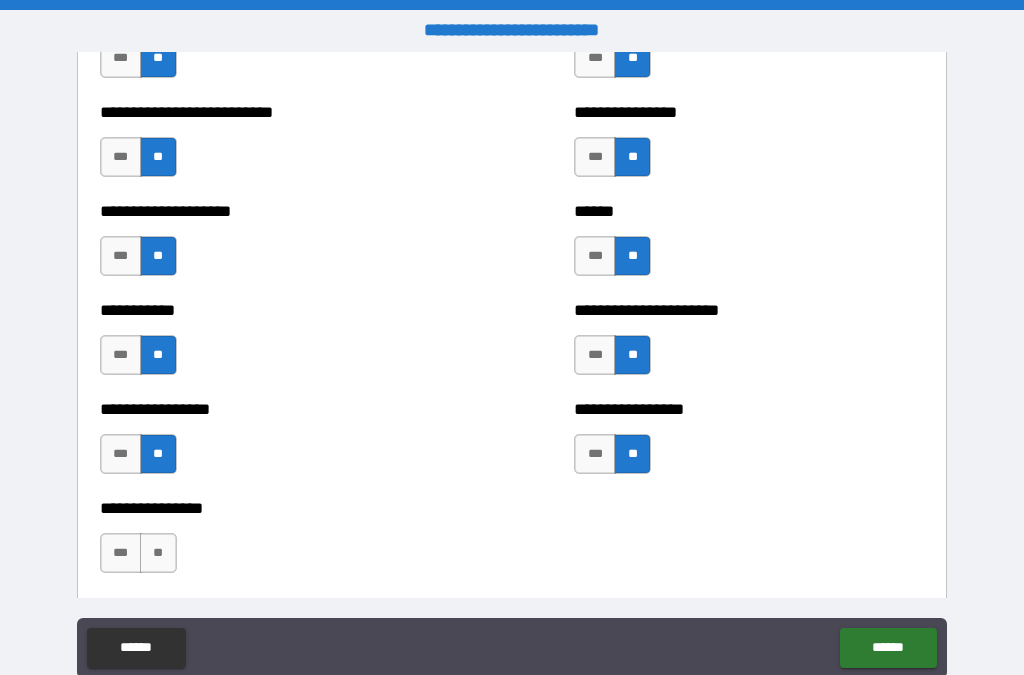 click on "**" at bounding box center (158, 553) 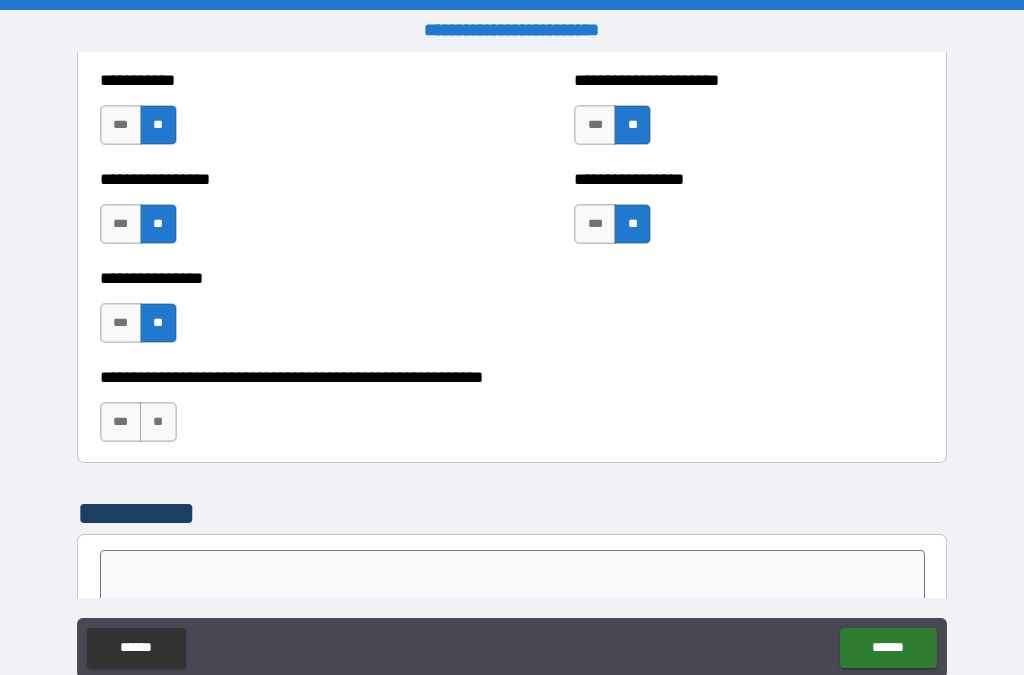 scroll, scrollTop: 5969, scrollLeft: 0, axis: vertical 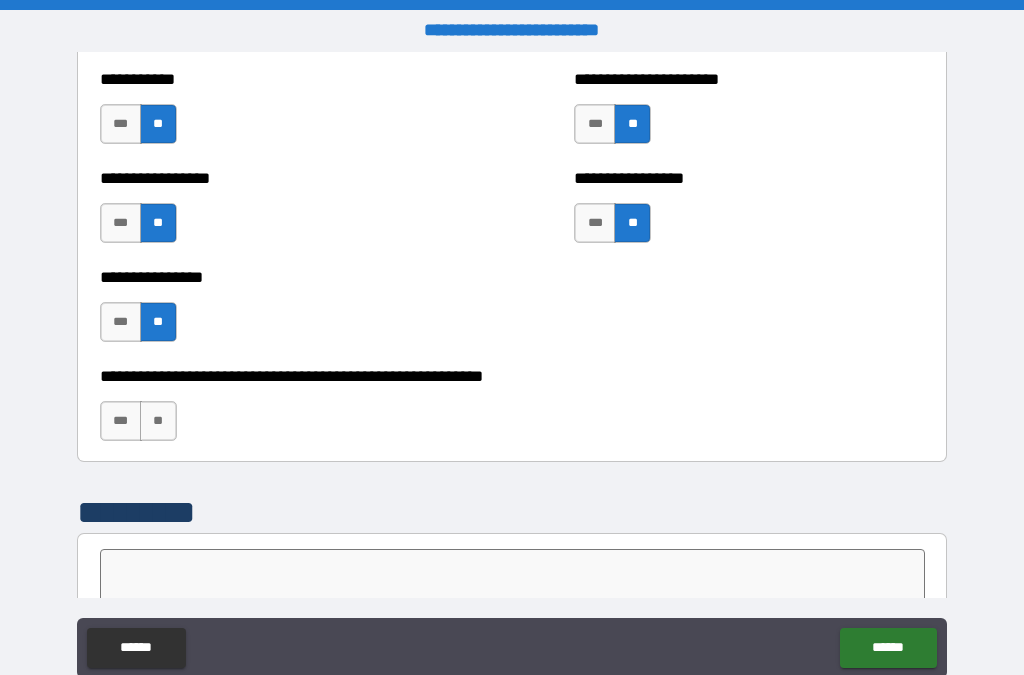 click on "**" at bounding box center [158, 421] 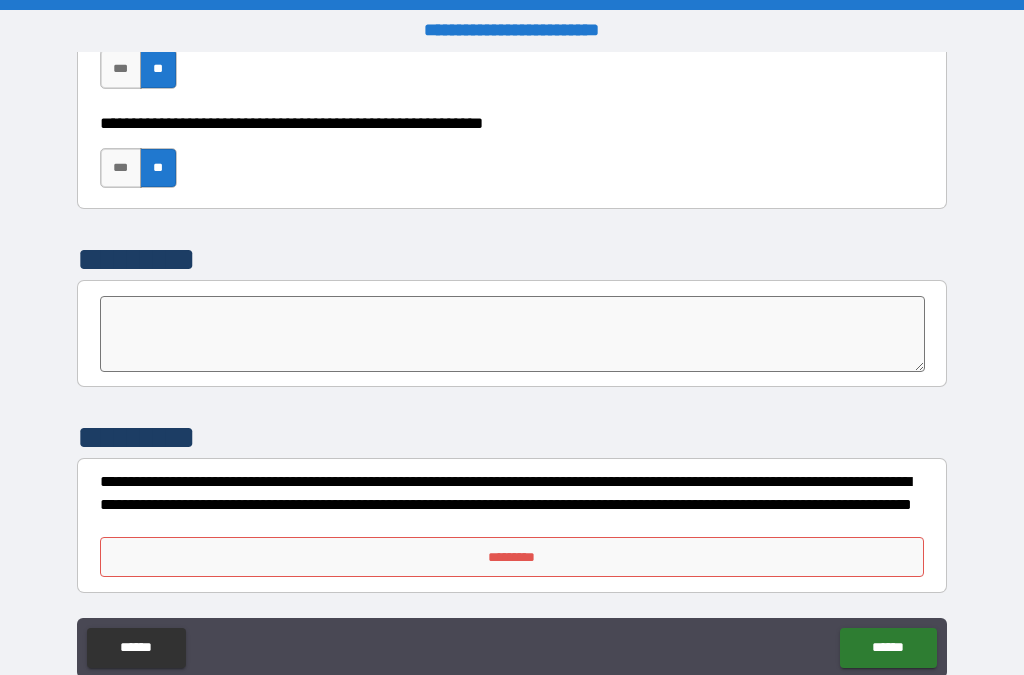scroll, scrollTop: 6222, scrollLeft: 0, axis: vertical 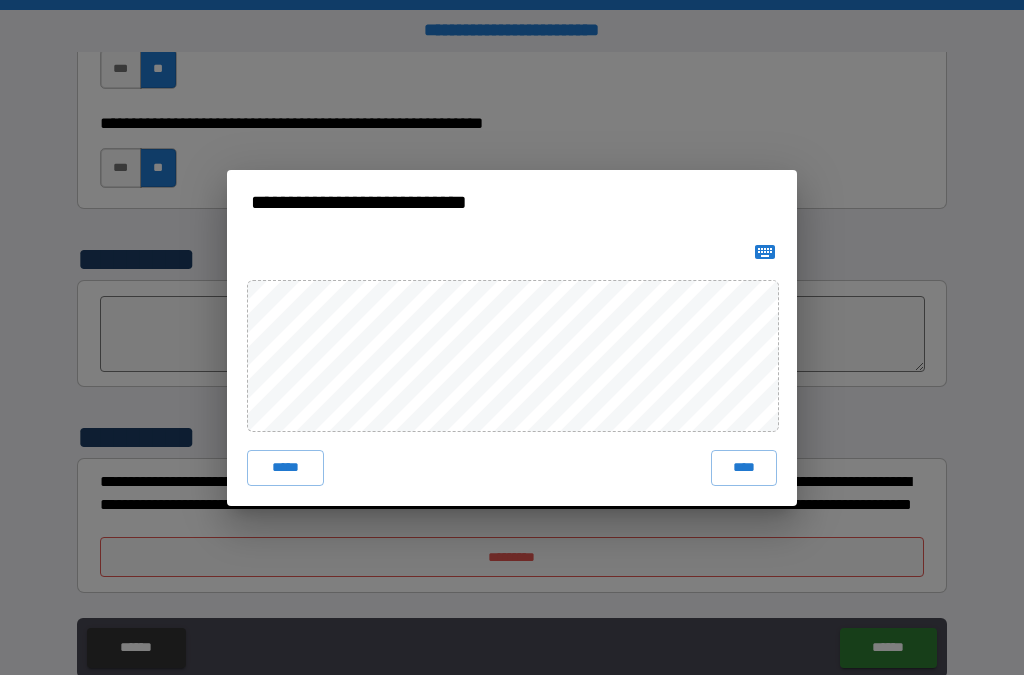 click on "****" at bounding box center (744, 468) 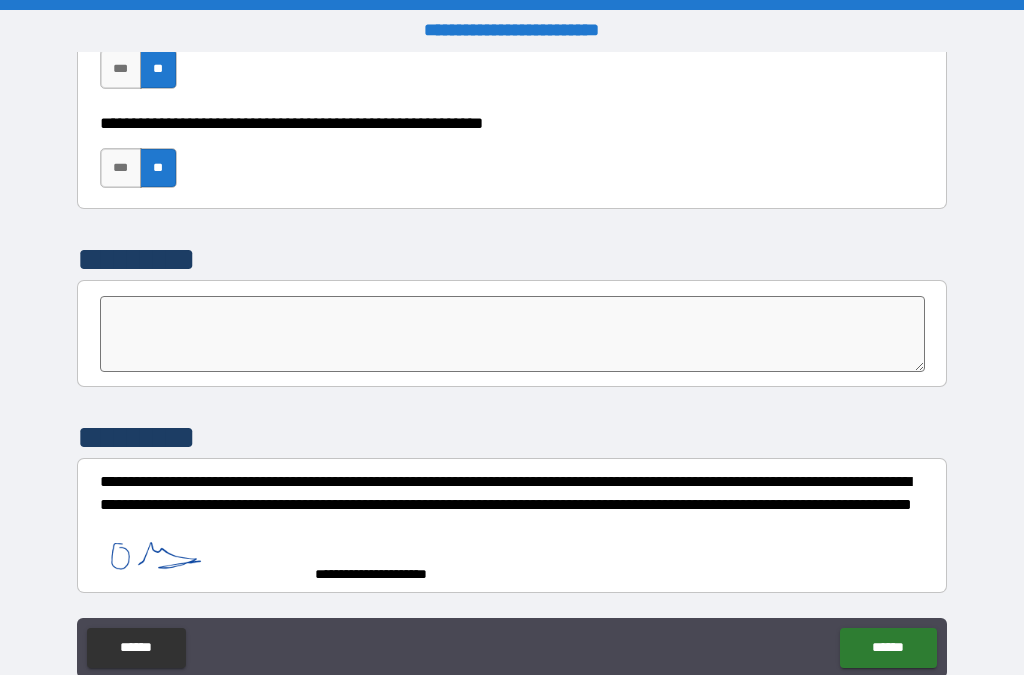 scroll, scrollTop: 6212, scrollLeft: 0, axis: vertical 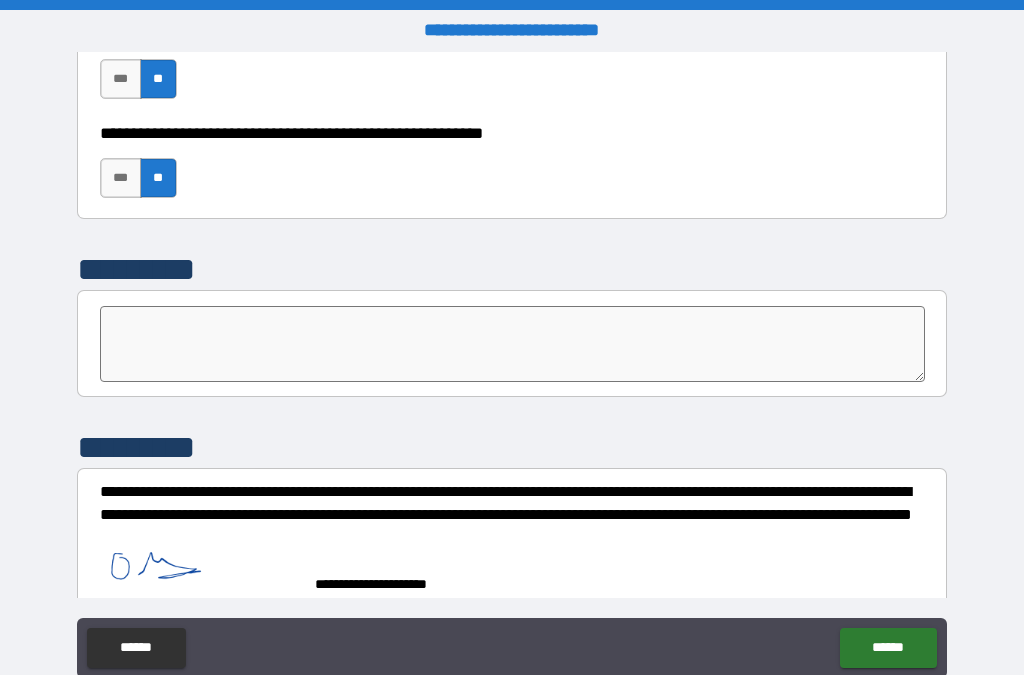 click on "******" at bounding box center (888, 648) 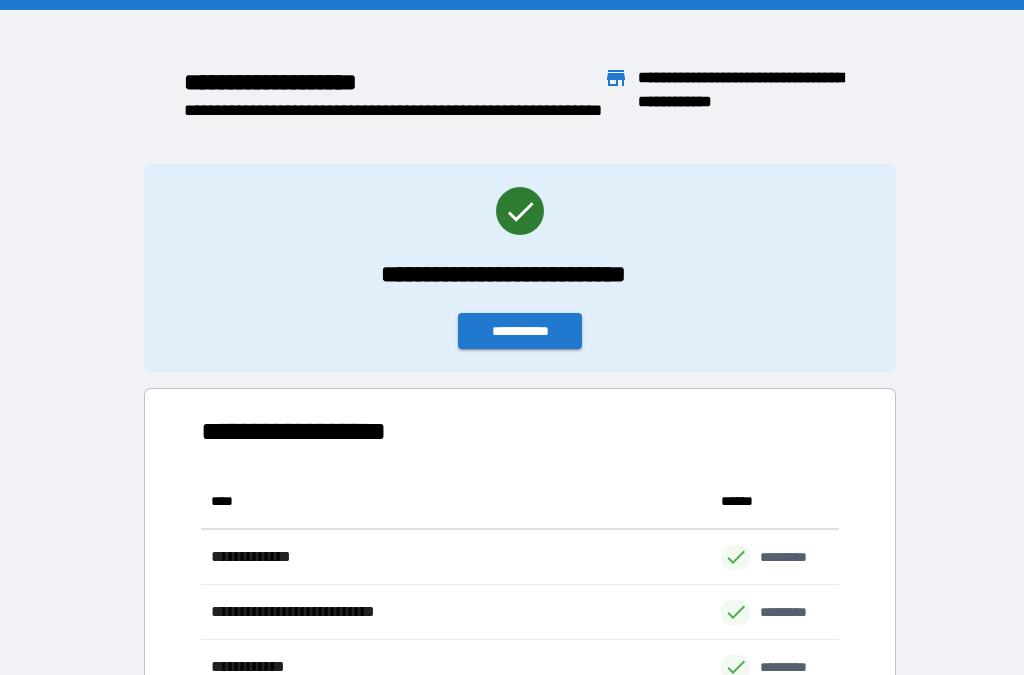 scroll, scrollTop: 276, scrollLeft: 638, axis: both 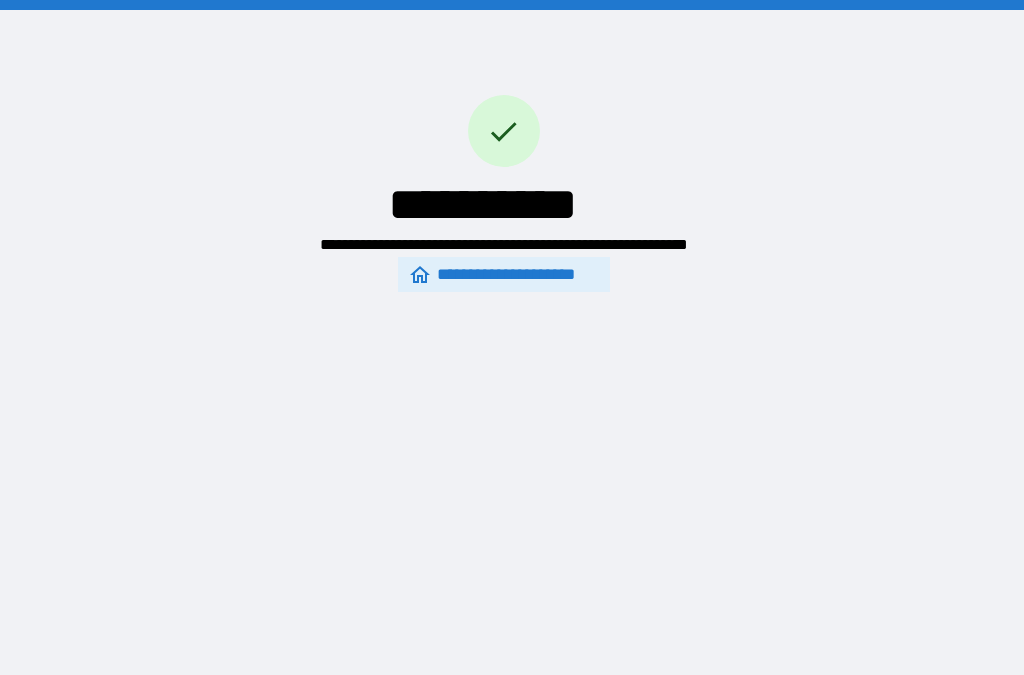 click on "**********" at bounding box center [504, 274] 